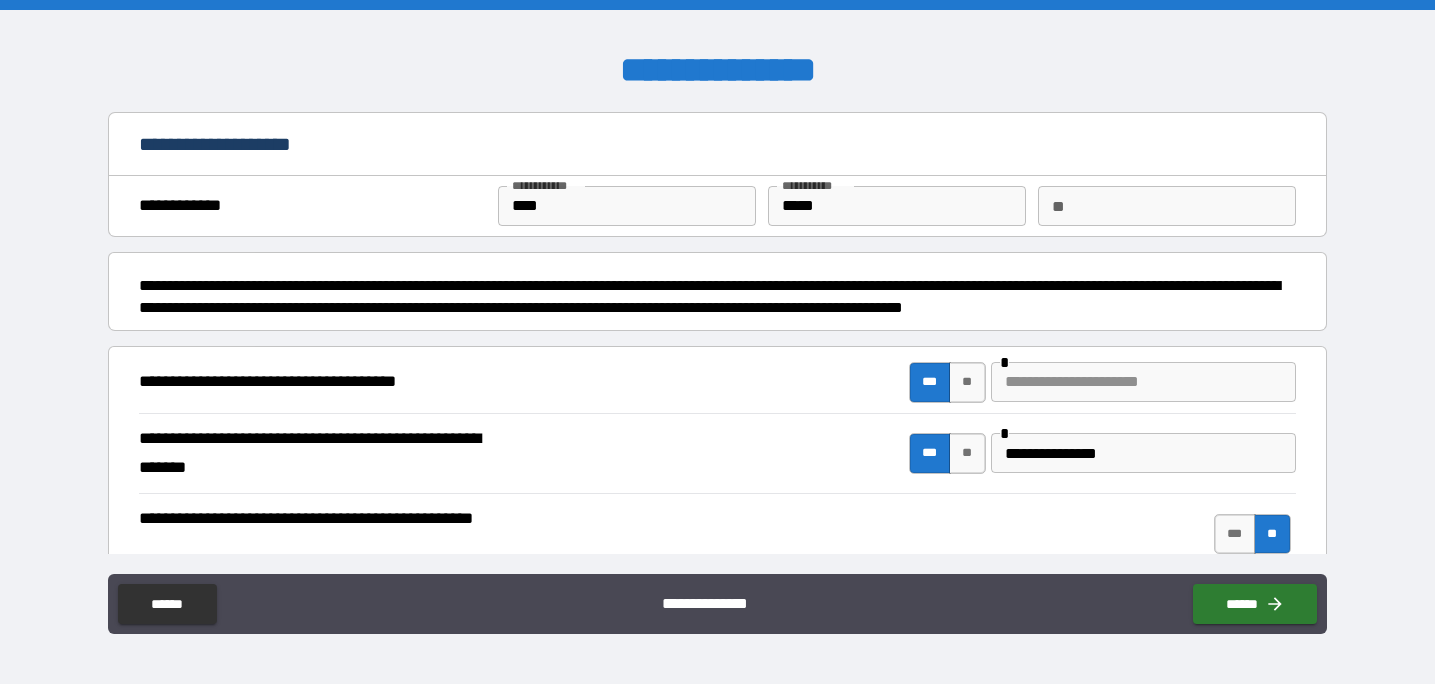 scroll, scrollTop: 0, scrollLeft: 0, axis: both 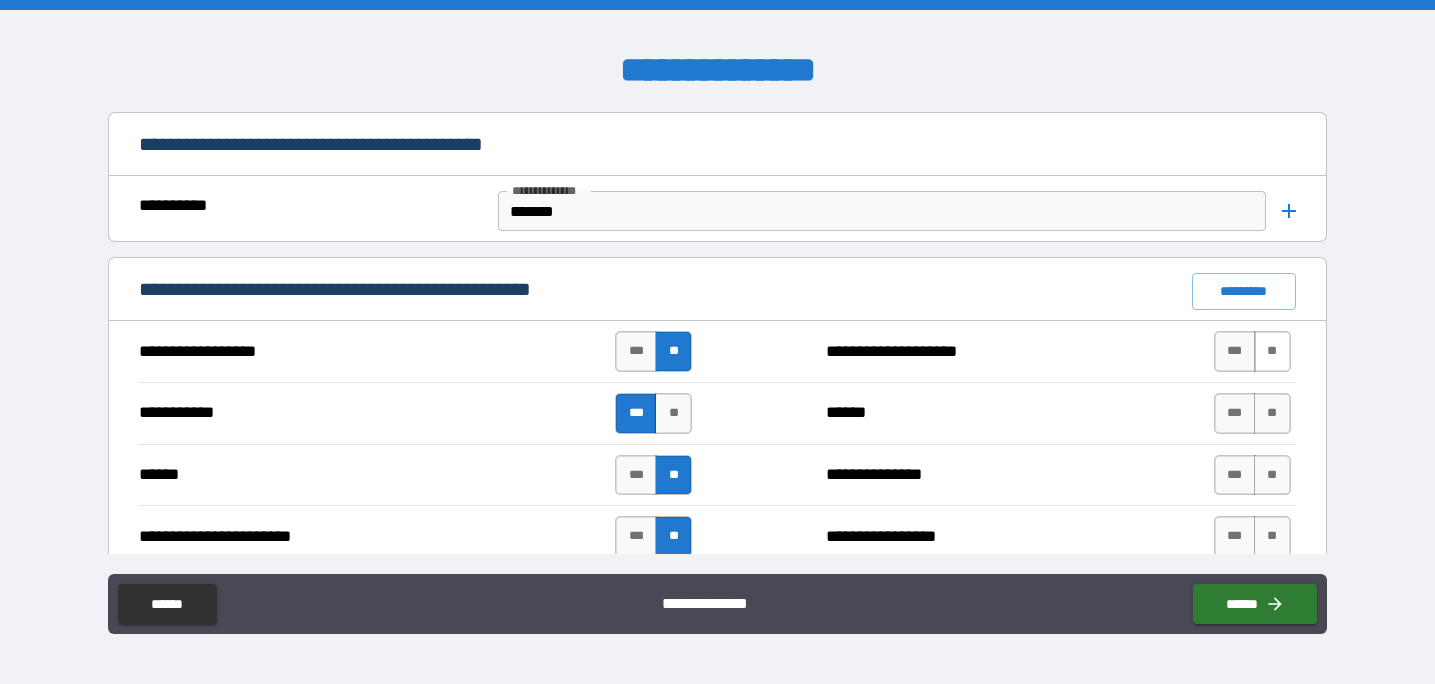 click on "**" at bounding box center [1272, 351] 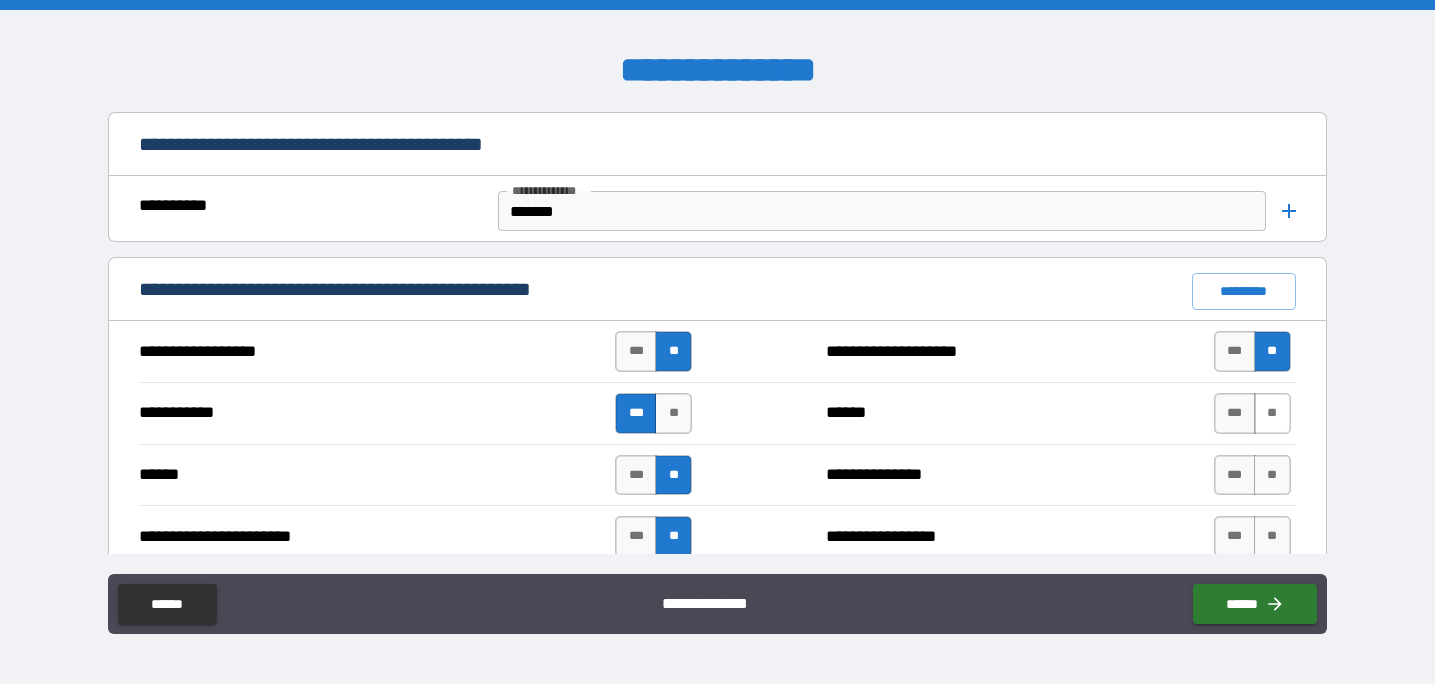 click on "**" at bounding box center (1272, 413) 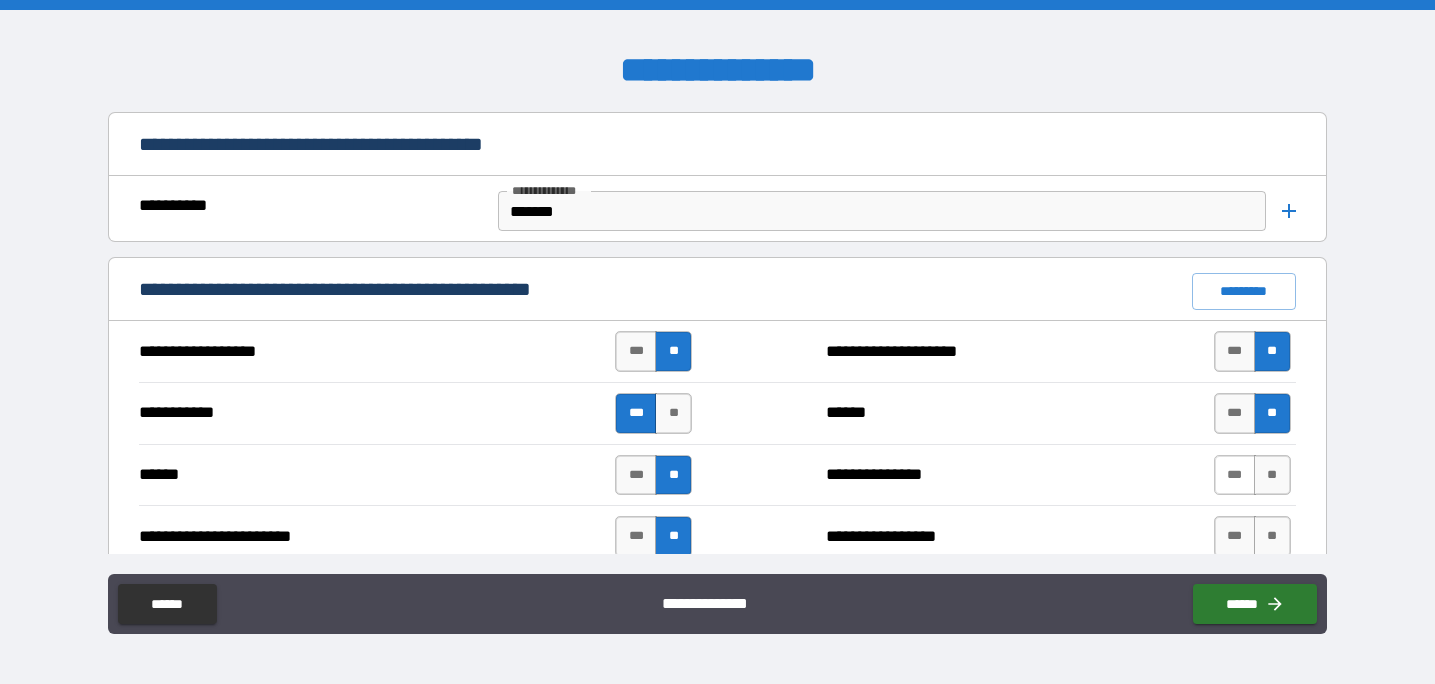 click on "***" at bounding box center (1235, 475) 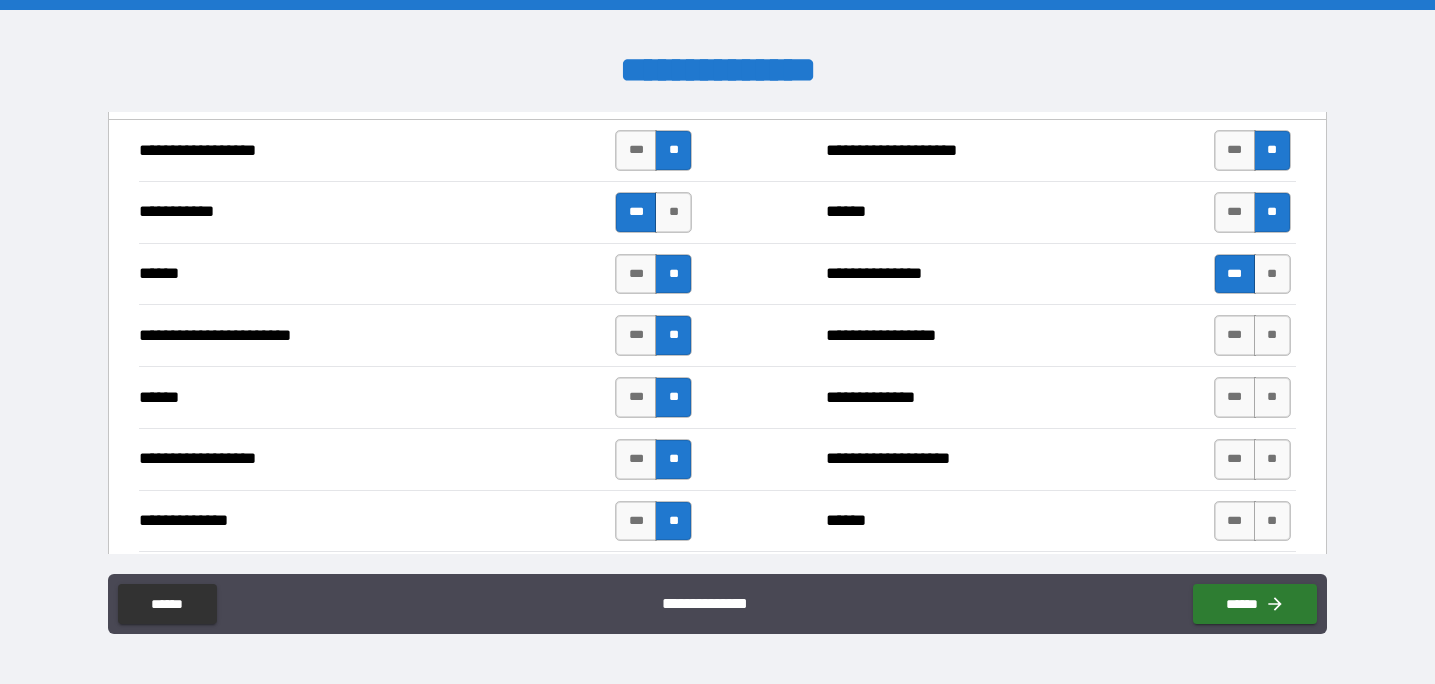 scroll, scrollTop: 1786, scrollLeft: 0, axis: vertical 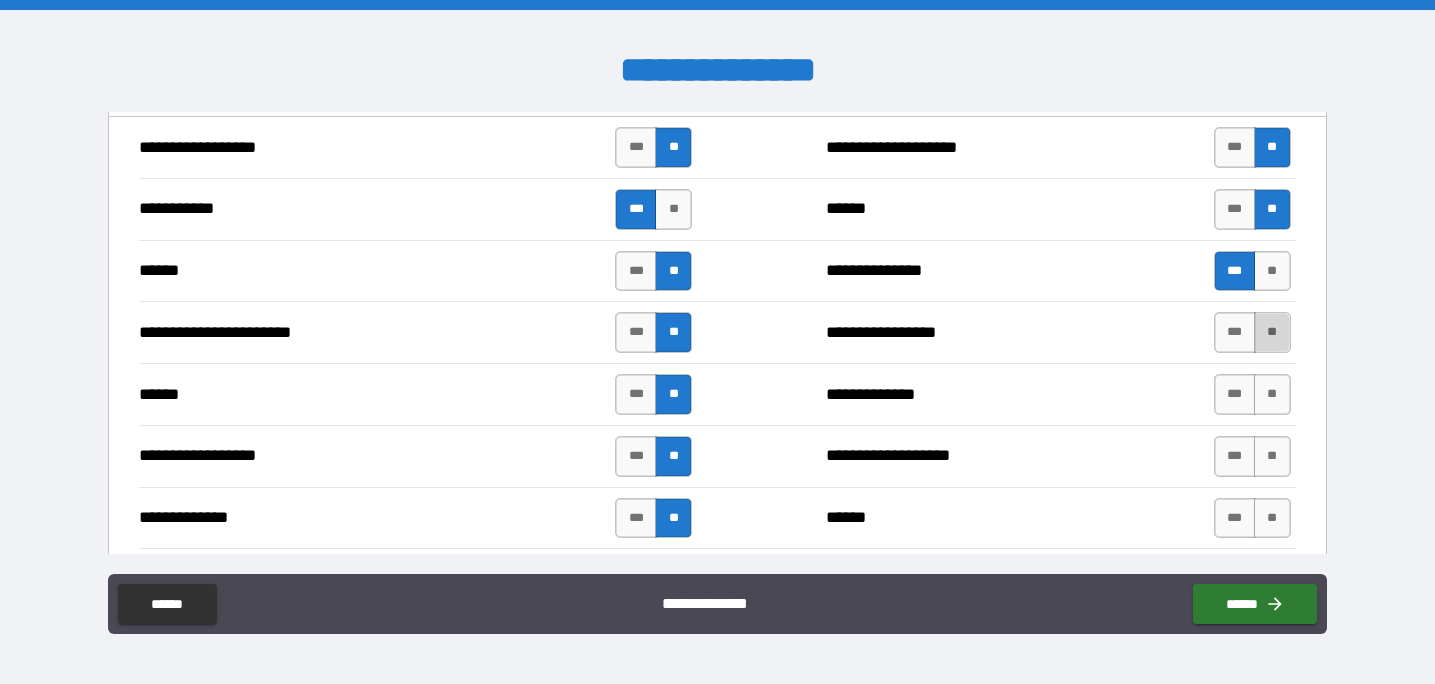 click on "**" at bounding box center [1272, 332] 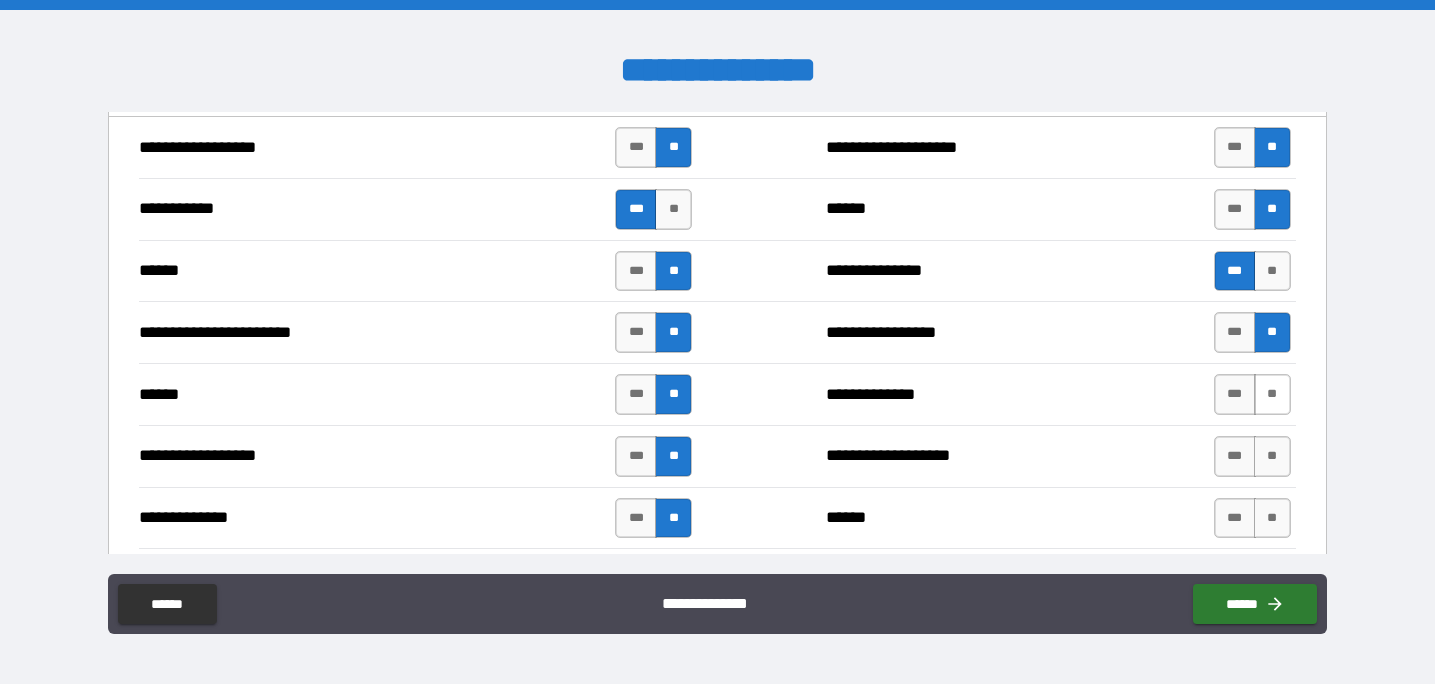 click on "**" at bounding box center [1272, 394] 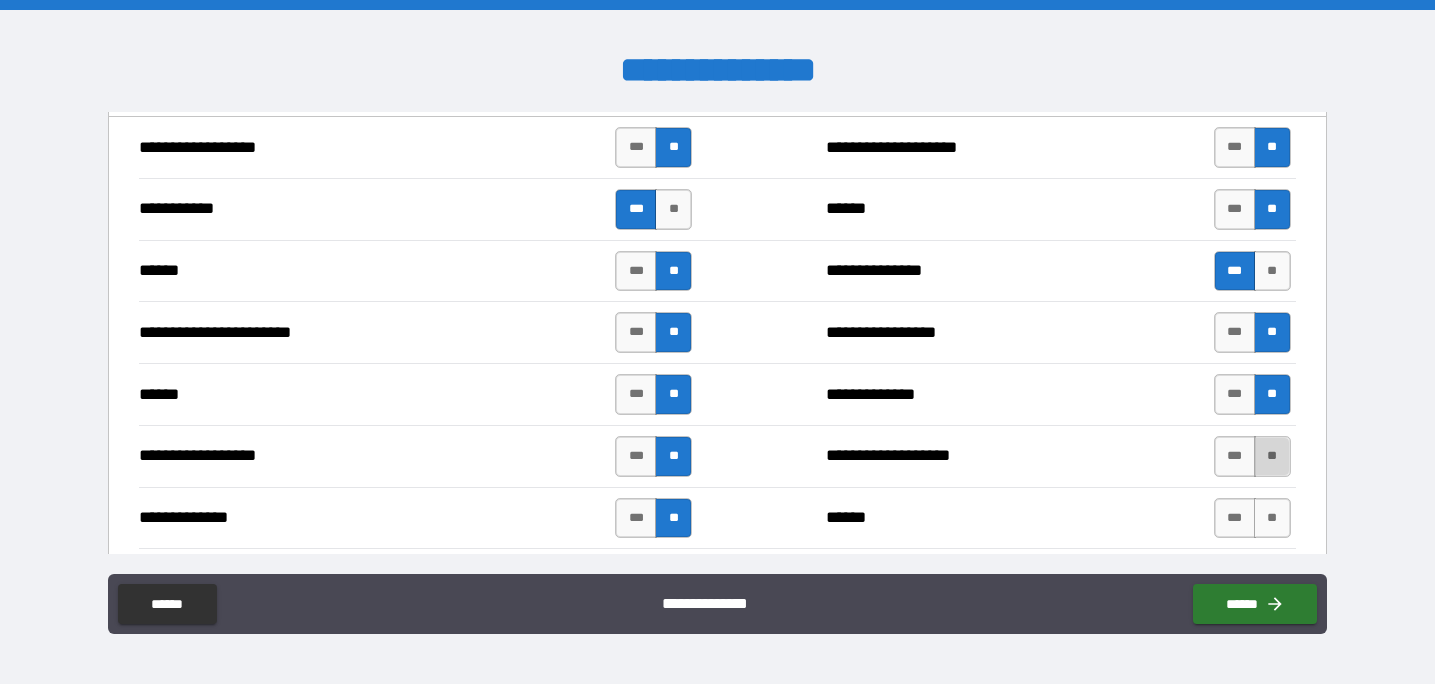 click on "**" at bounding box center [1272, 456] 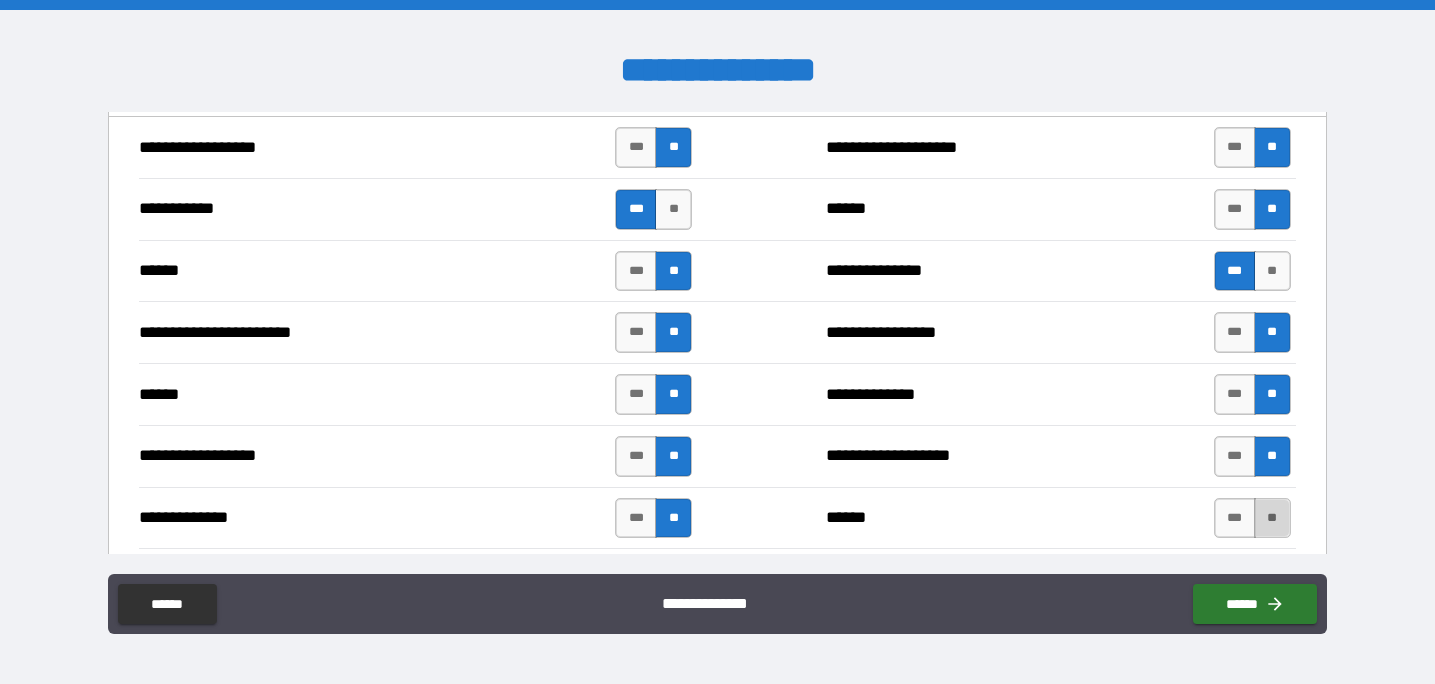 click on "**" at bounding box center (1272, 518) 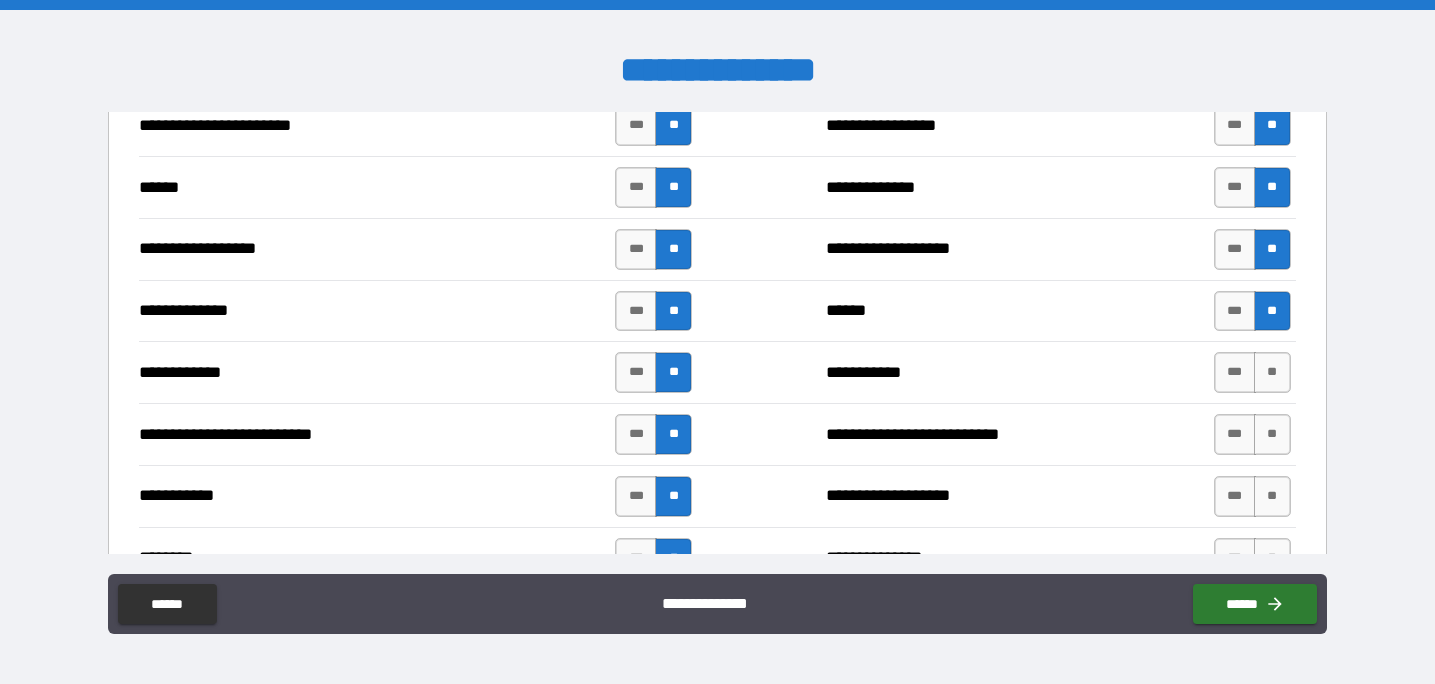 scroll, scrollTop: 2000, scrollLeft: 0, axis: vertical 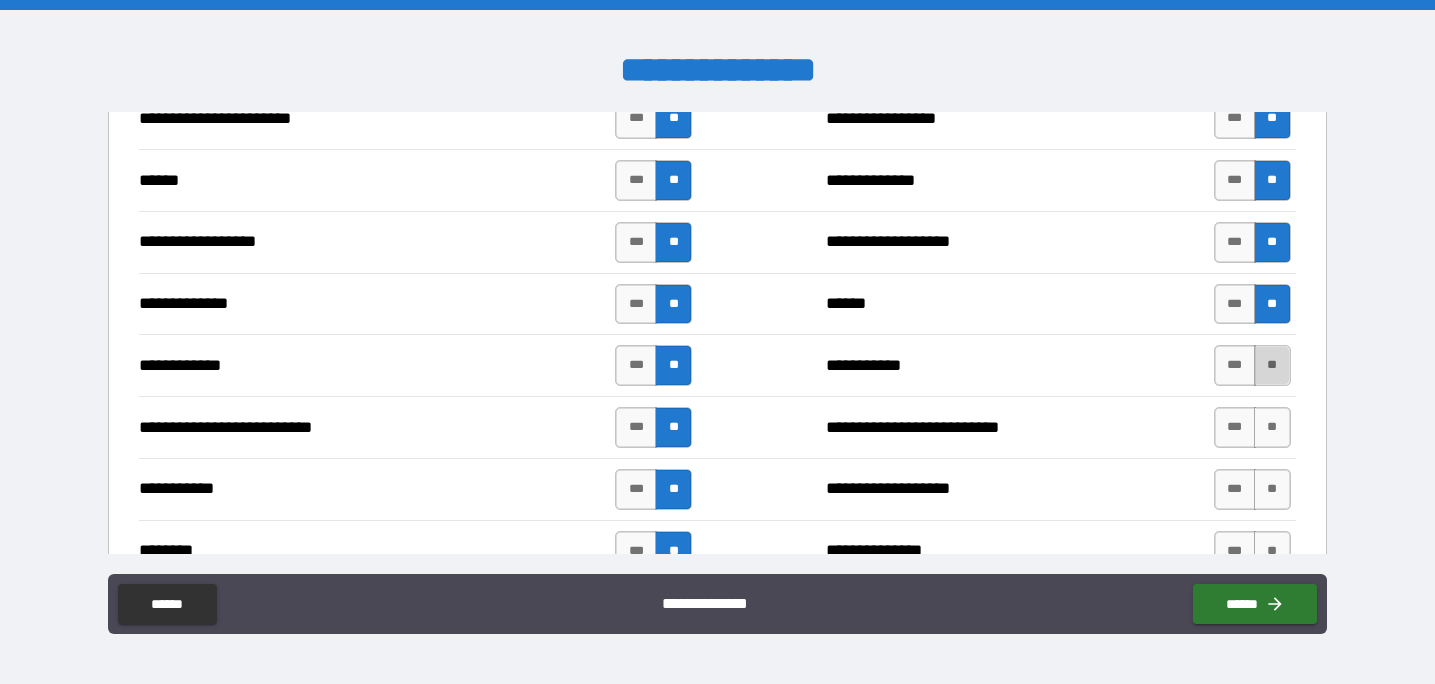 click on "**" at bounding box center (1272, 365) 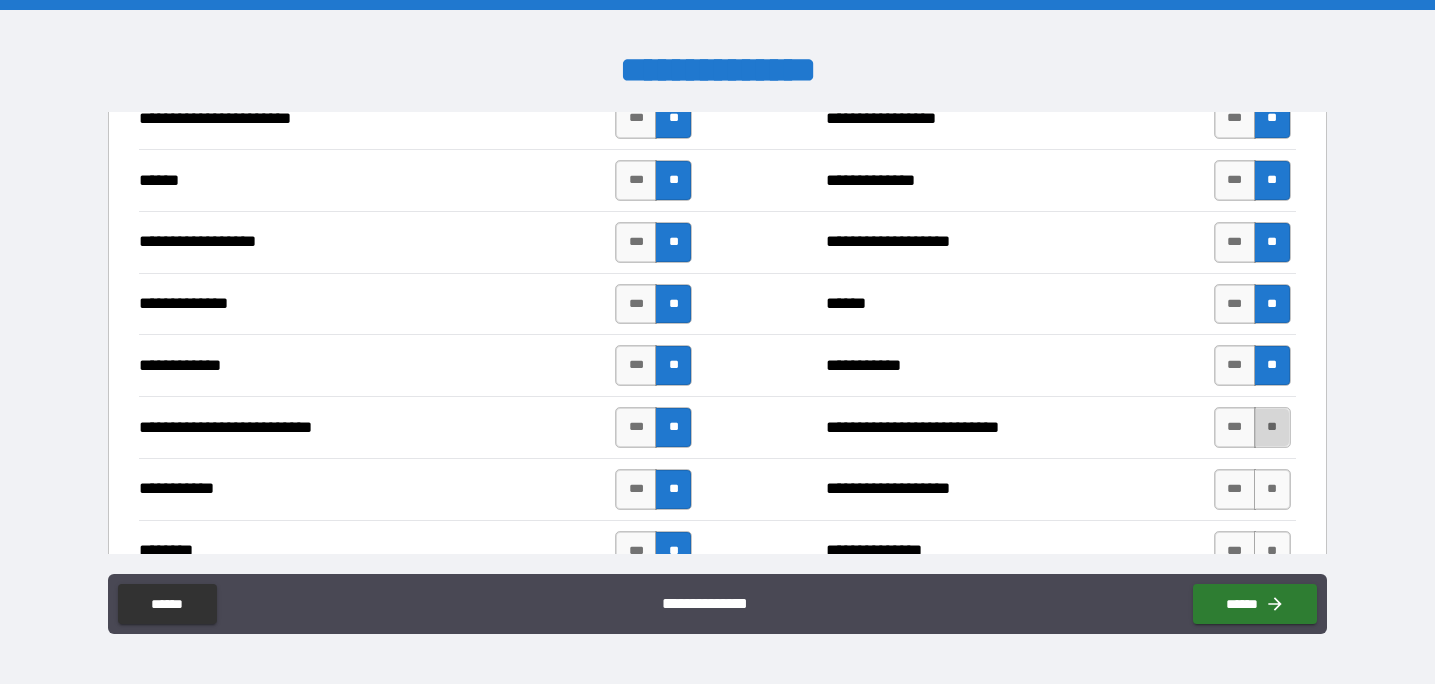click on "**" at bounding box center (1272, 427) 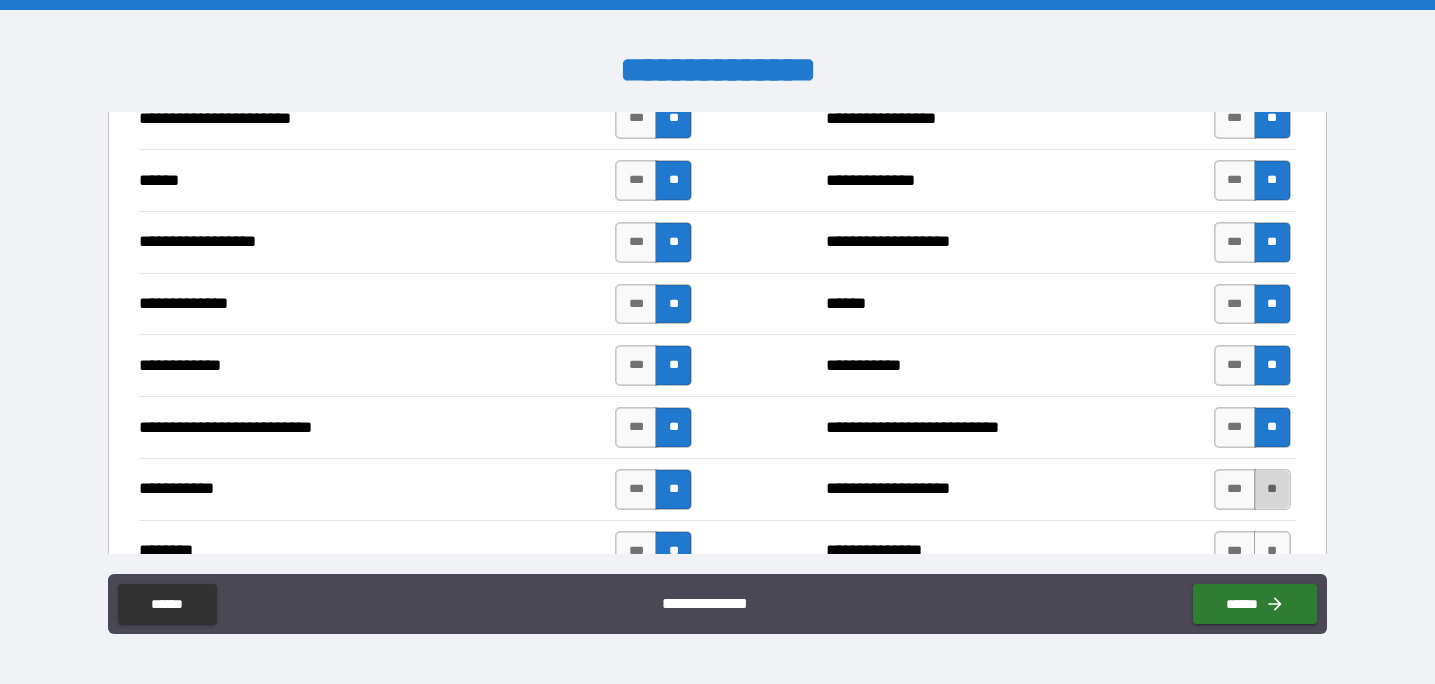 click on "**" at bounding box center [1272, 489] 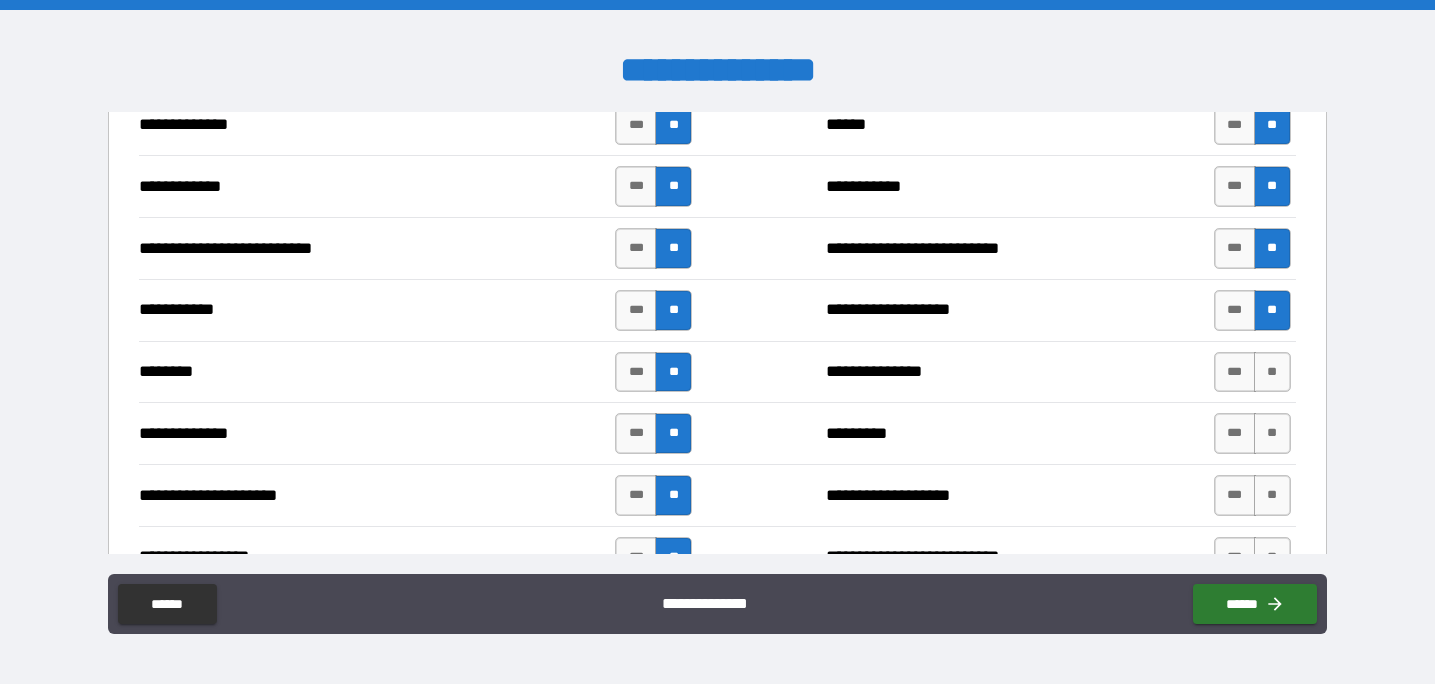 scroll, scrollTop: 2183, scrollLeft: 0, axis: vertical 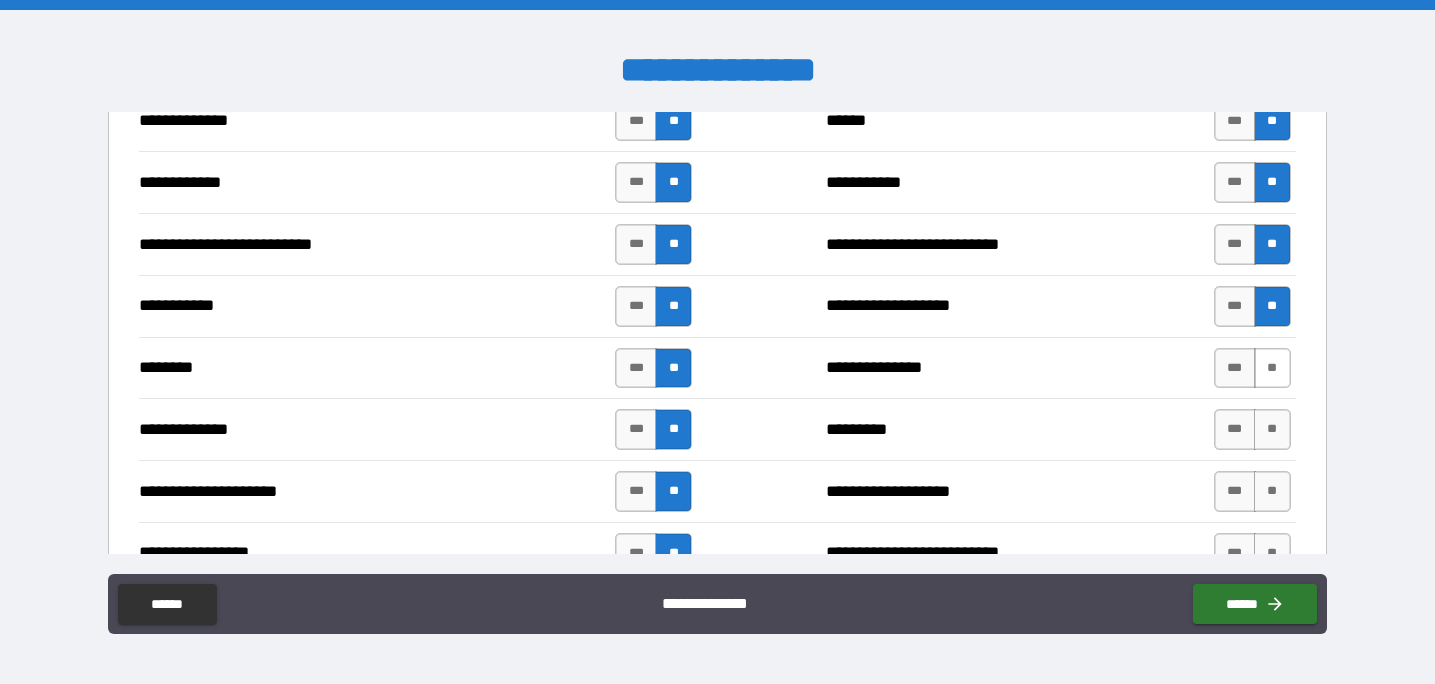 click on "**" at bounding box center (1272, 368) 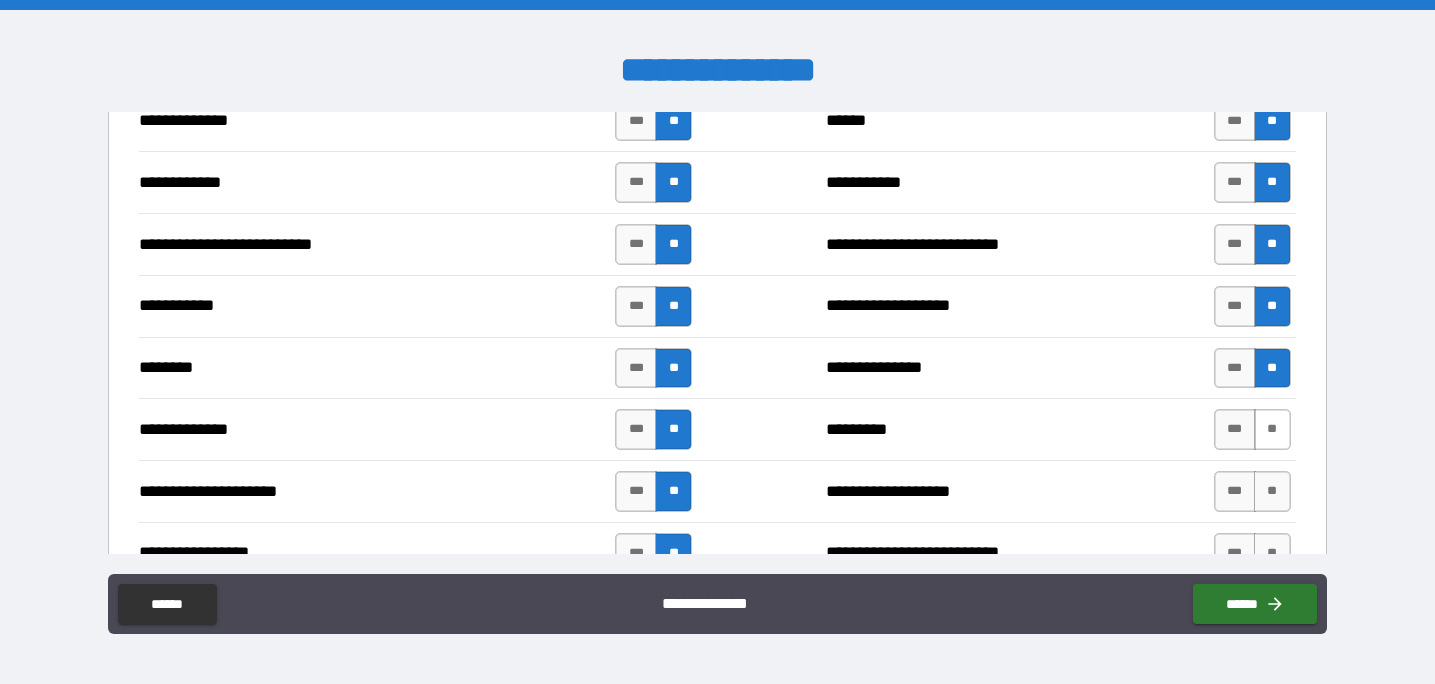 click on "**" at bounding box center (1272, 429) 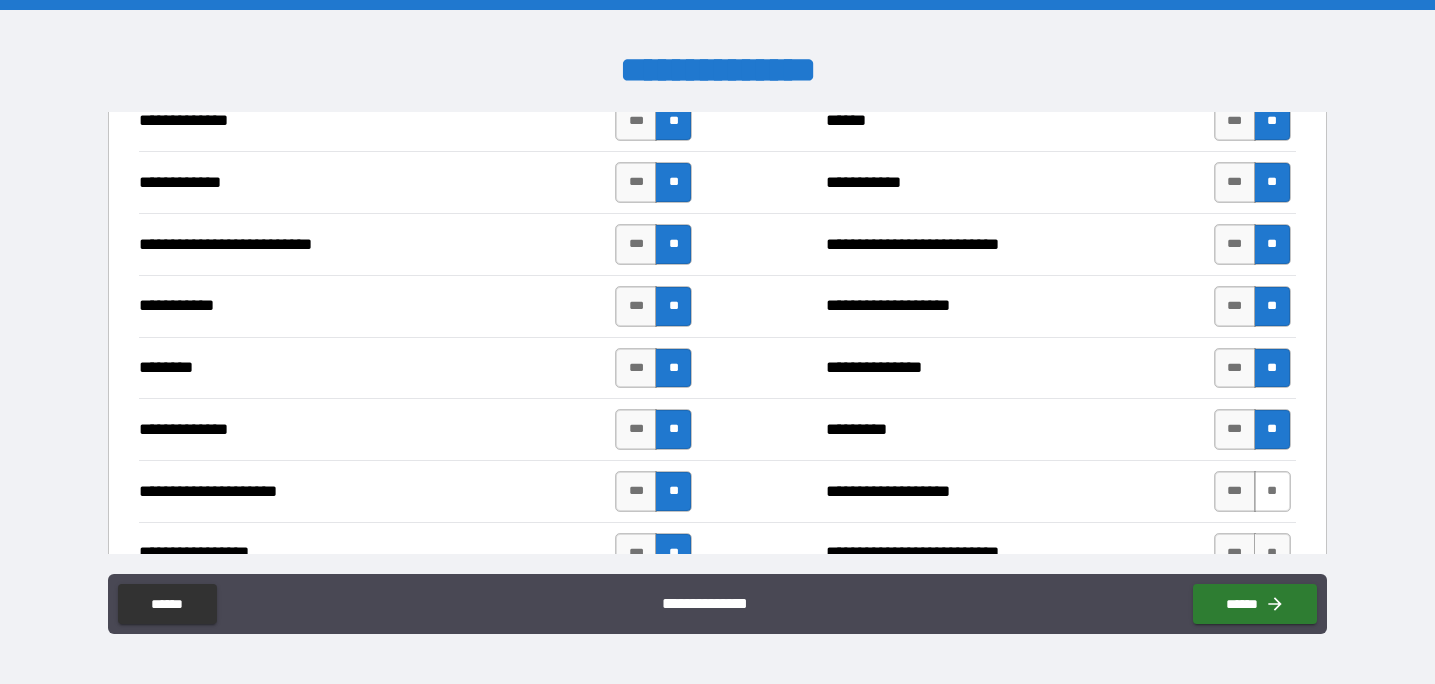 click on "**" at bounding box center (1272, 491) 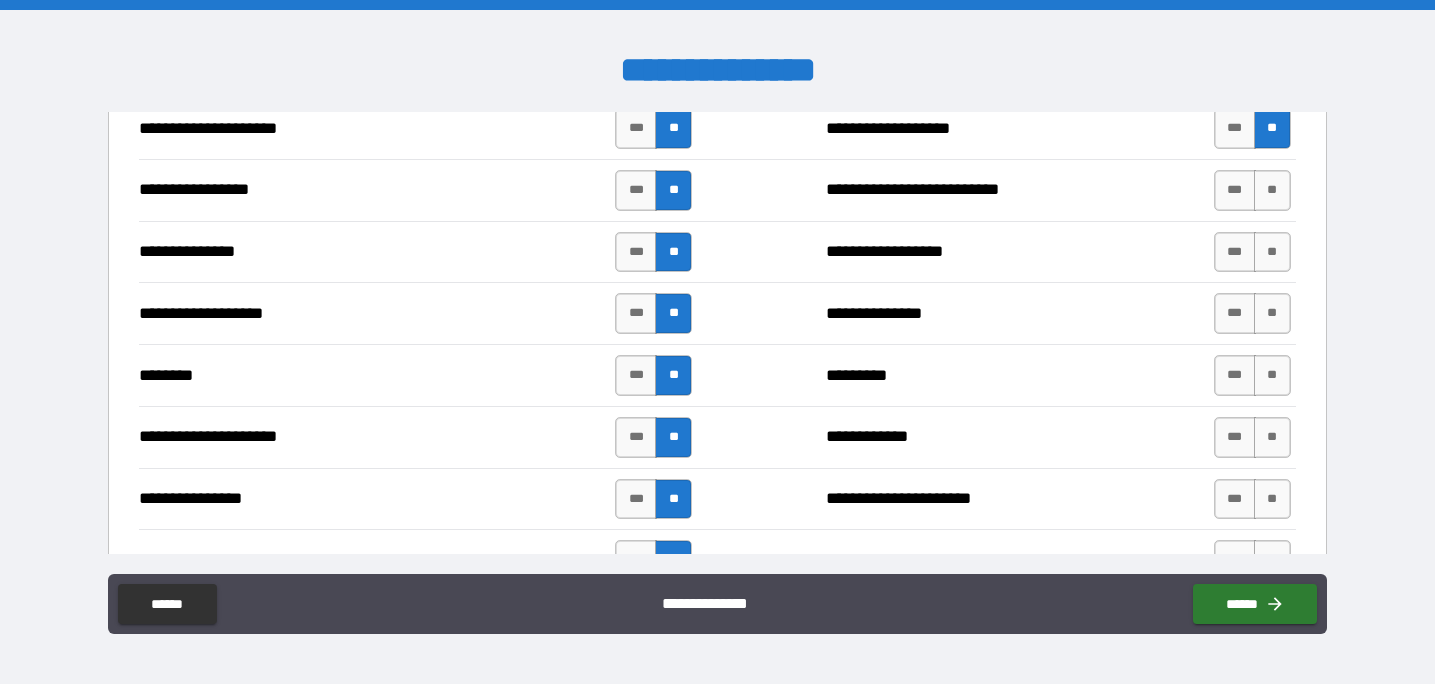 scroll, scrollTop: 2553, scrollLeft: 0, axis: vertical 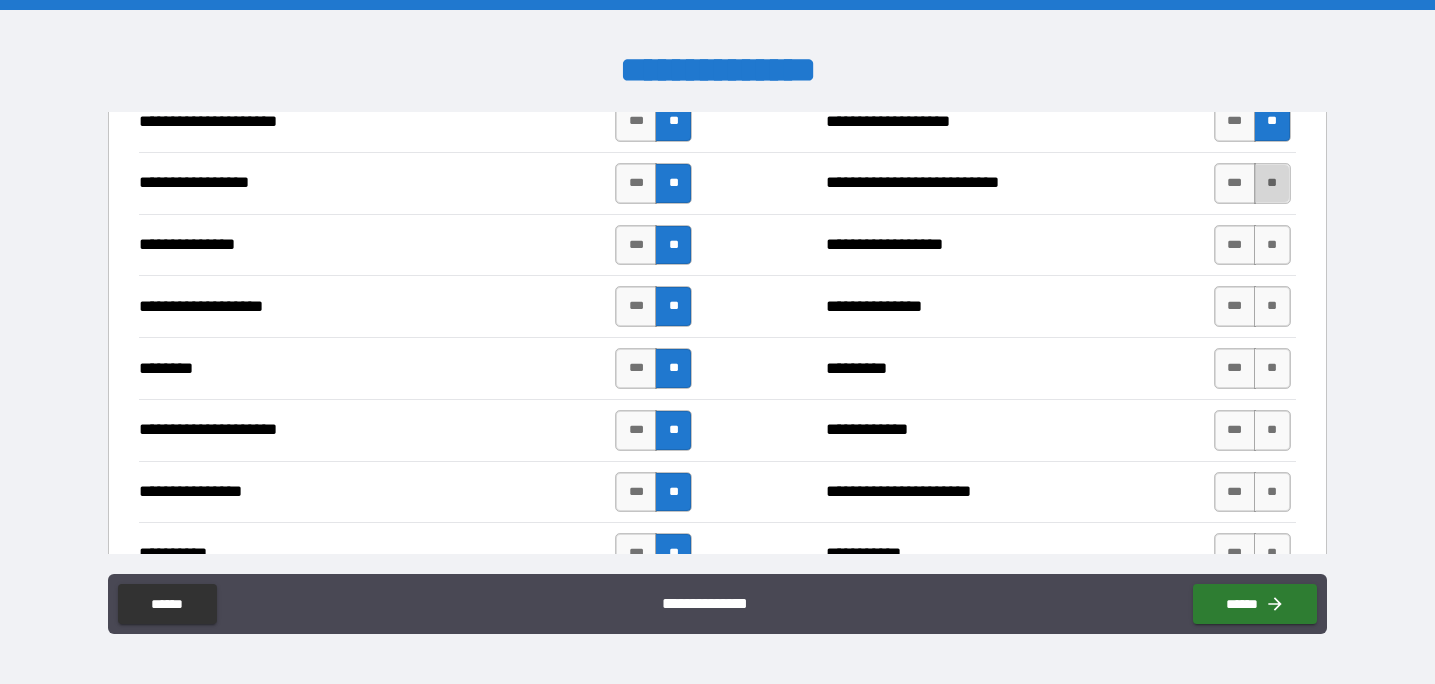 click on "**" at bounding box center [1272, 183] 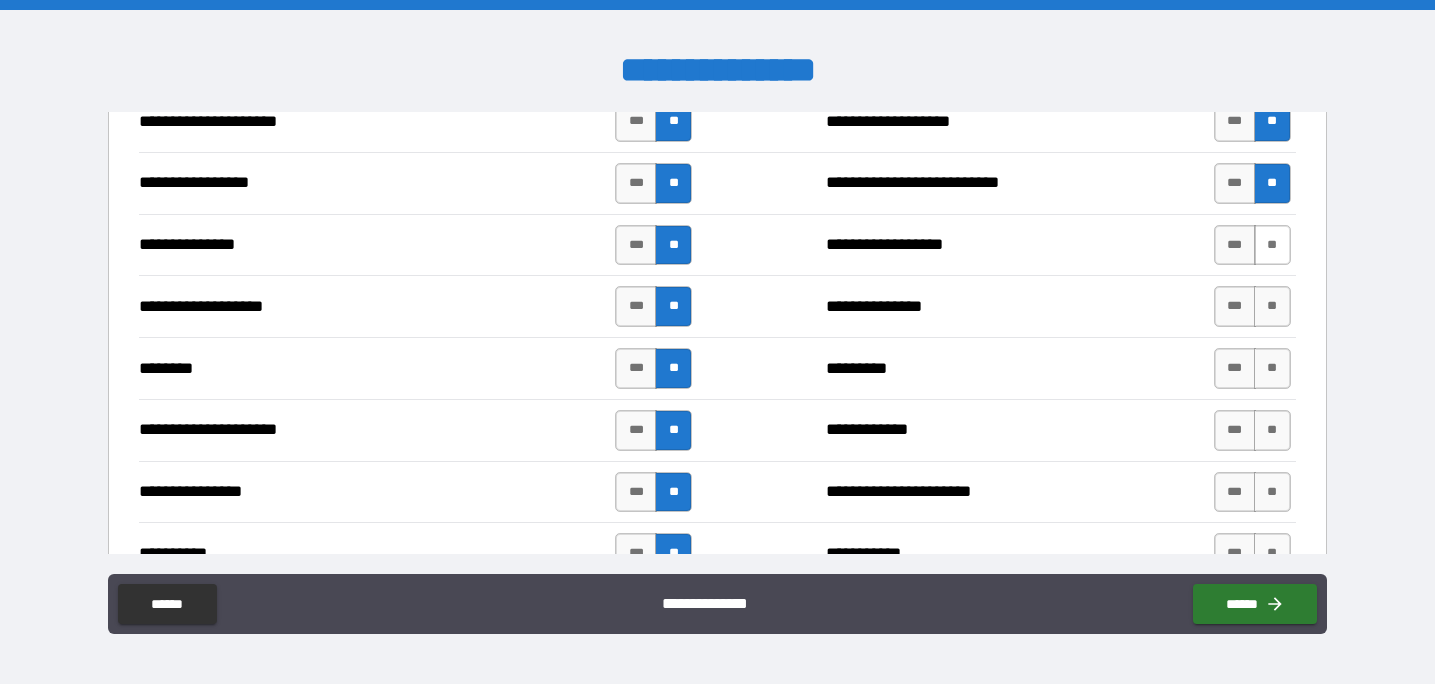 click on "**" at bounding box center (1272, 245) 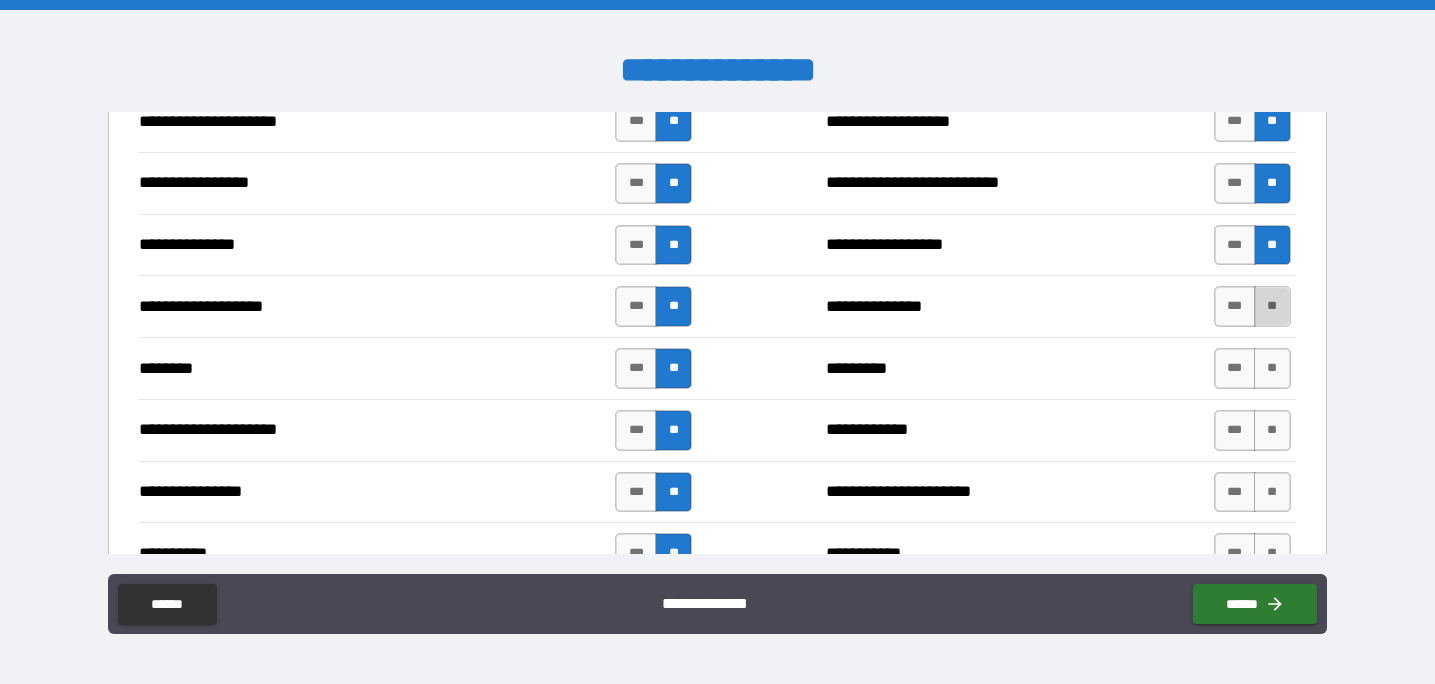 click on "**" at bounding box center [1272, 306] 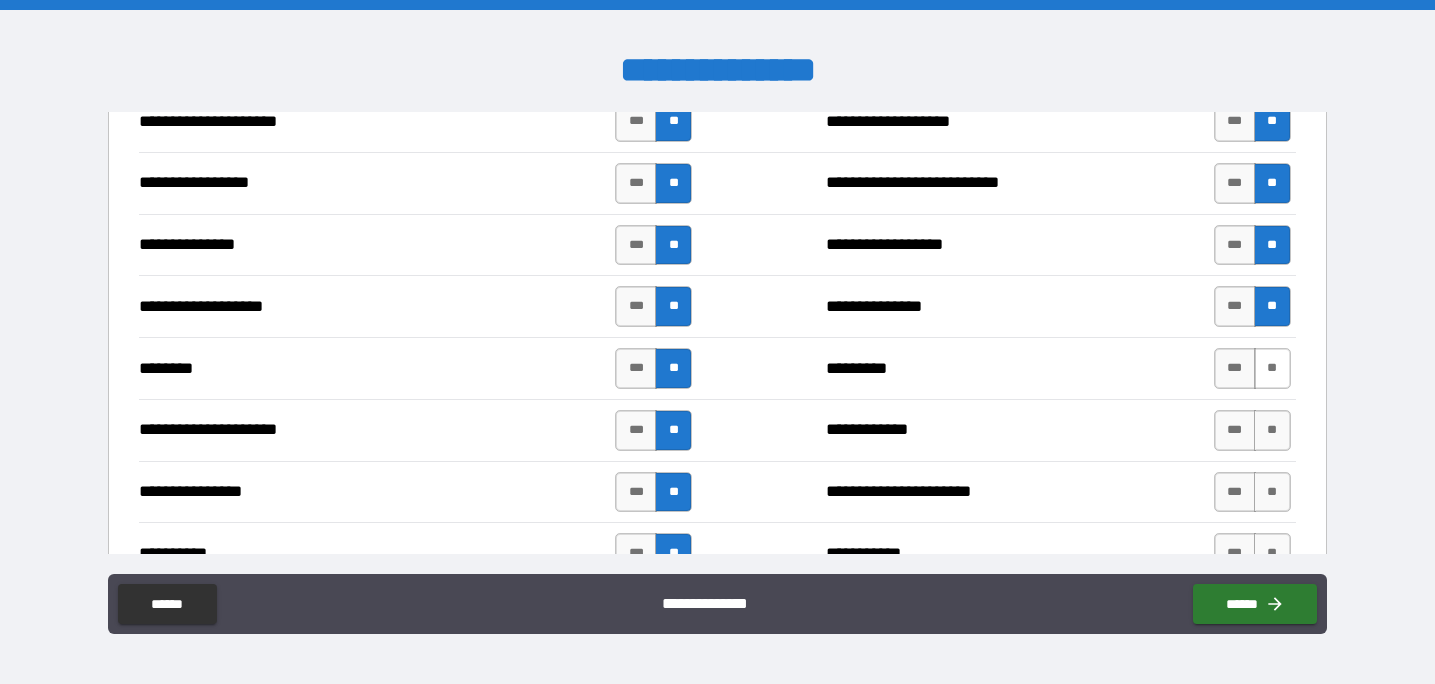 click on "**" at bounding box center [1272, 368] 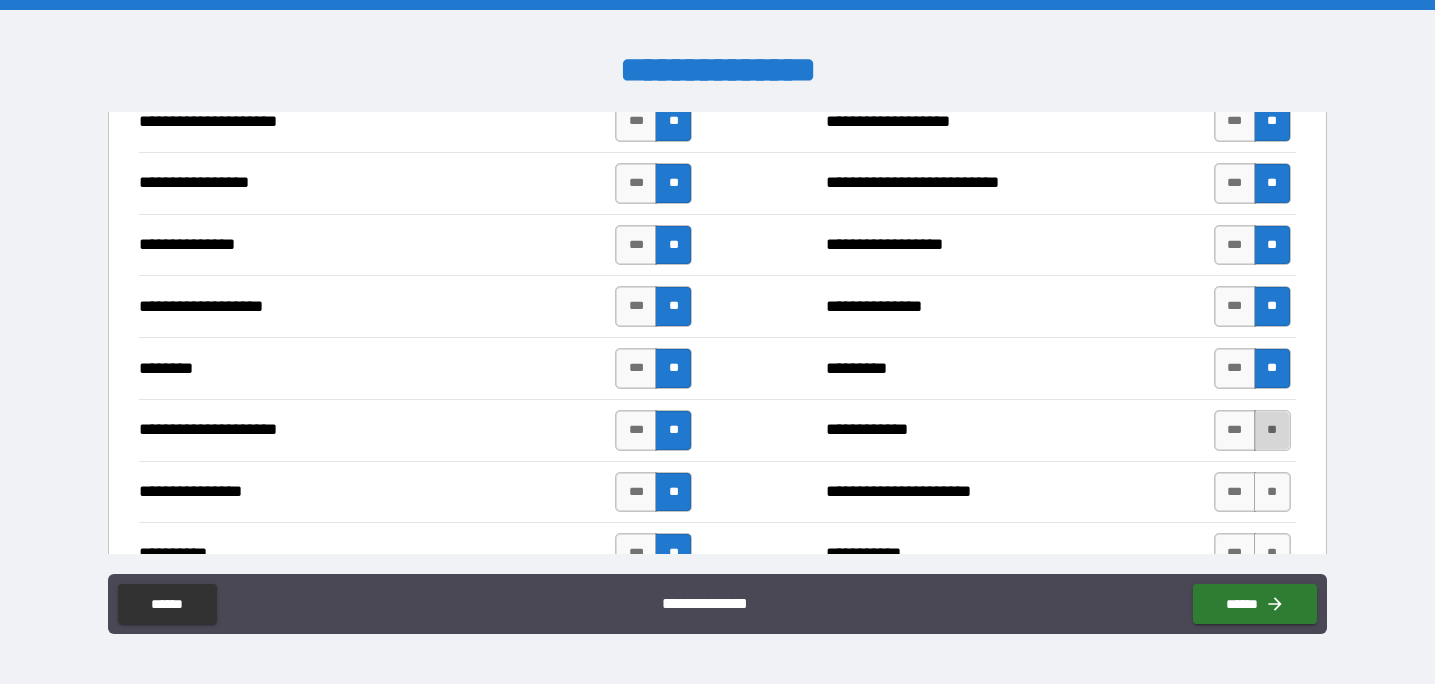 click on "**" at bounding box center (1272, 430) 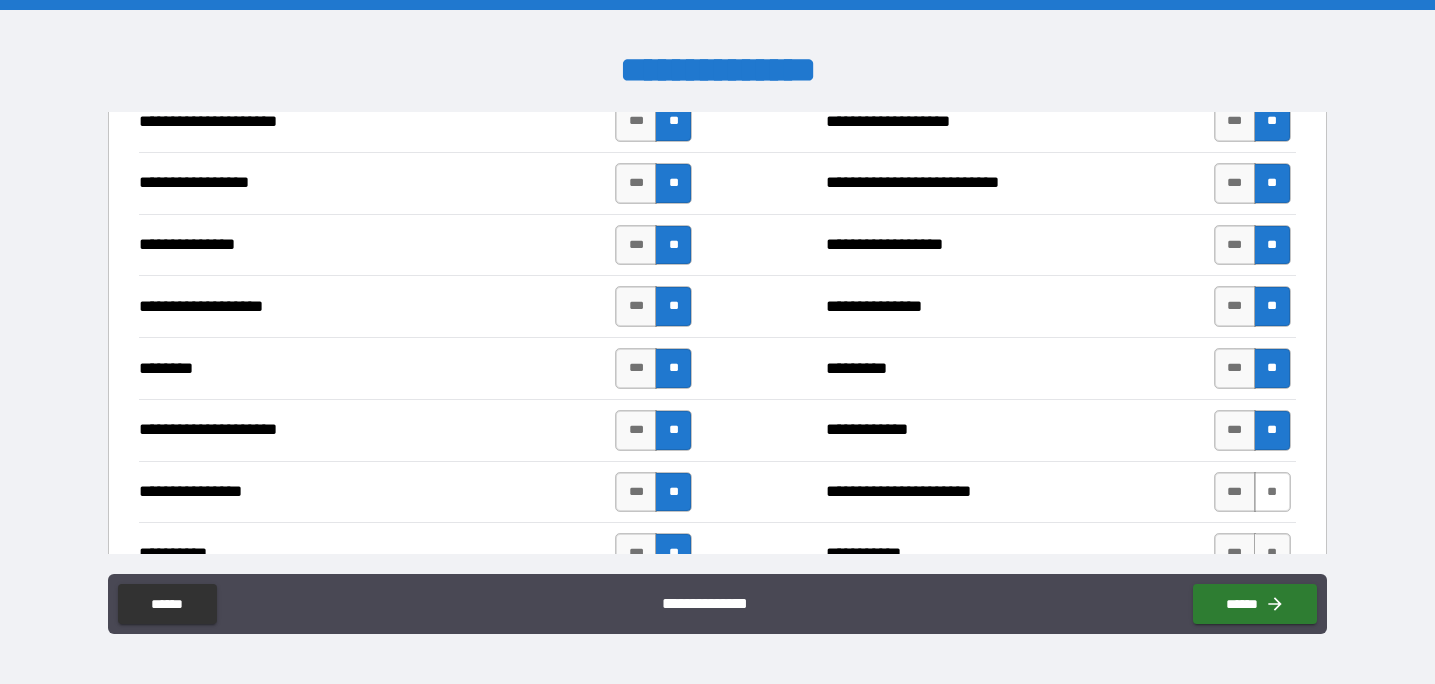 click on "**" at bounding box center [1272, 492] 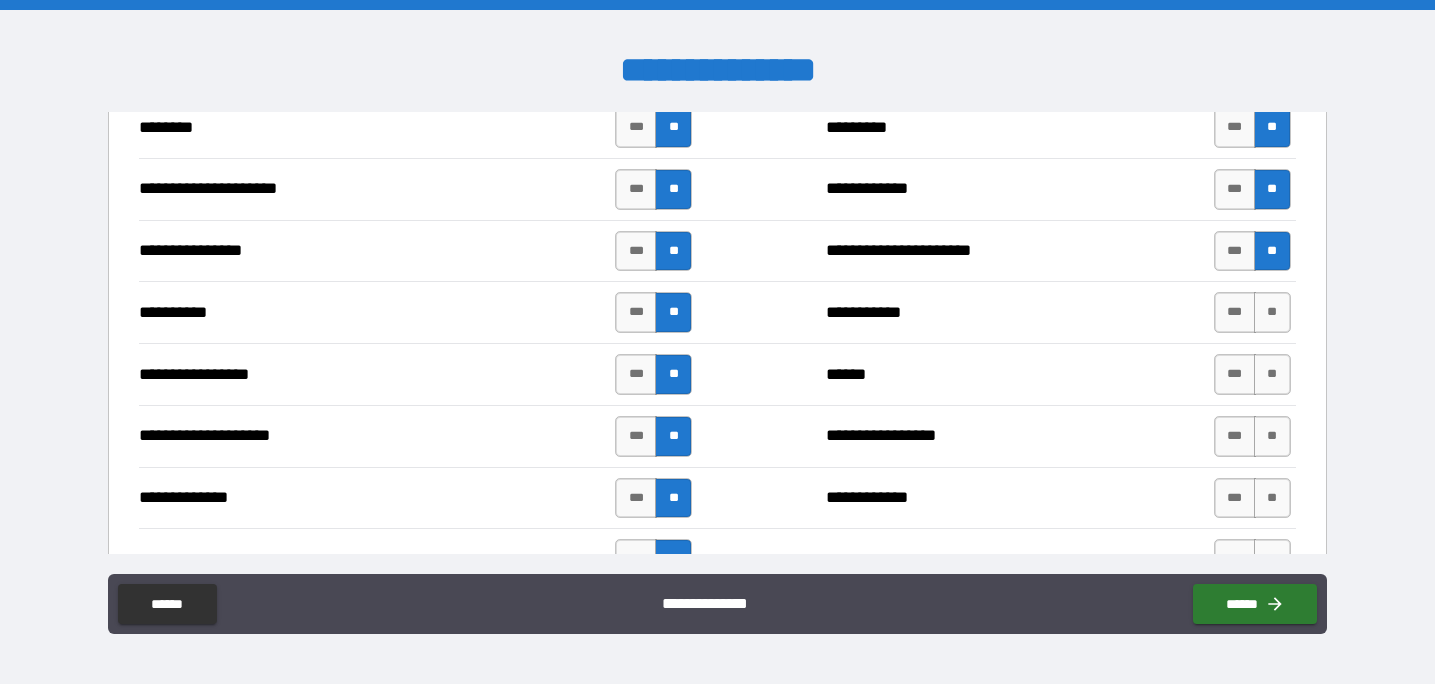 scroll, scrollTop: 2797, scrollLeft: 0, axis: vertical 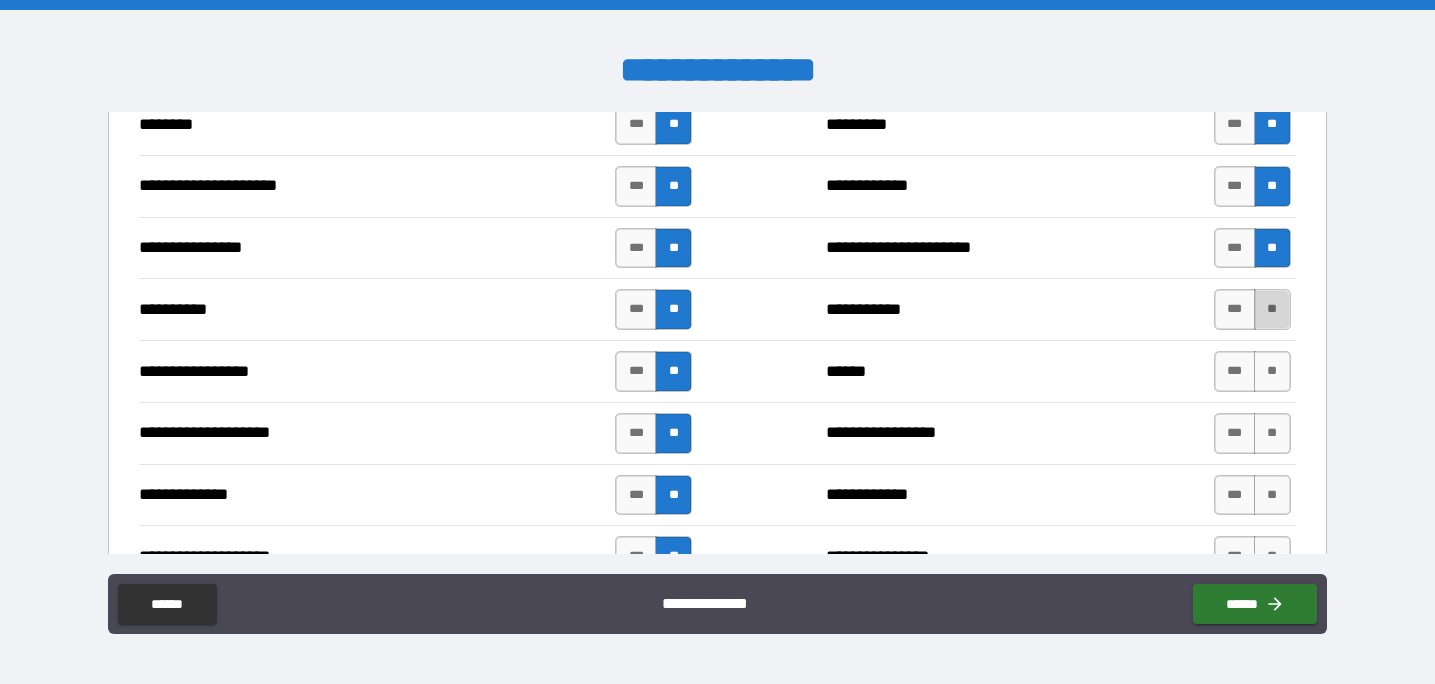 click on "**" at bounding box center [1272, 309] 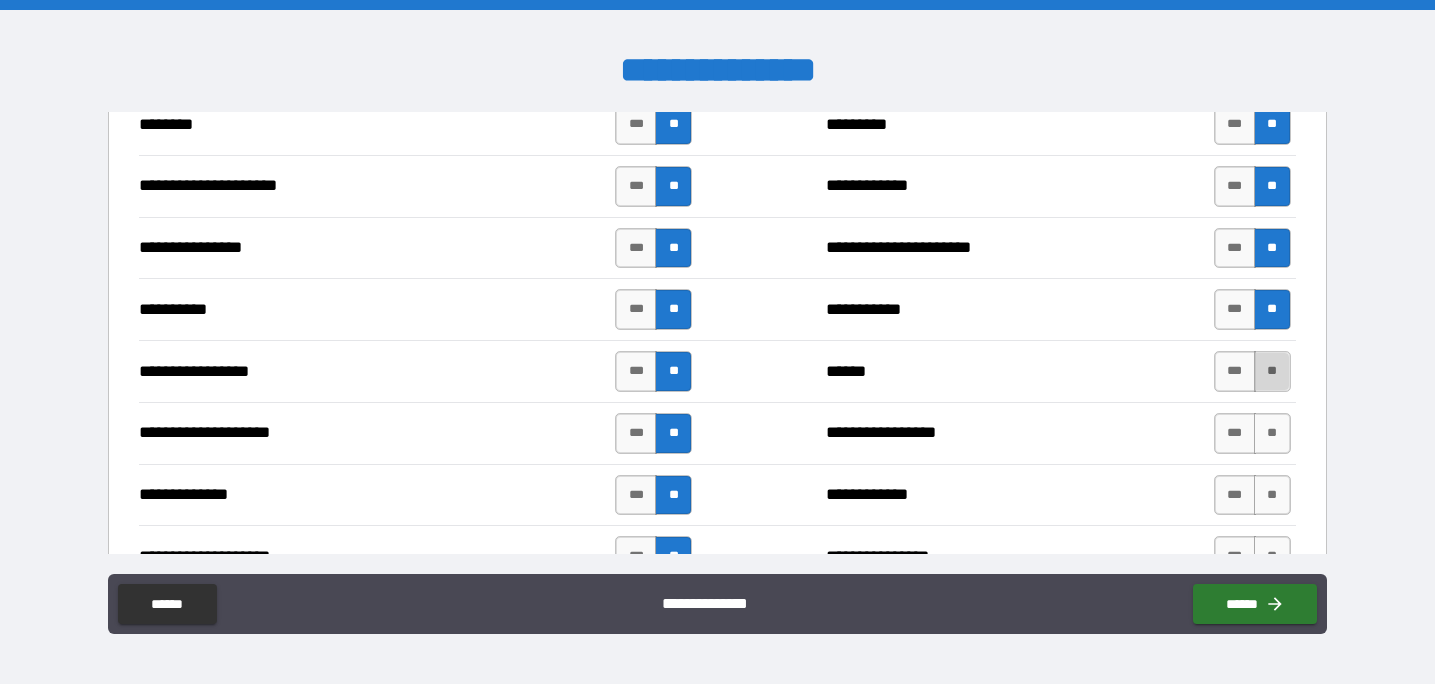 click on "**" at bounding box center [1272, 371] 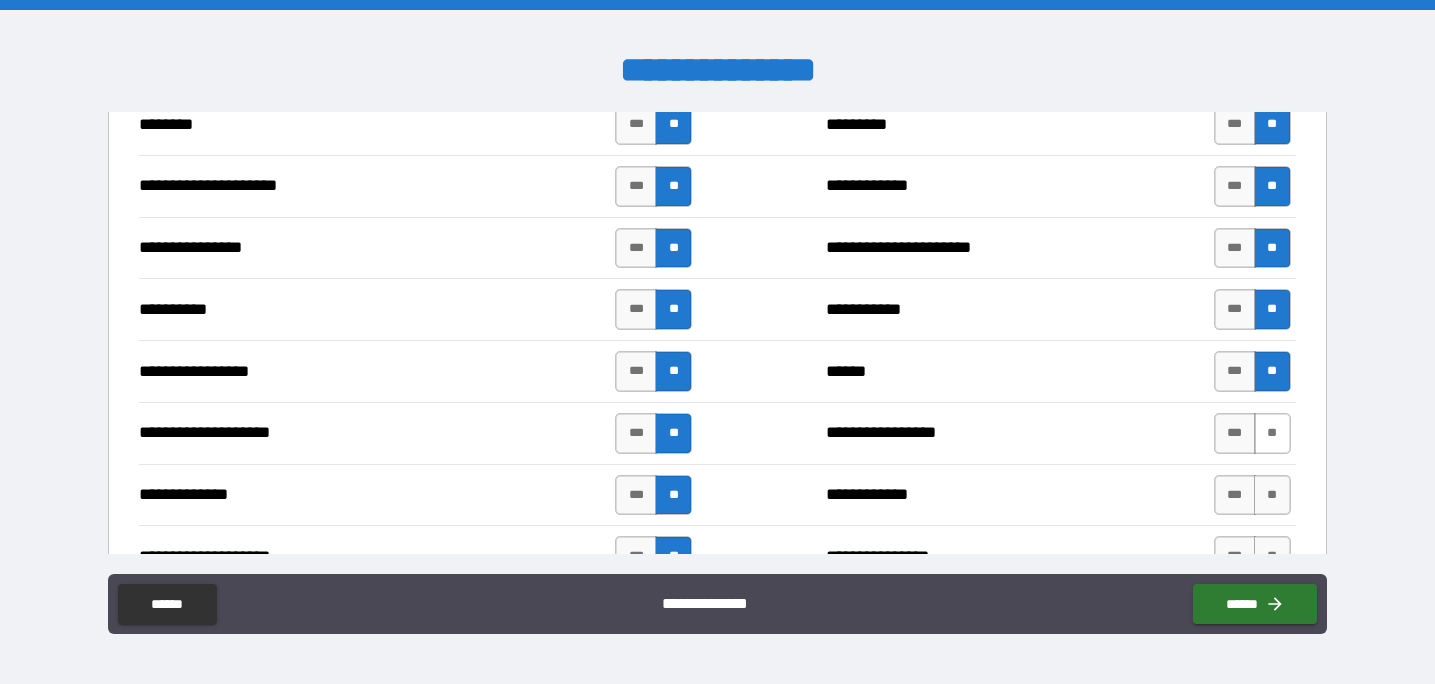 click on "**" at bounding box center [1272, 433] 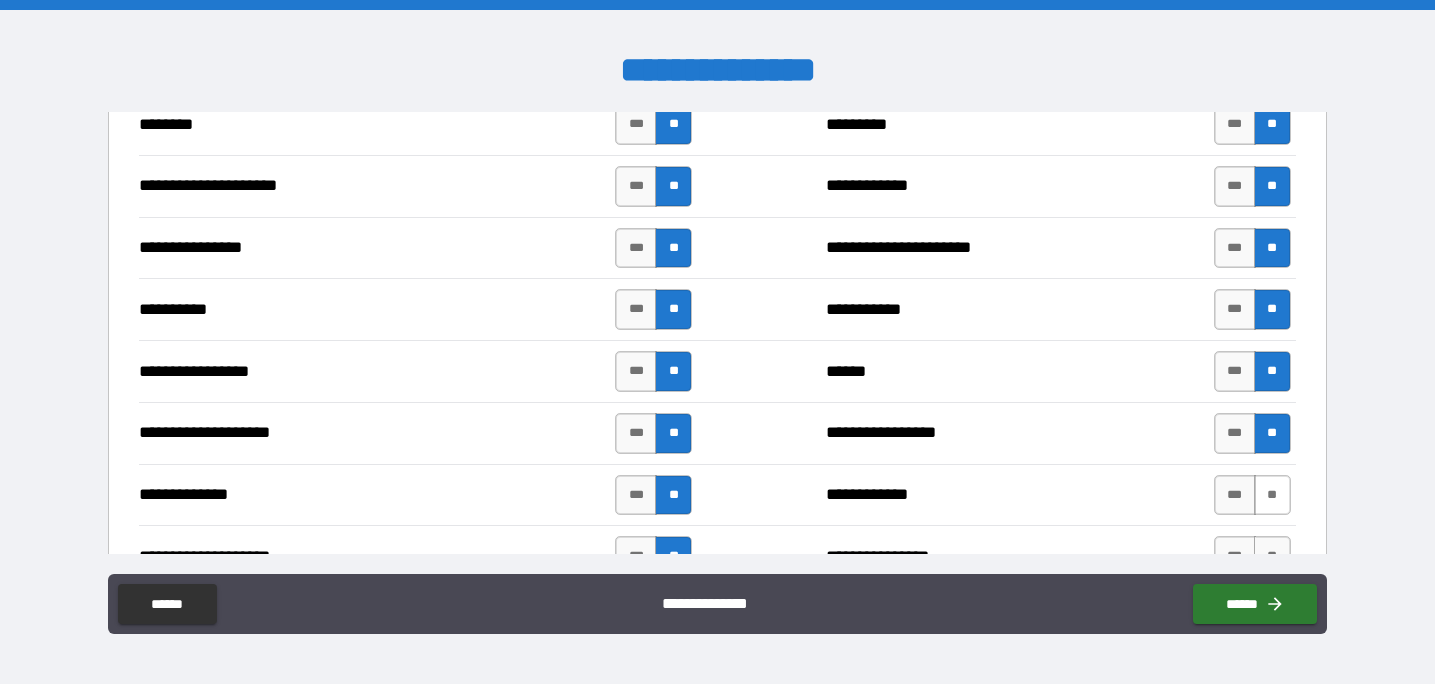 click on "**" at bounding box center [1272, 495] 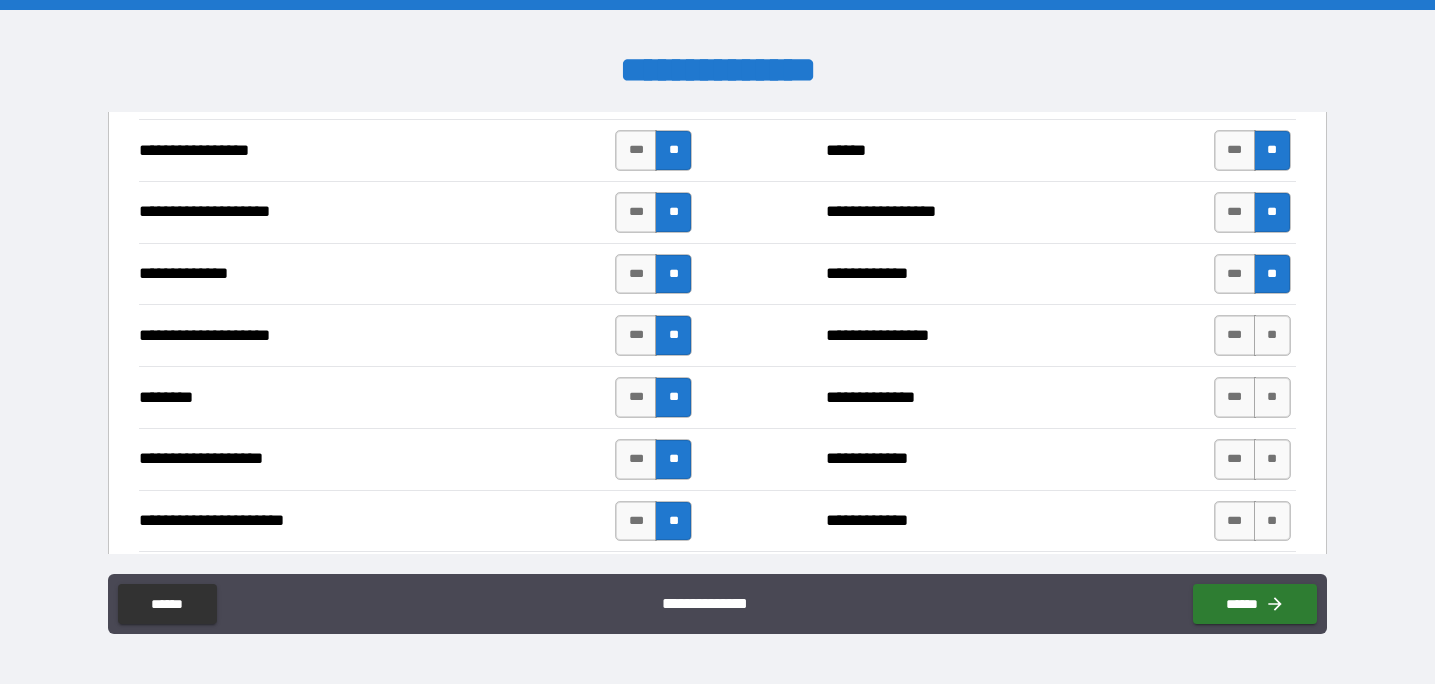 scroll, scrollTop: 3022, scrollLeft: 0, axis: vertical 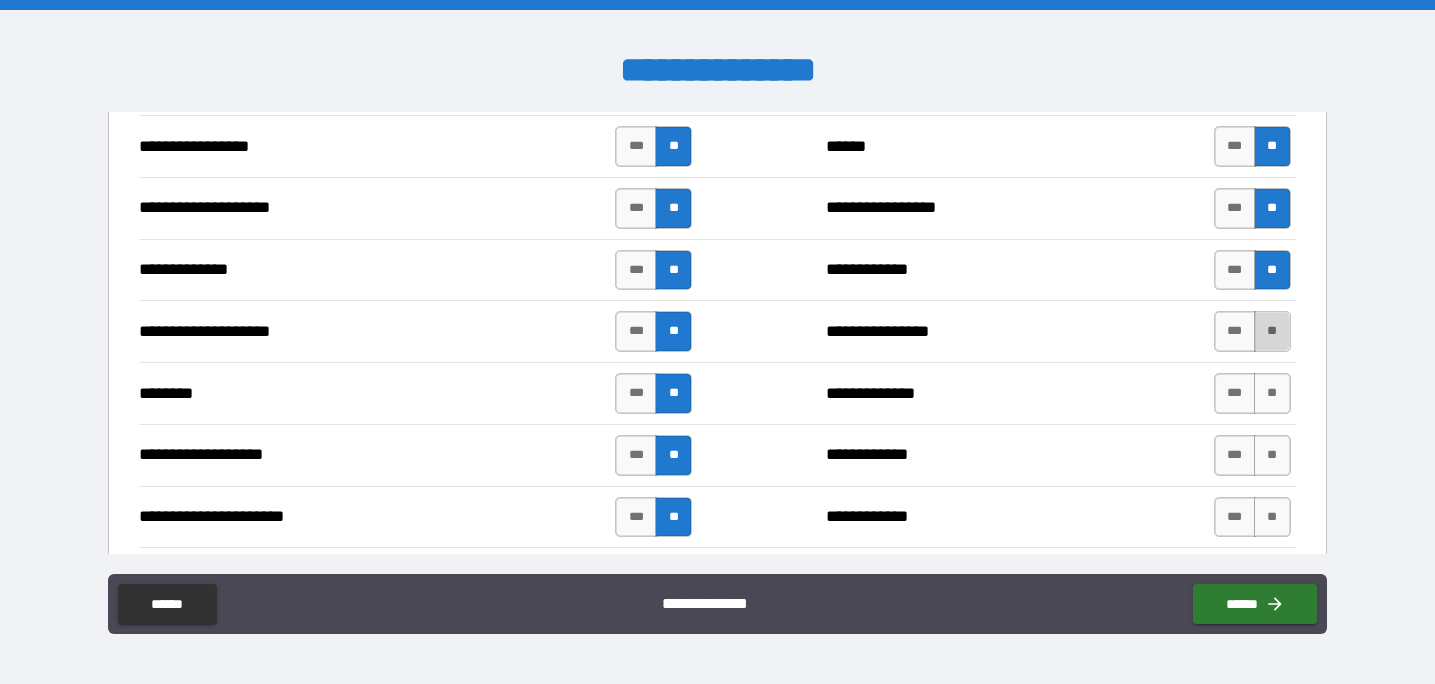 click on "**" at bounding box center [1272, 331] 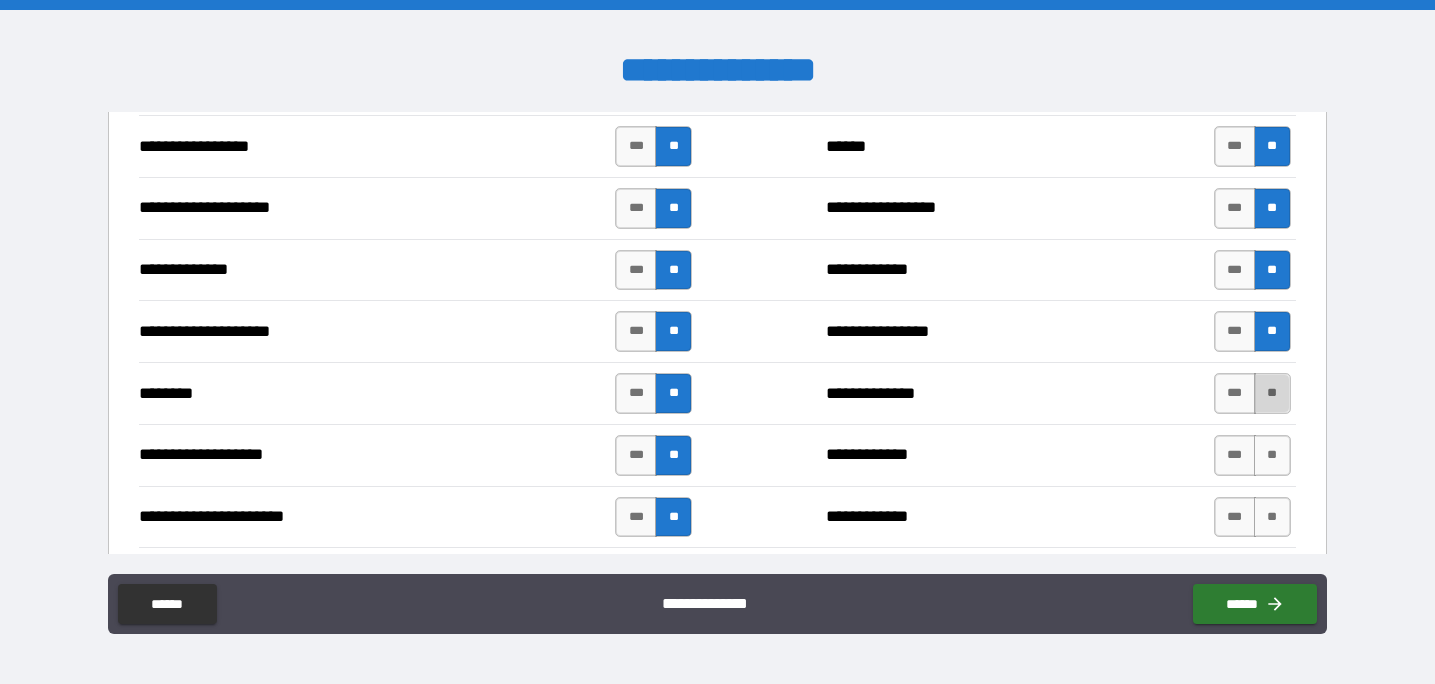 click on "**" at bounding box center [1272, 393] 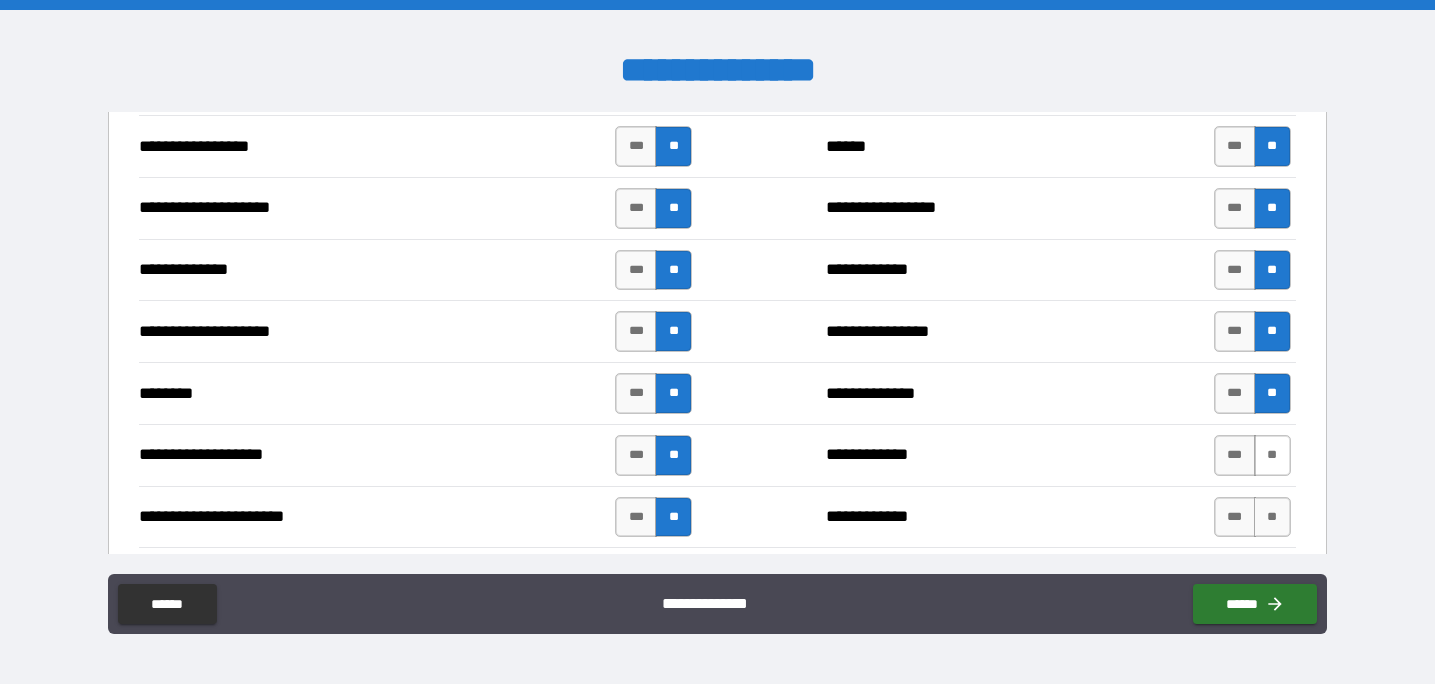 click on "**" at bounding box center [1272, 455] 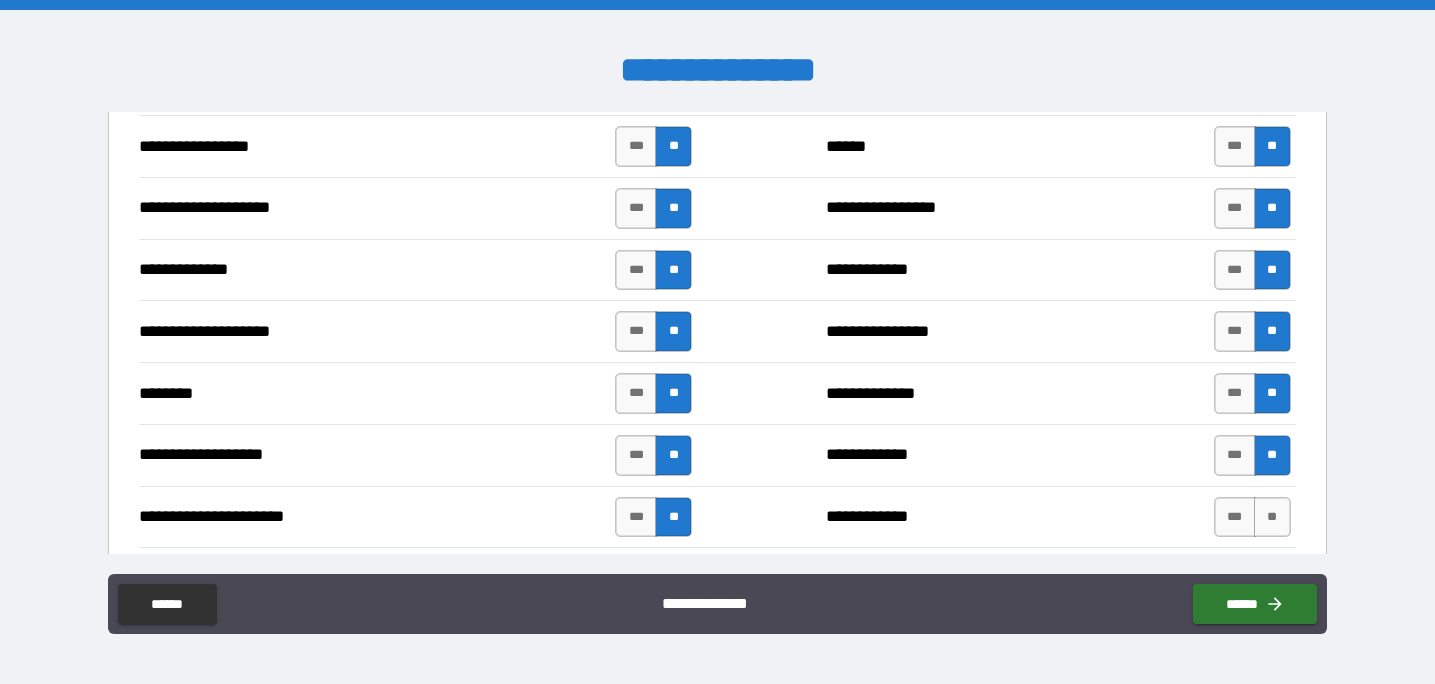 click on "**********" at bounding box center [717, 517] 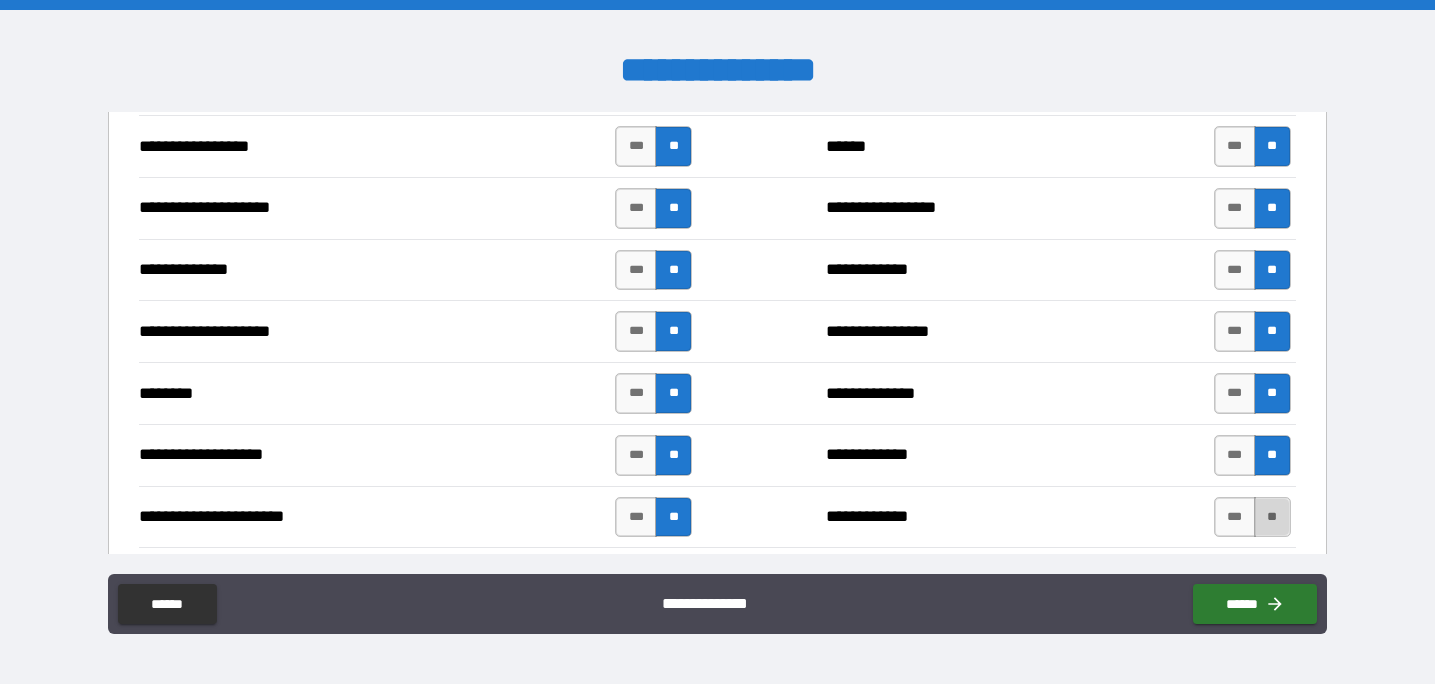 click on "**" at bounding box center [1272, 517] 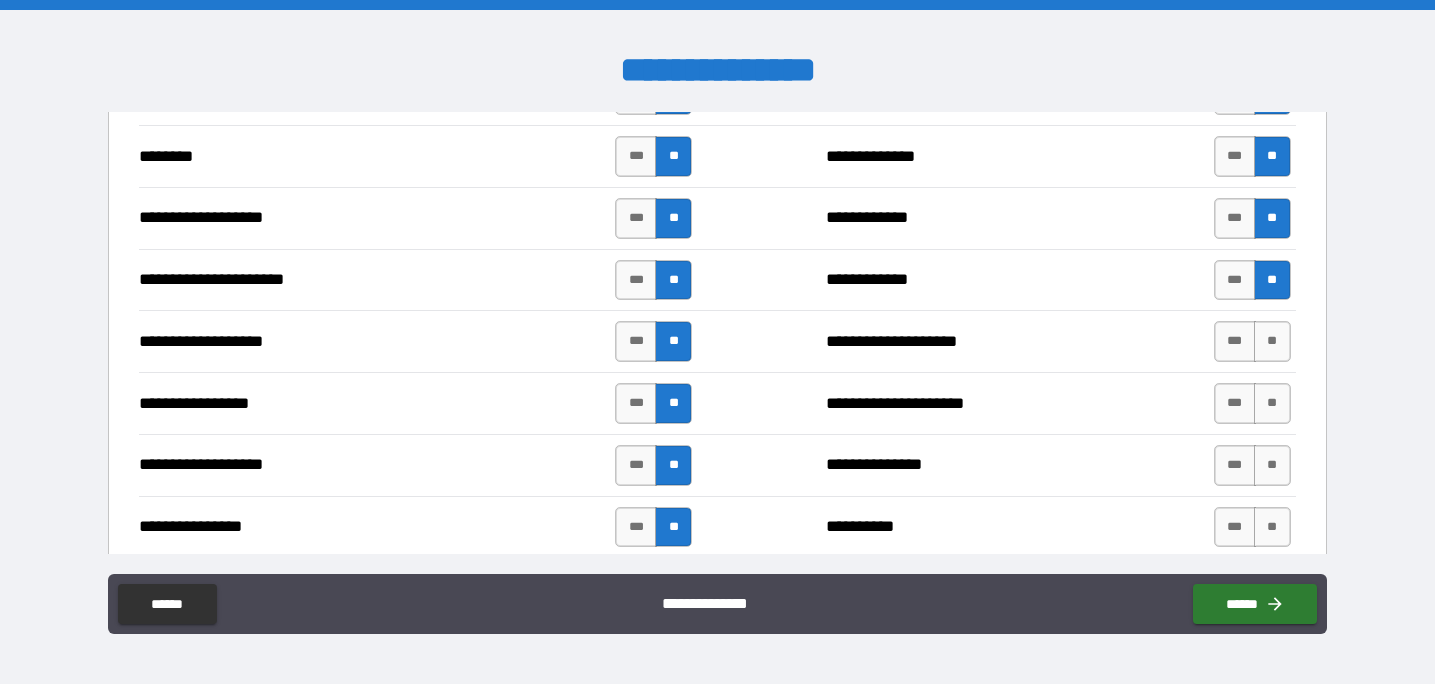 scroll, scrollTop: 3273, scrollLeft: 0, axis: vertical 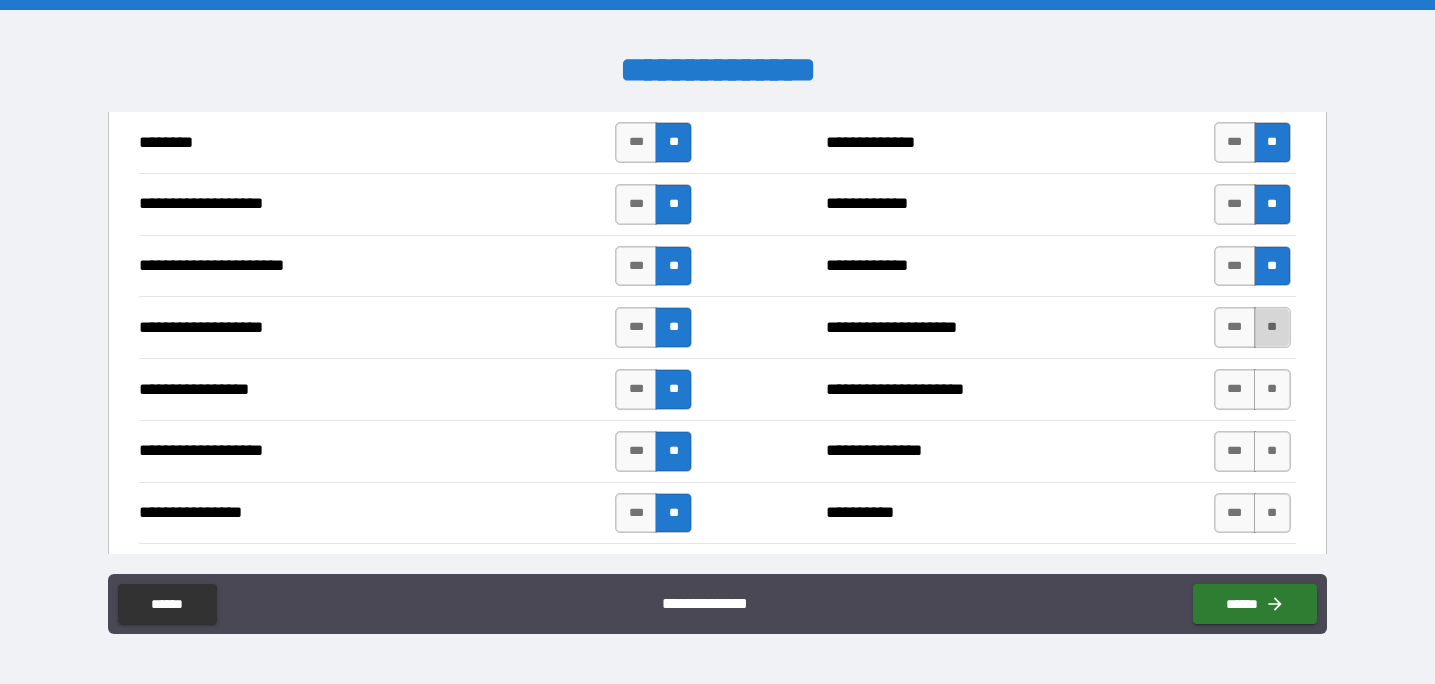 click on "**" at bounding box center (1272, 327) 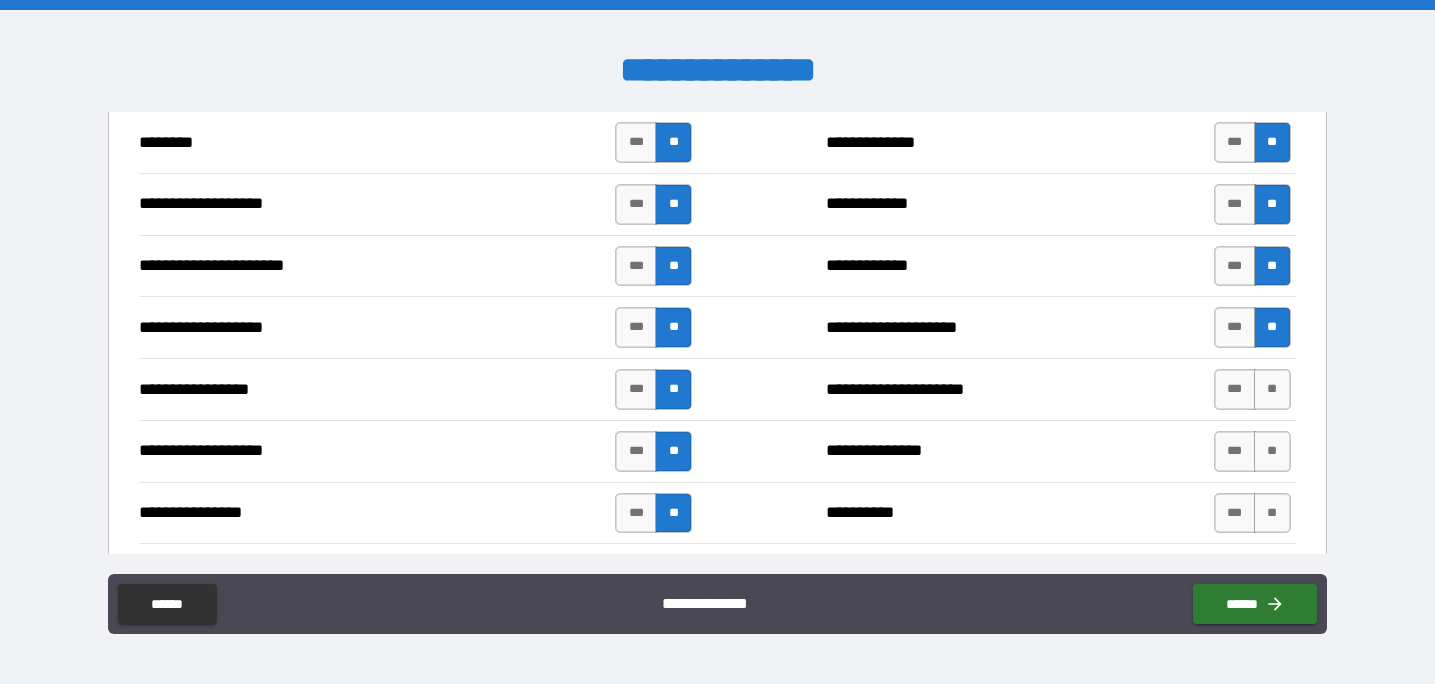 click on "**********" at bounding box center (717, 389) 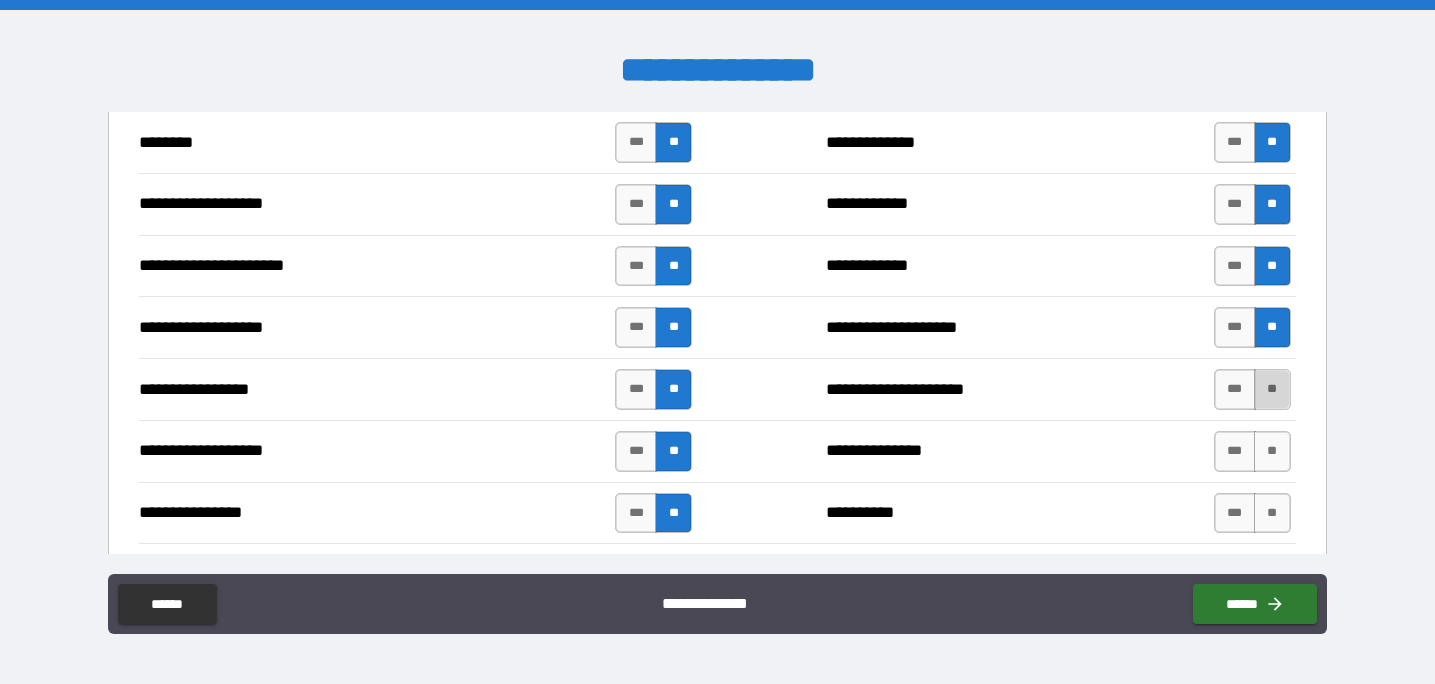 drag, startPoint x: 1259, startPoint y: 381, endPoint x: 1259, endPoint y: 400, distance: 19 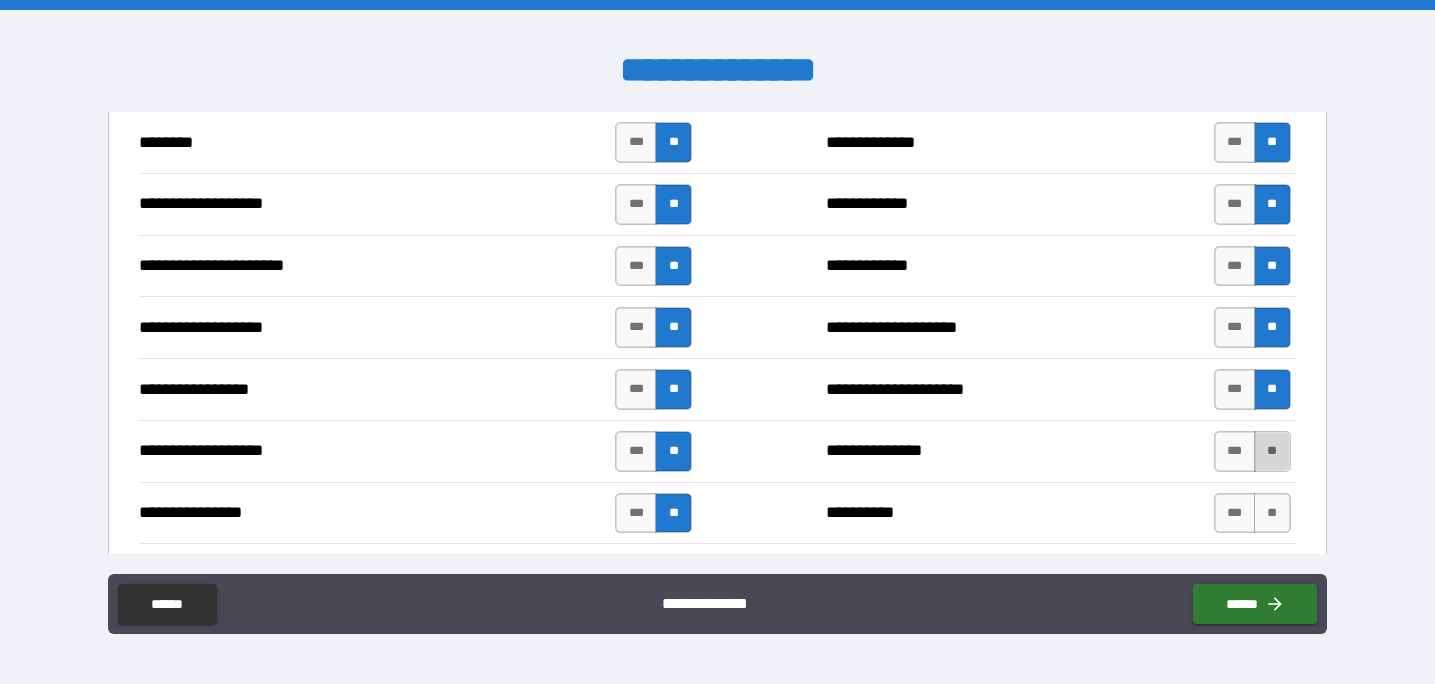 click on "**" at bounding box center (1272, 451) 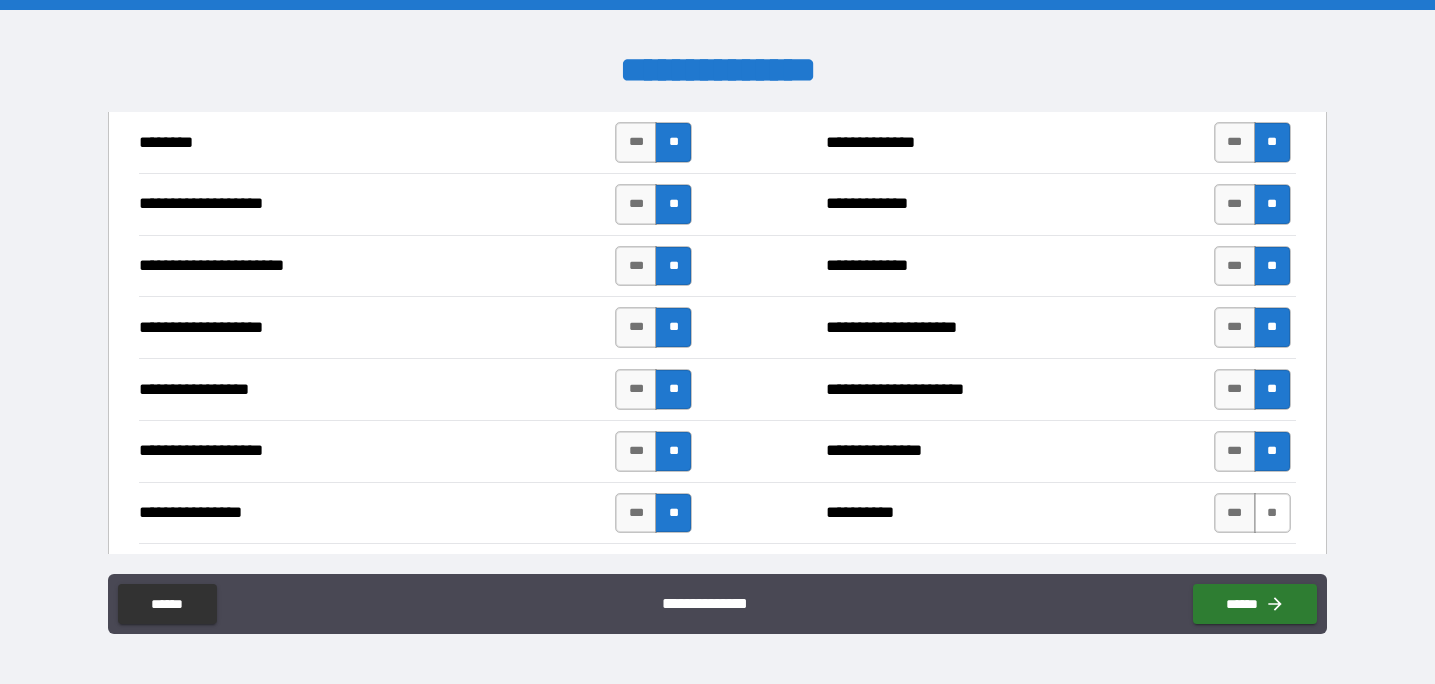 click on "**" at bounding box center (1272, 513) 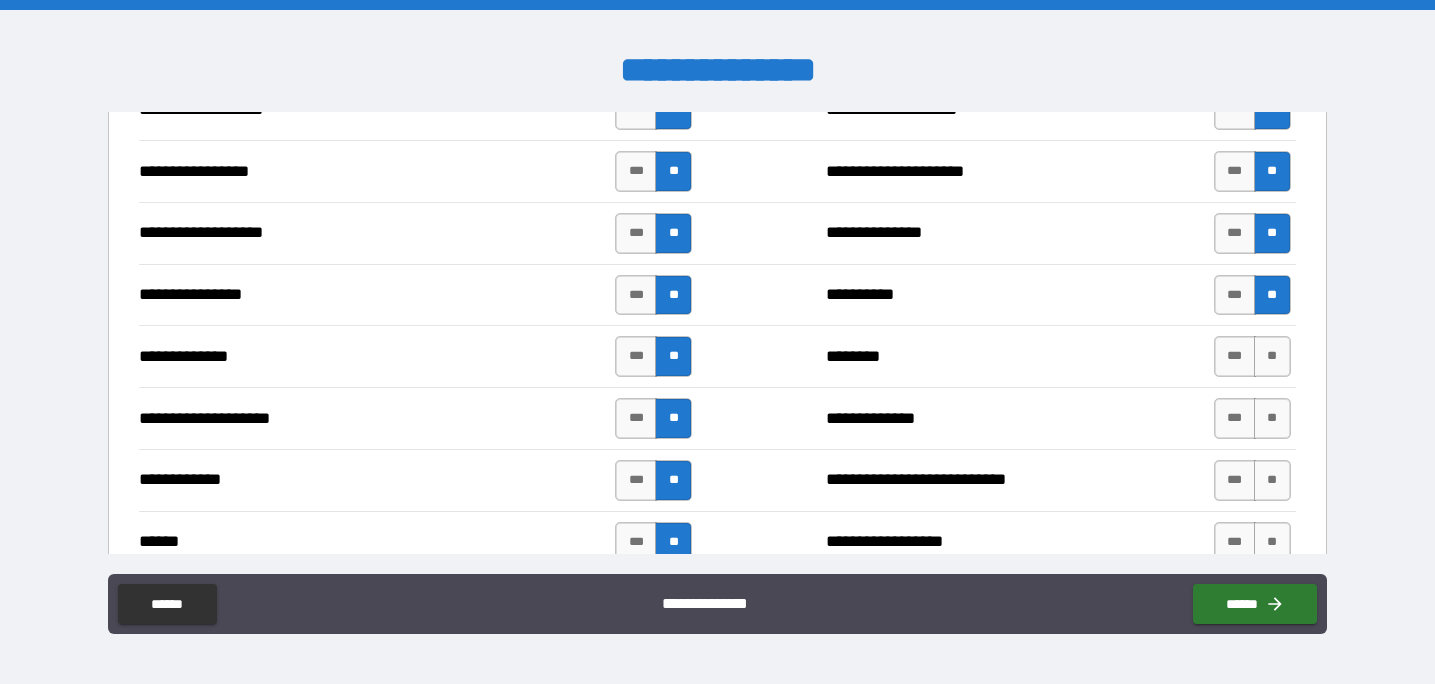 scroll, scrollTop: 3495, scrollLeft: 0, axis: vertical 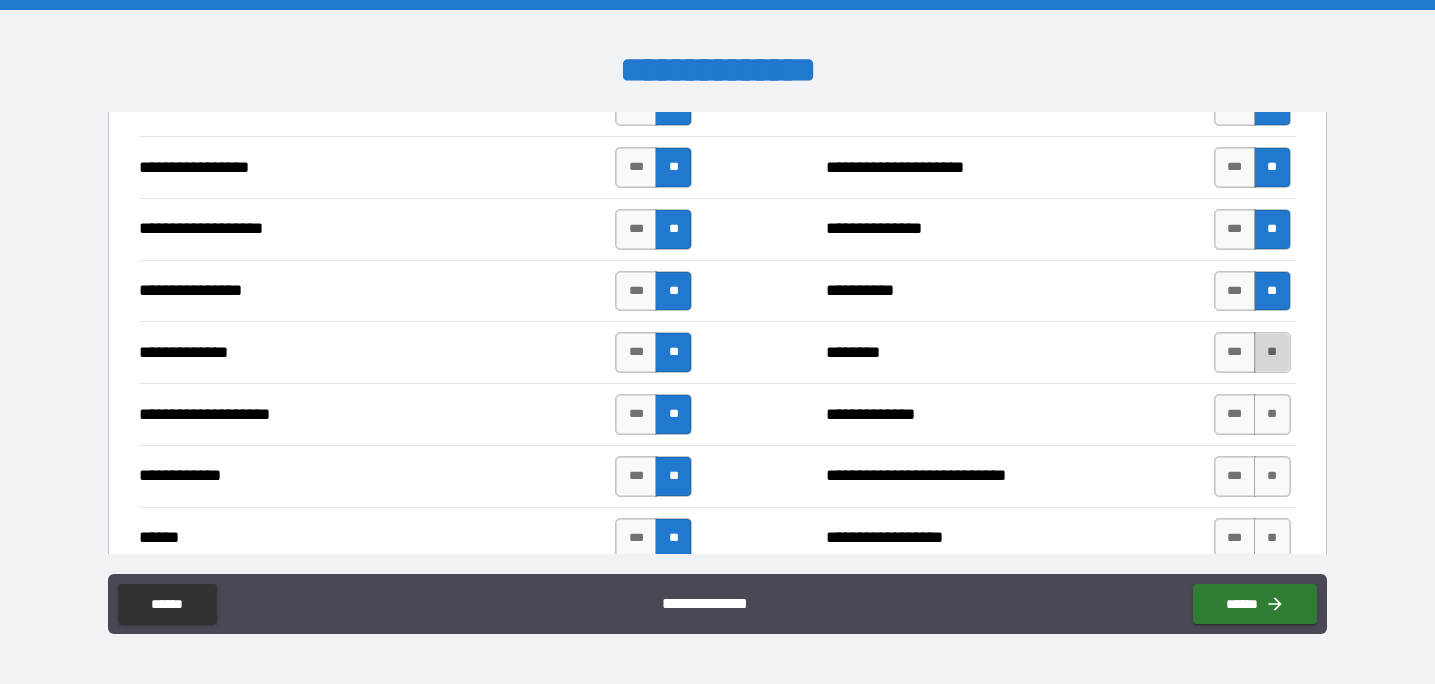 click on "**" at bounding box center (1272, 352) 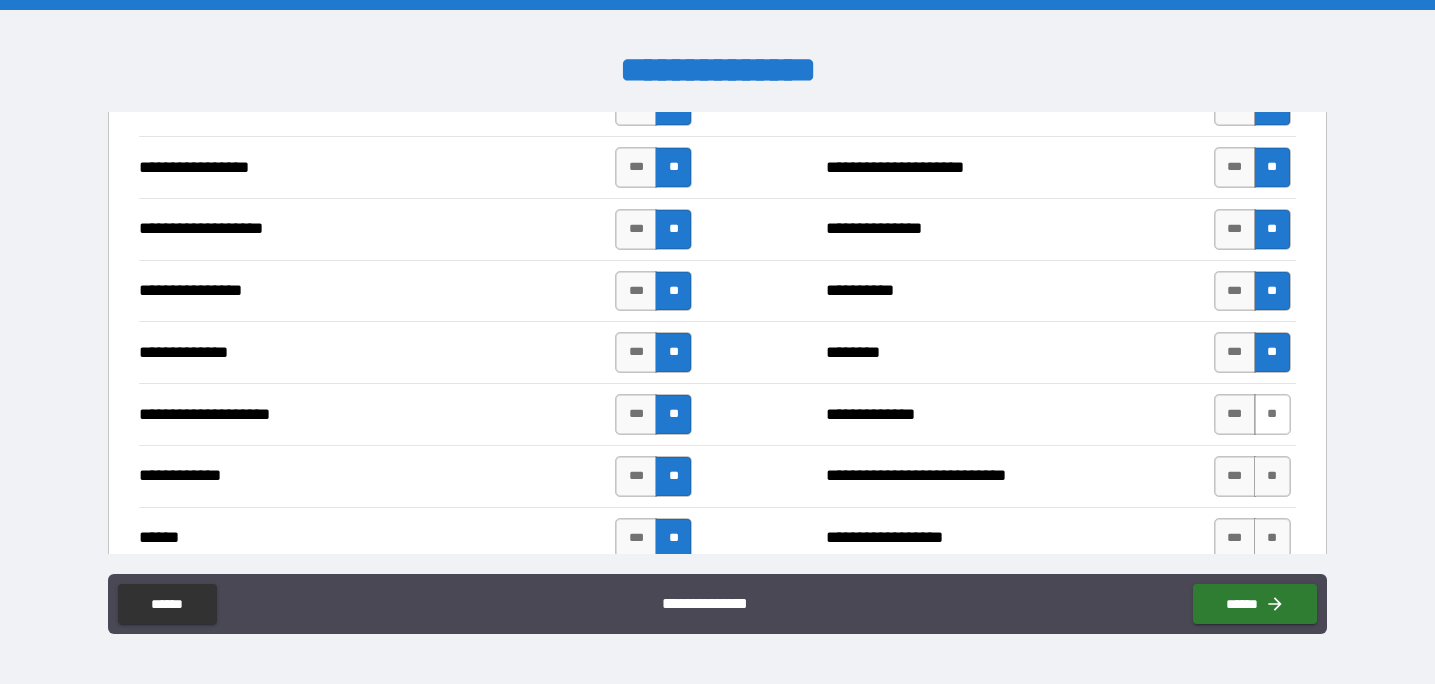 click on "**" at bounding box center (1272, 414) 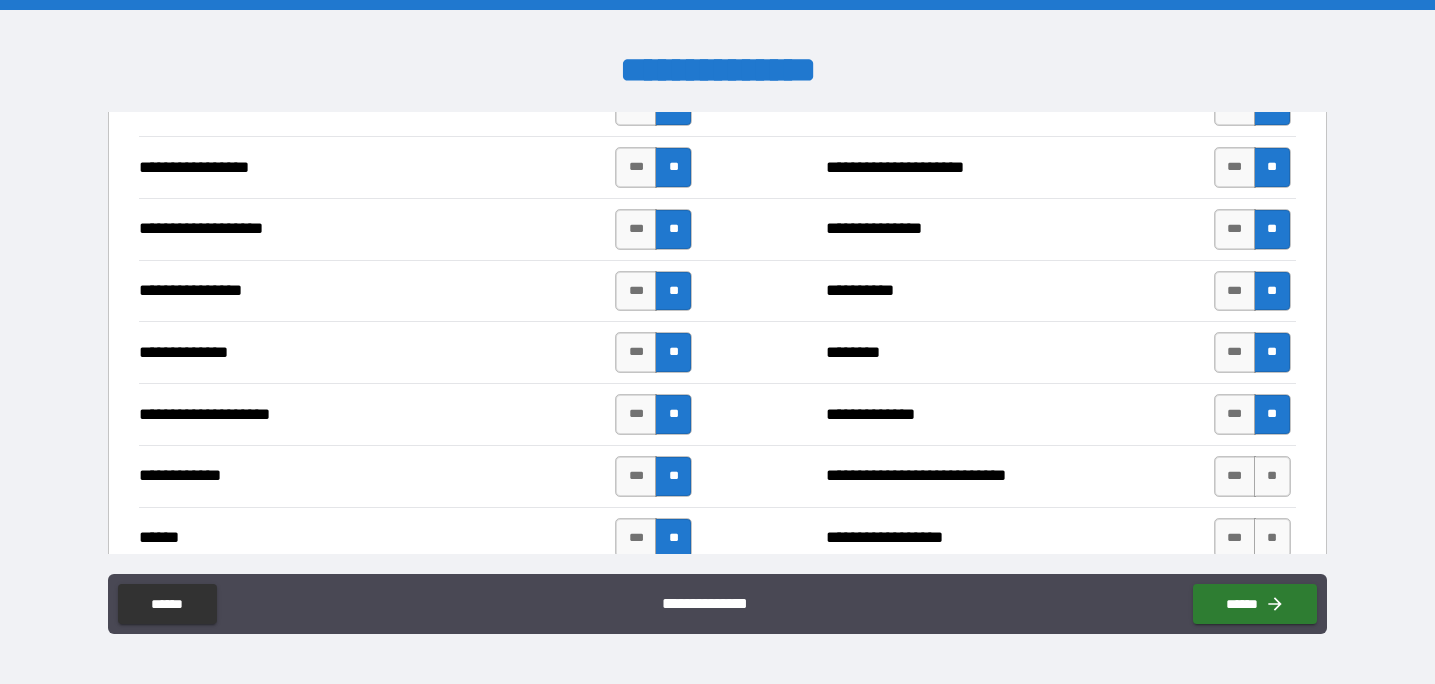 click on "**********" at bounding box center (717, 476) 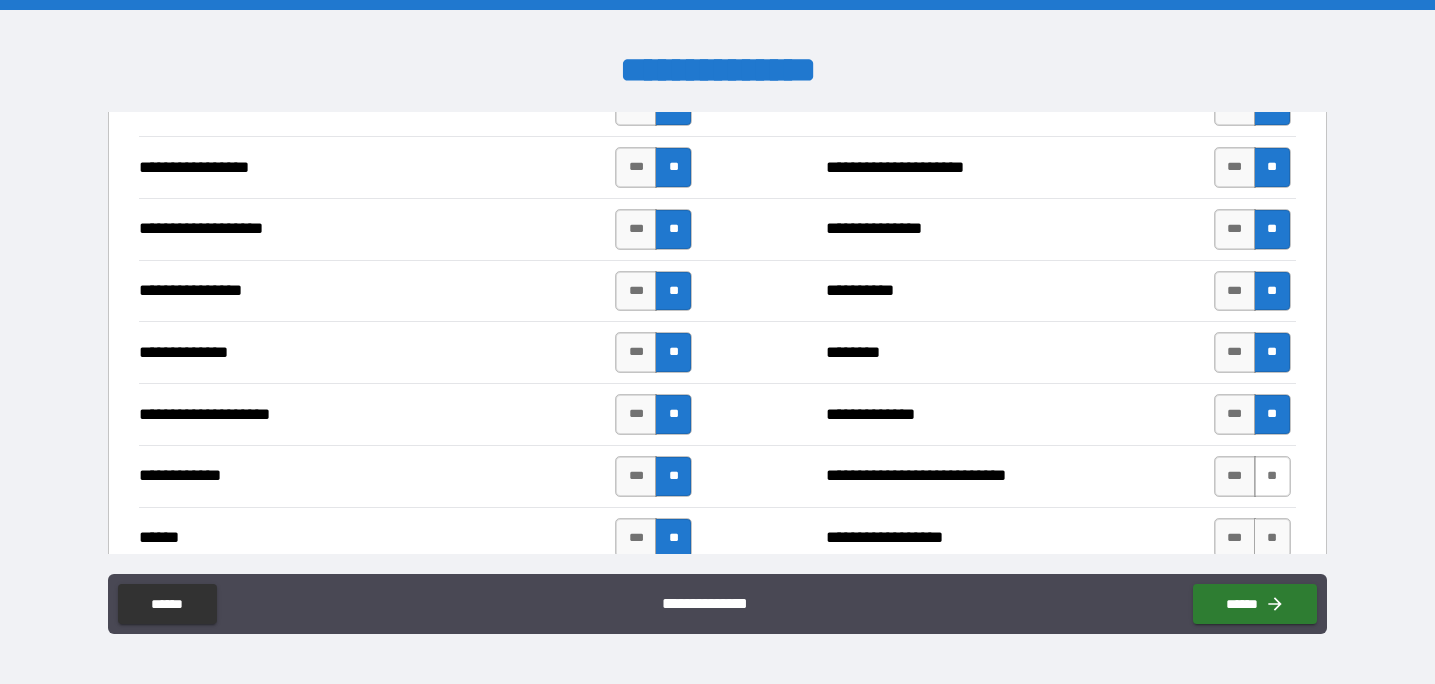 click on "**" at bounding box center [1272, 476] 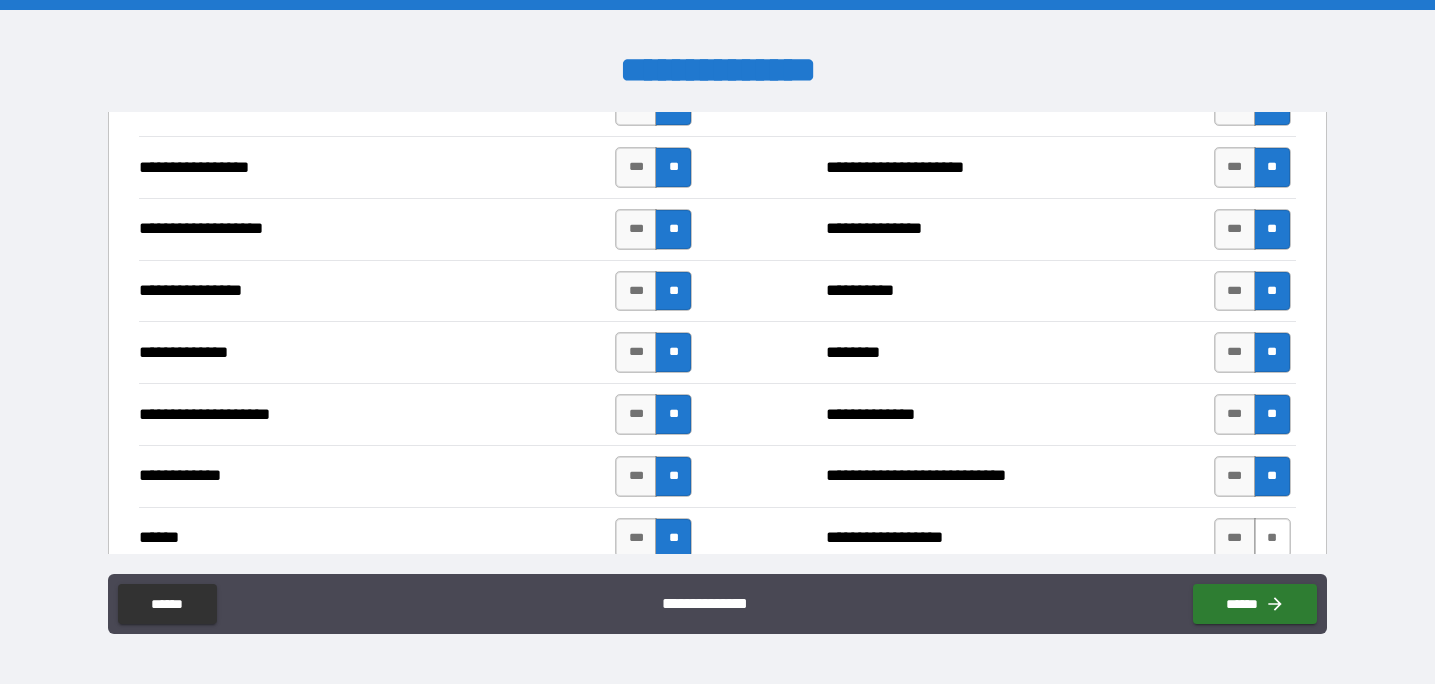 click on "**" at bounding box center (1272, 538) 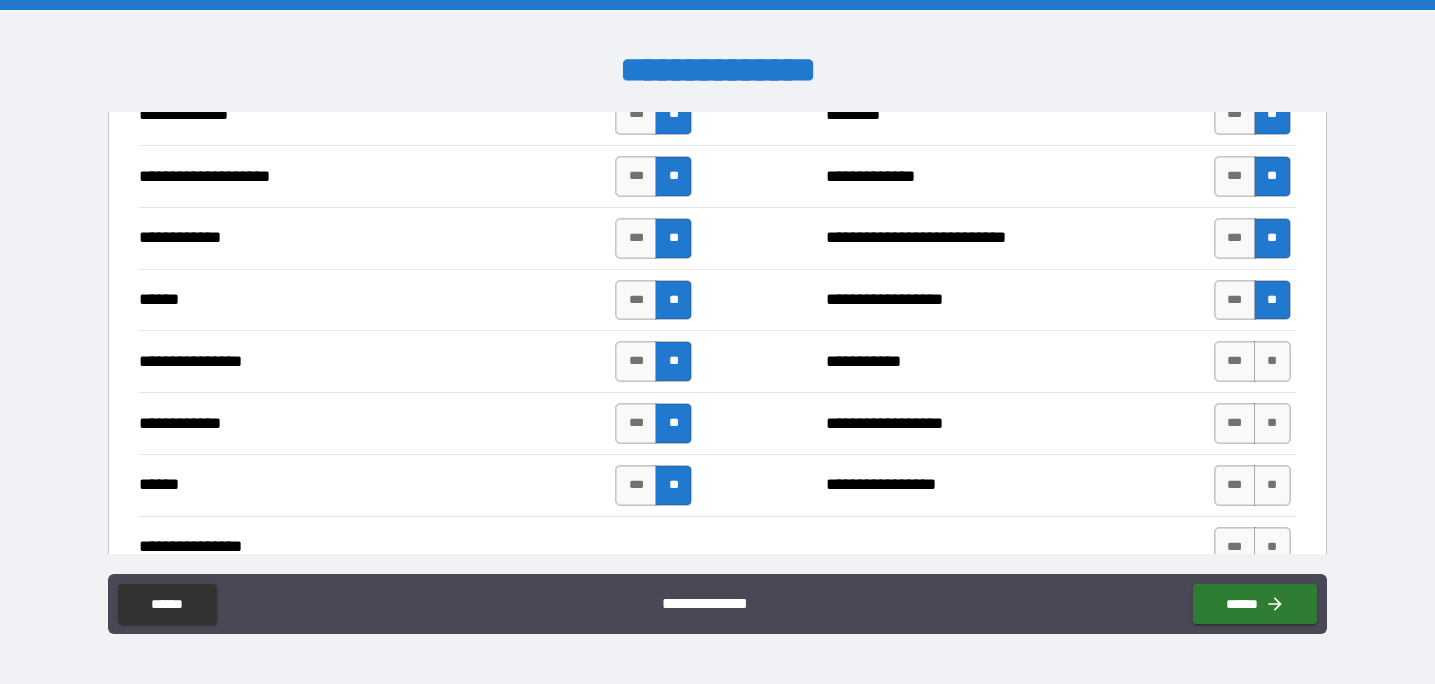 scroll, scrollTop: 3734, scrollLeft: 0, axis: vertical 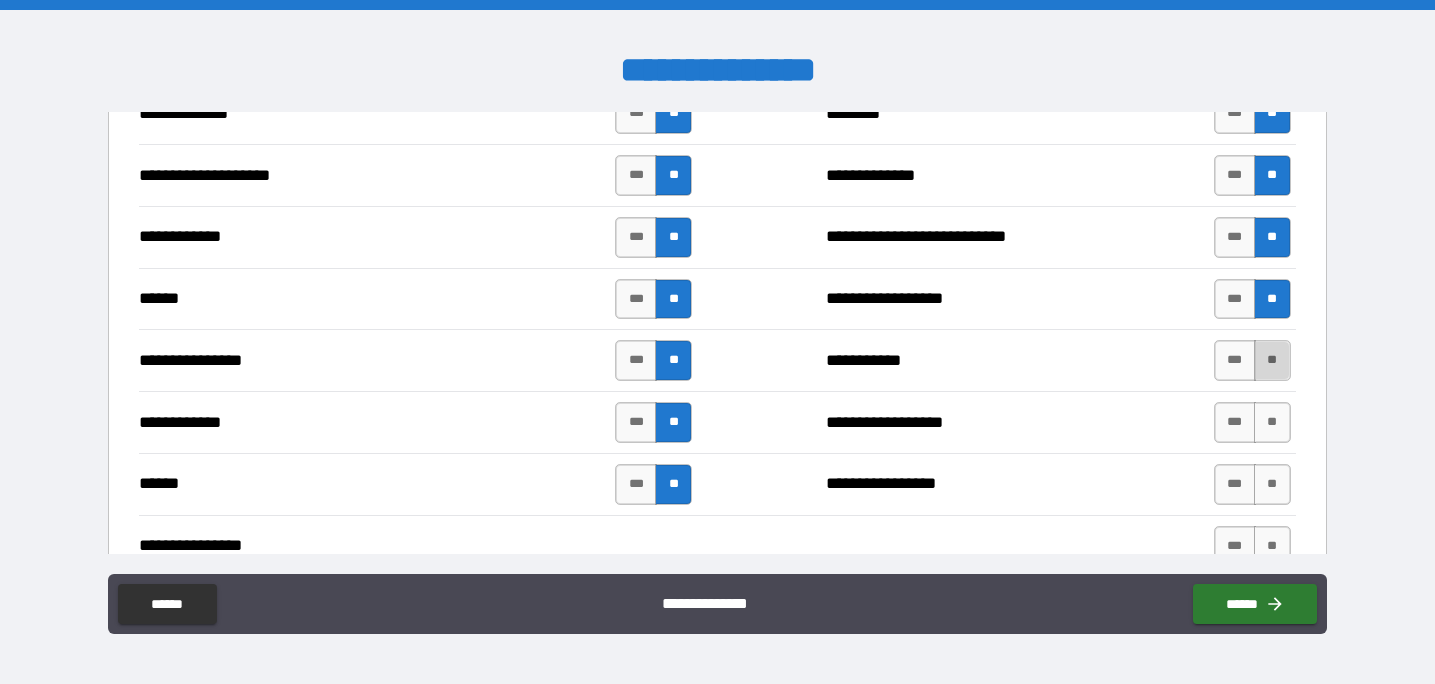 click on "**" at bounding box center (1272, 360) 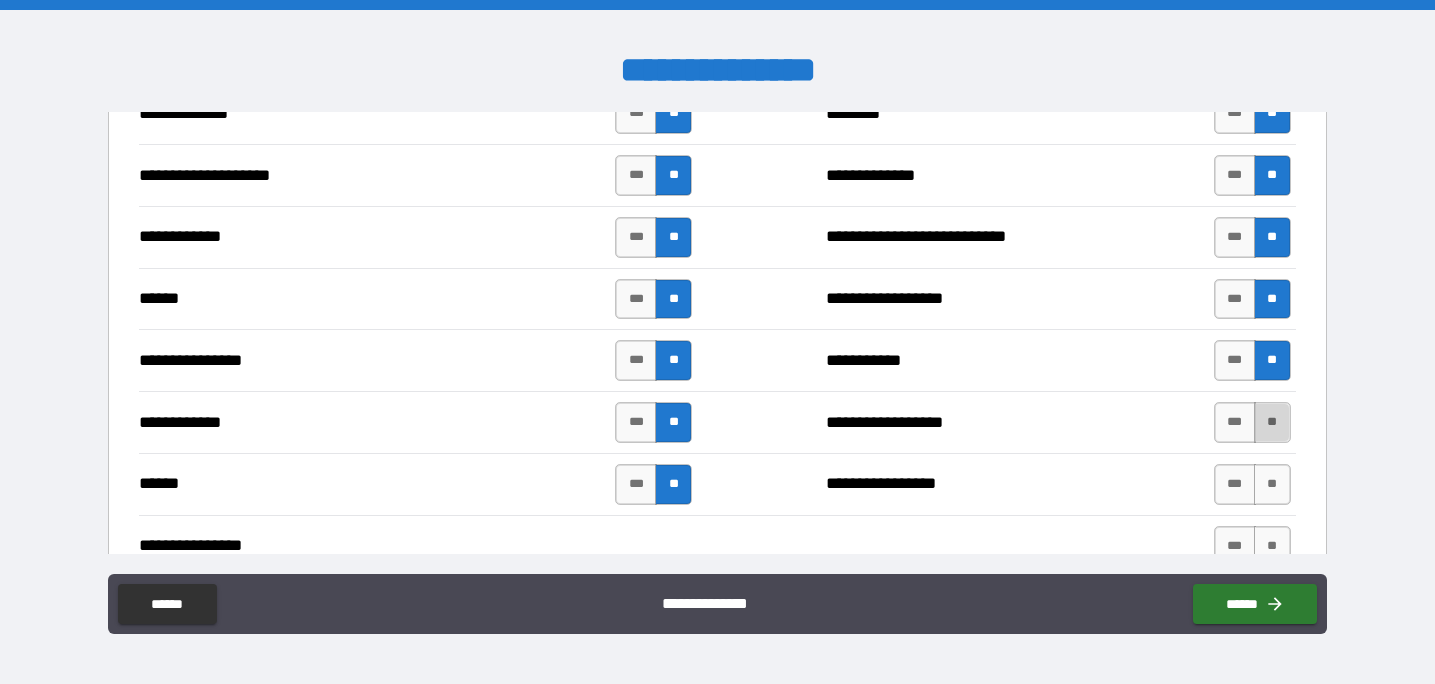 click on "**" at bounding box center [1272, 422] 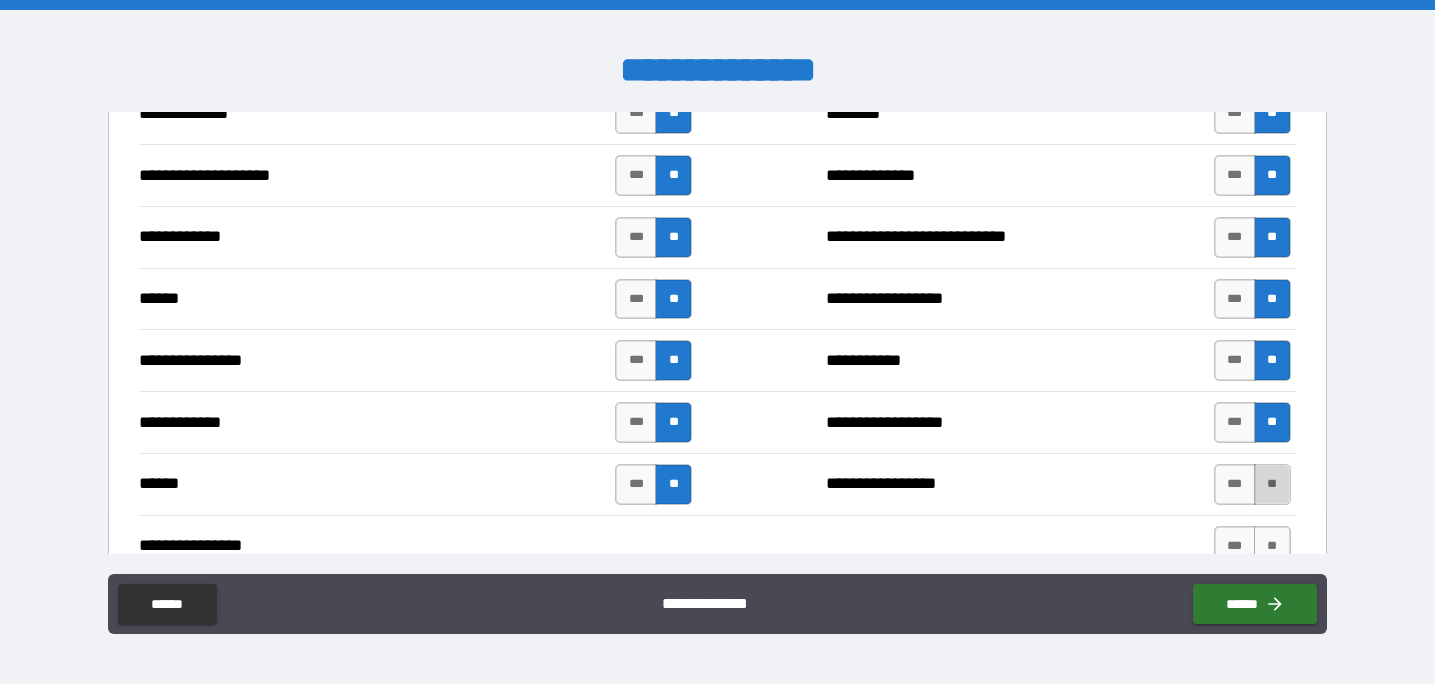 click on "**" at bounding box center [1272, 484] 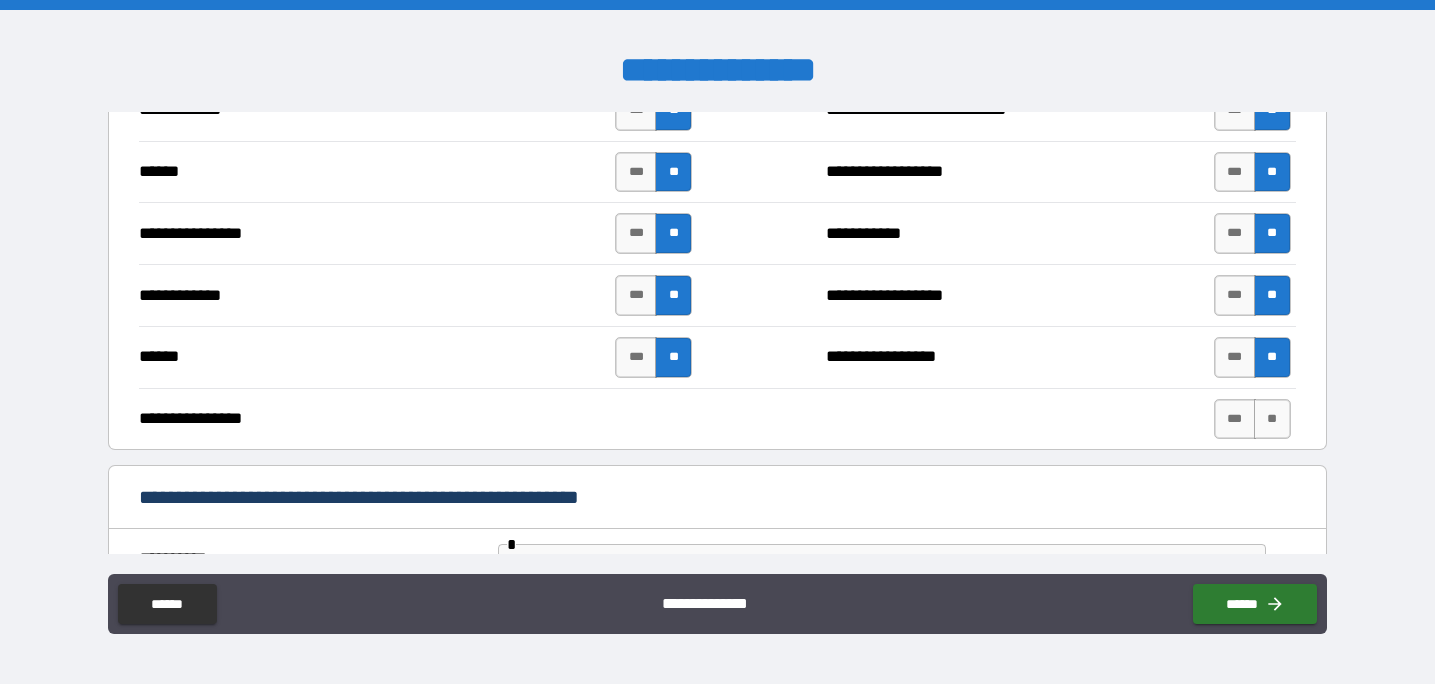 scroll, scrollTop: 3867, scrollLeft: 0, axis: vertical 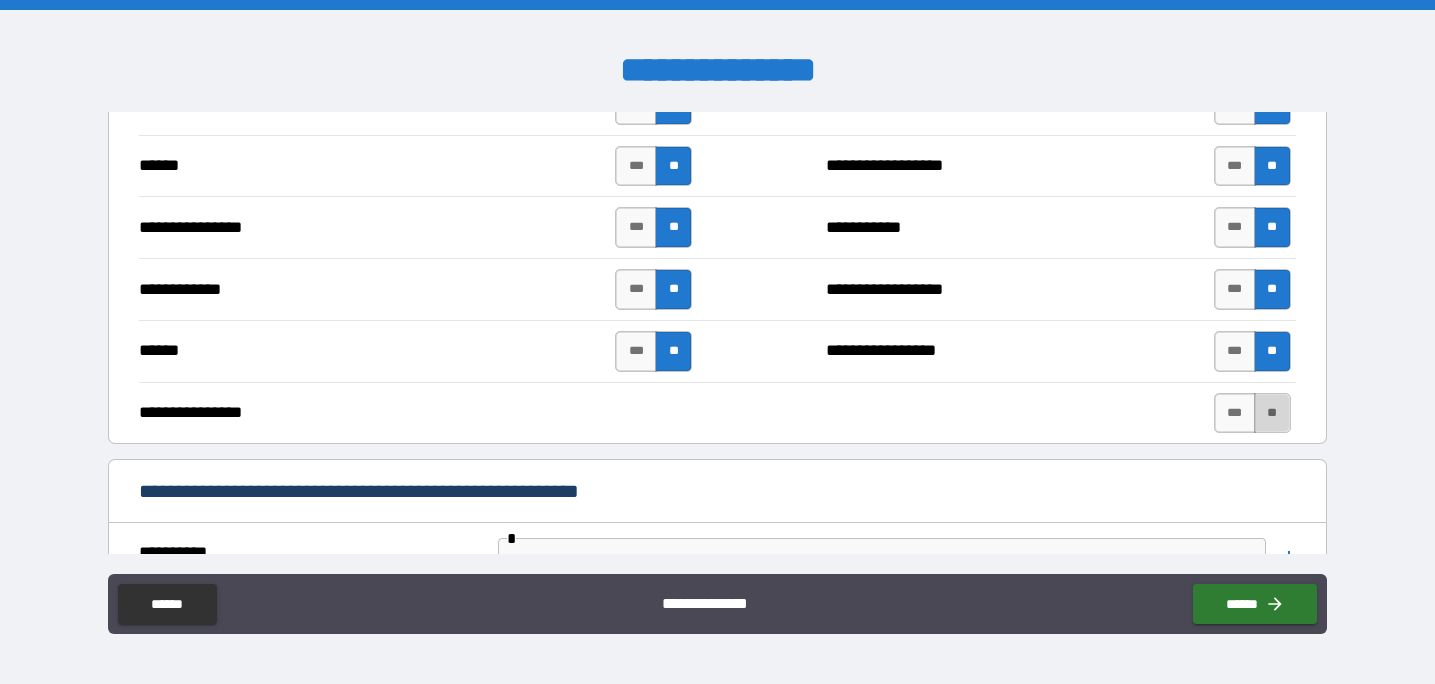 click on "**" at bounding box center [1272, 413] 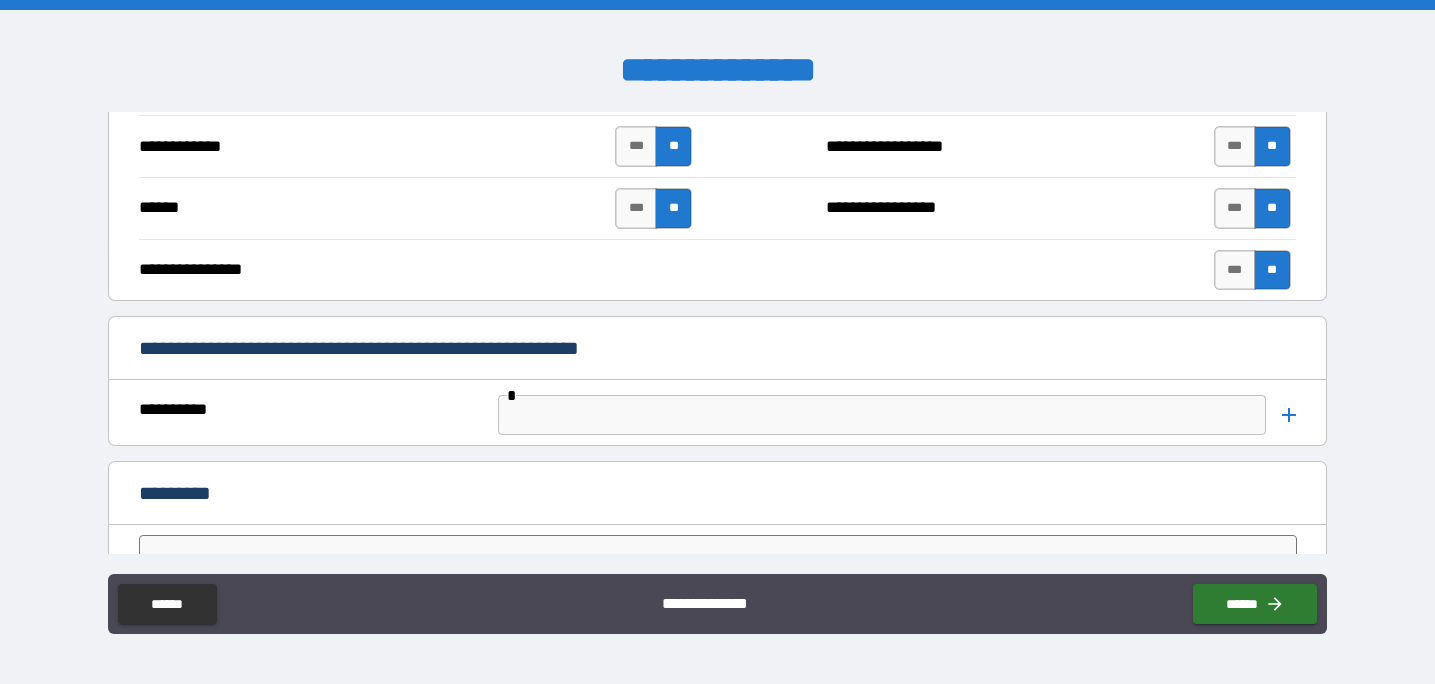 scroll, scrollTop: 4020, scrollLeft: 0, axis: vertical 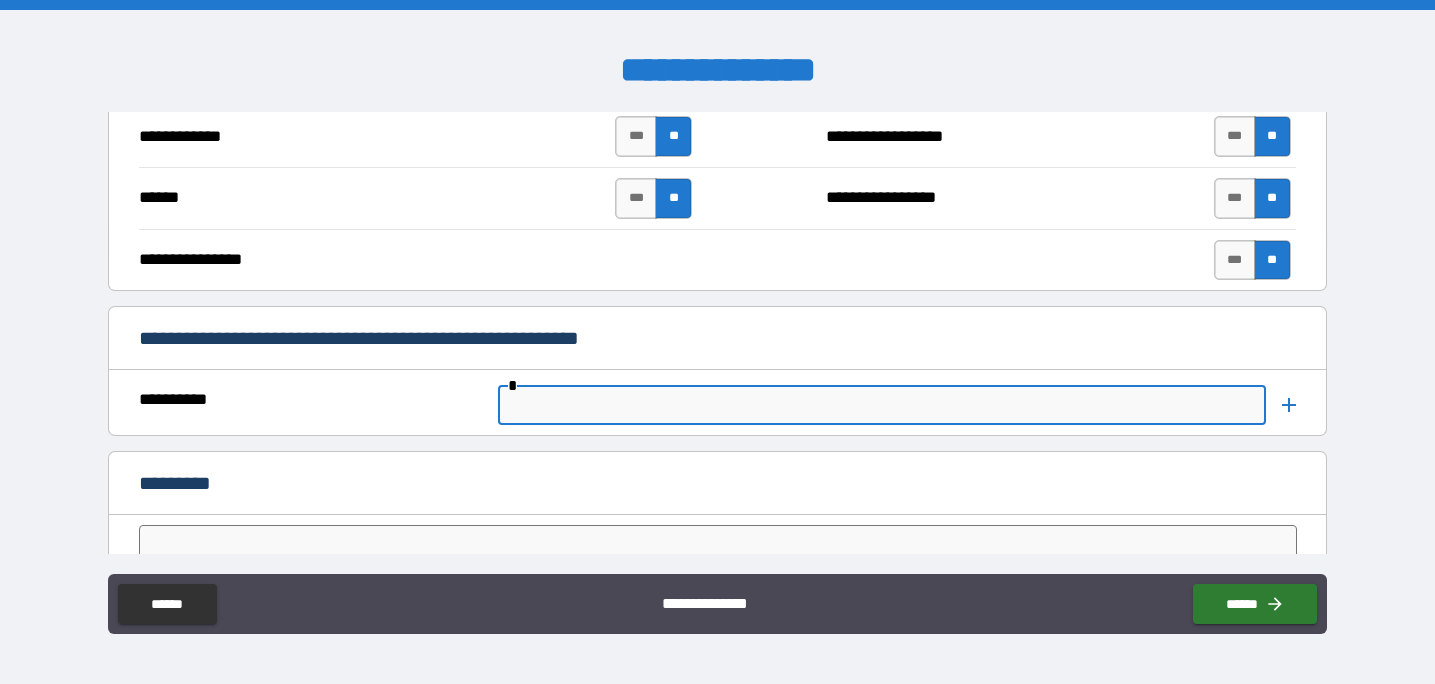 click at bounding box center [882, 405] 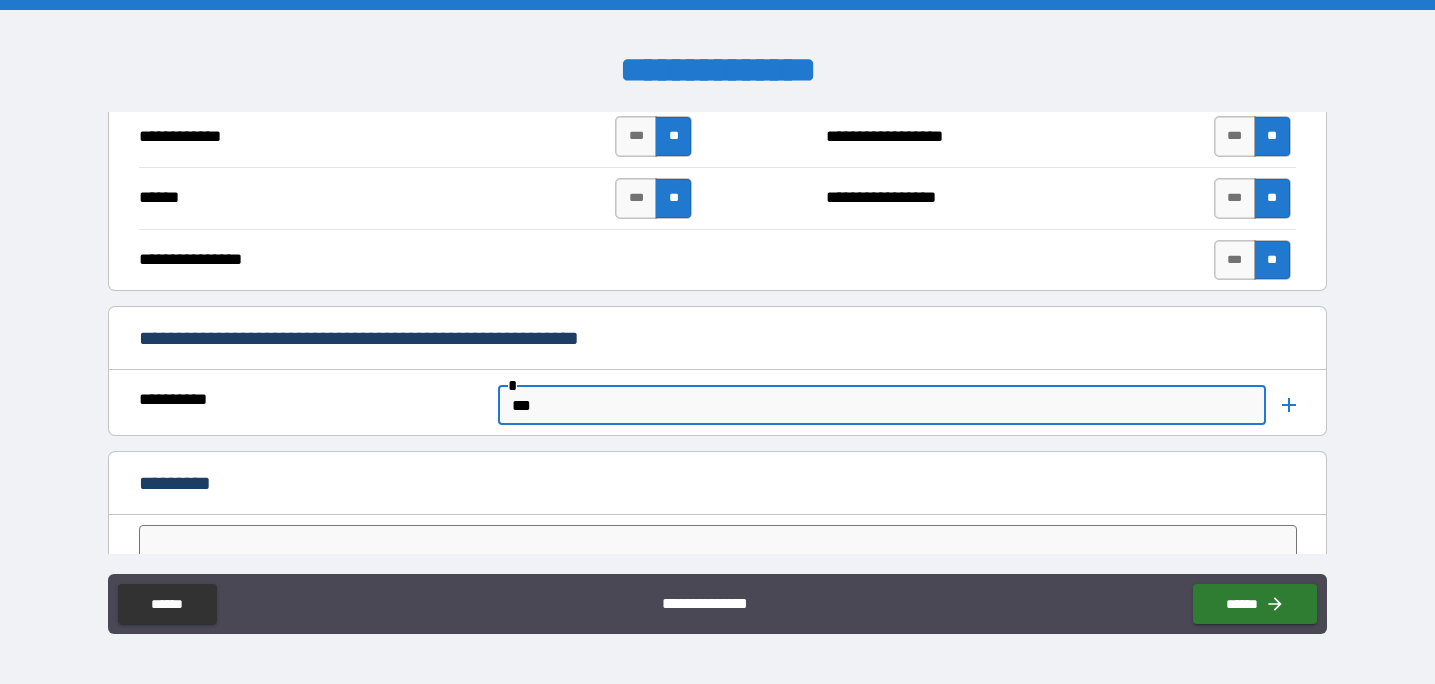 type on "***" 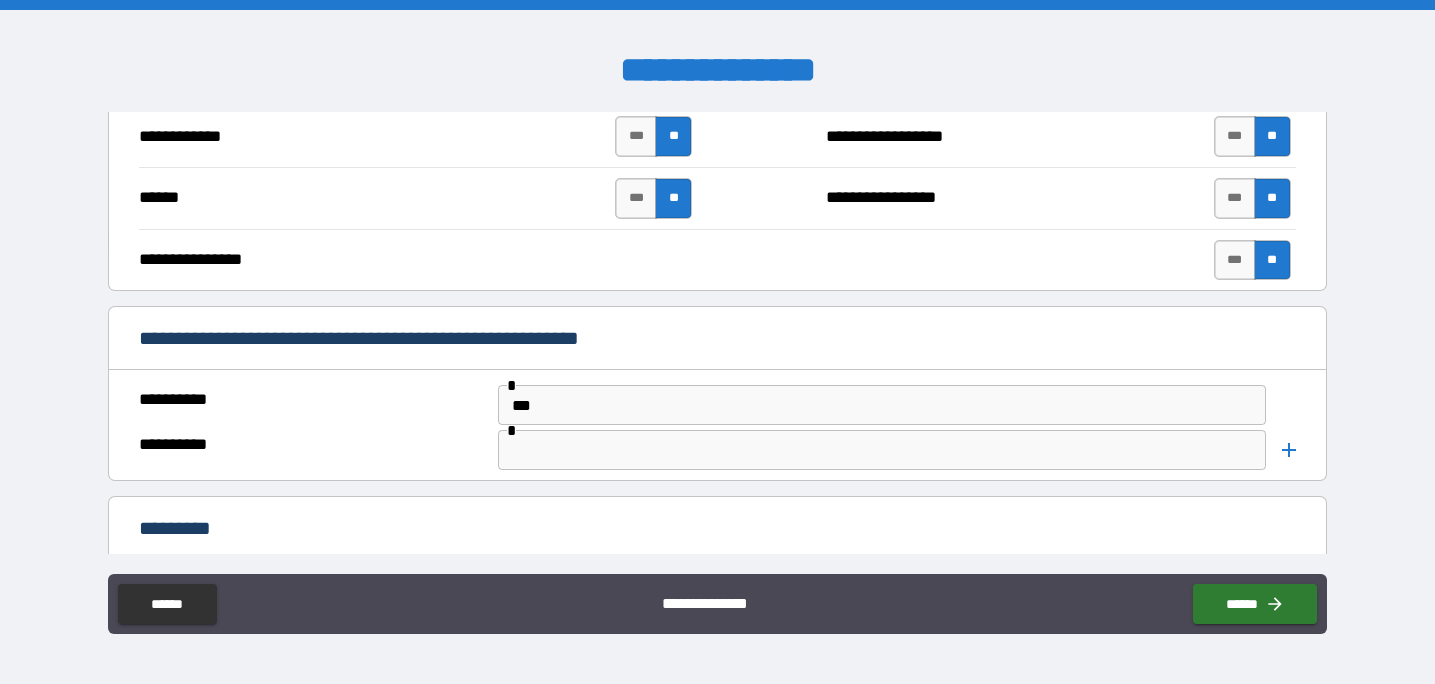 click at bounding box center [882, 450] 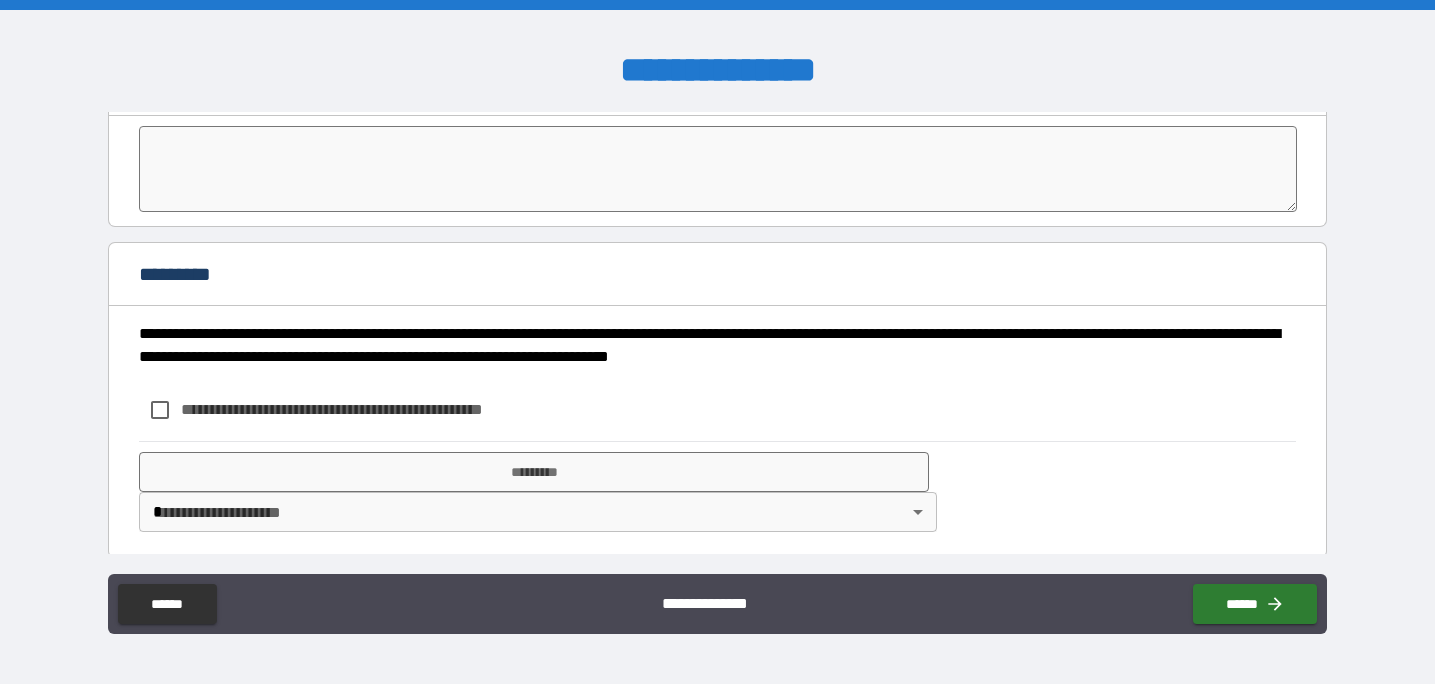 scroll, scrollTop: 4473, scrollLeft: 0, axis: vertical 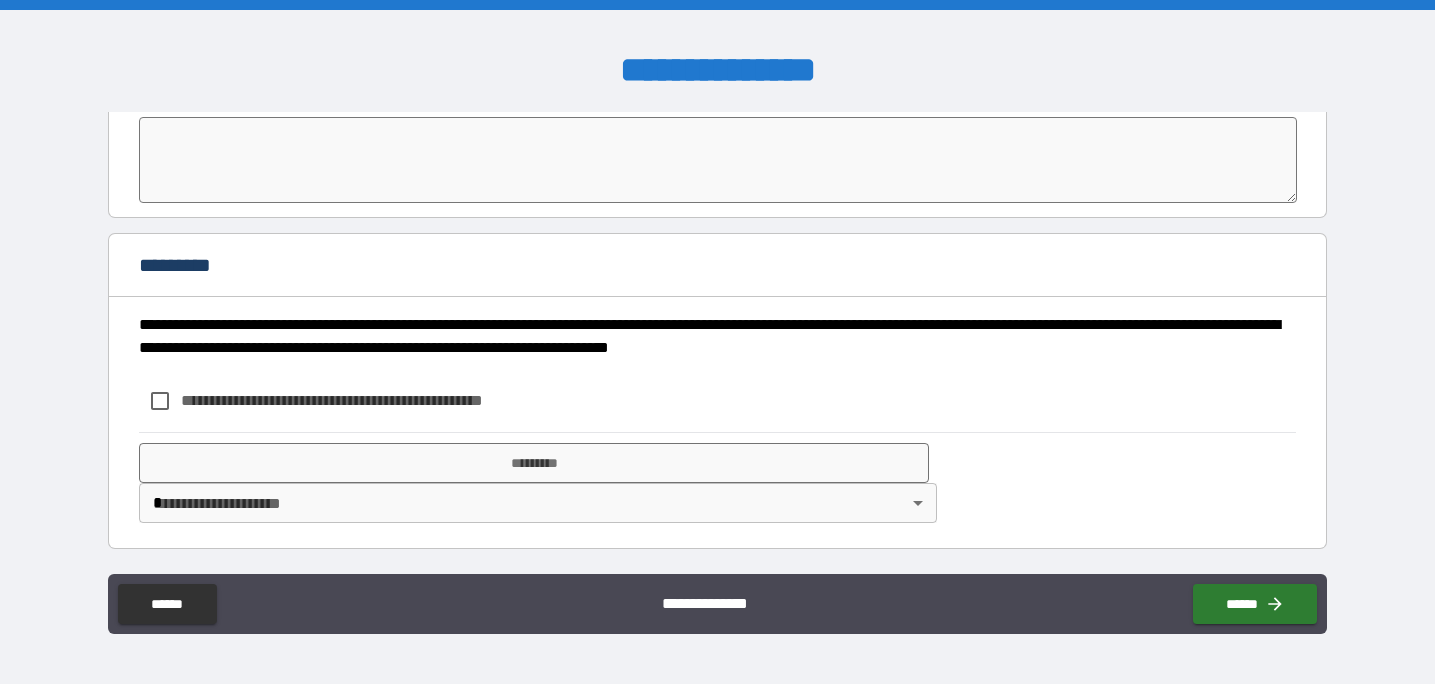 type on "********" 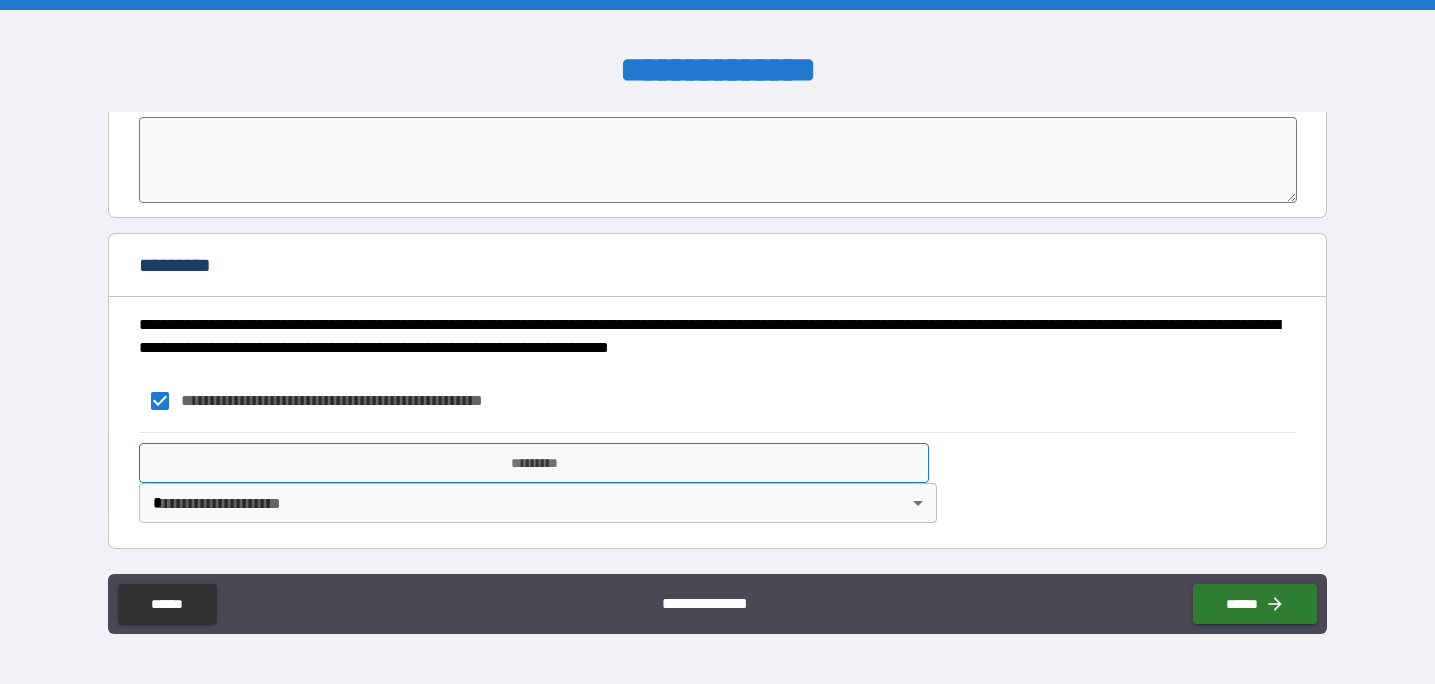 click on "*********" at bounding box center (534, 463) 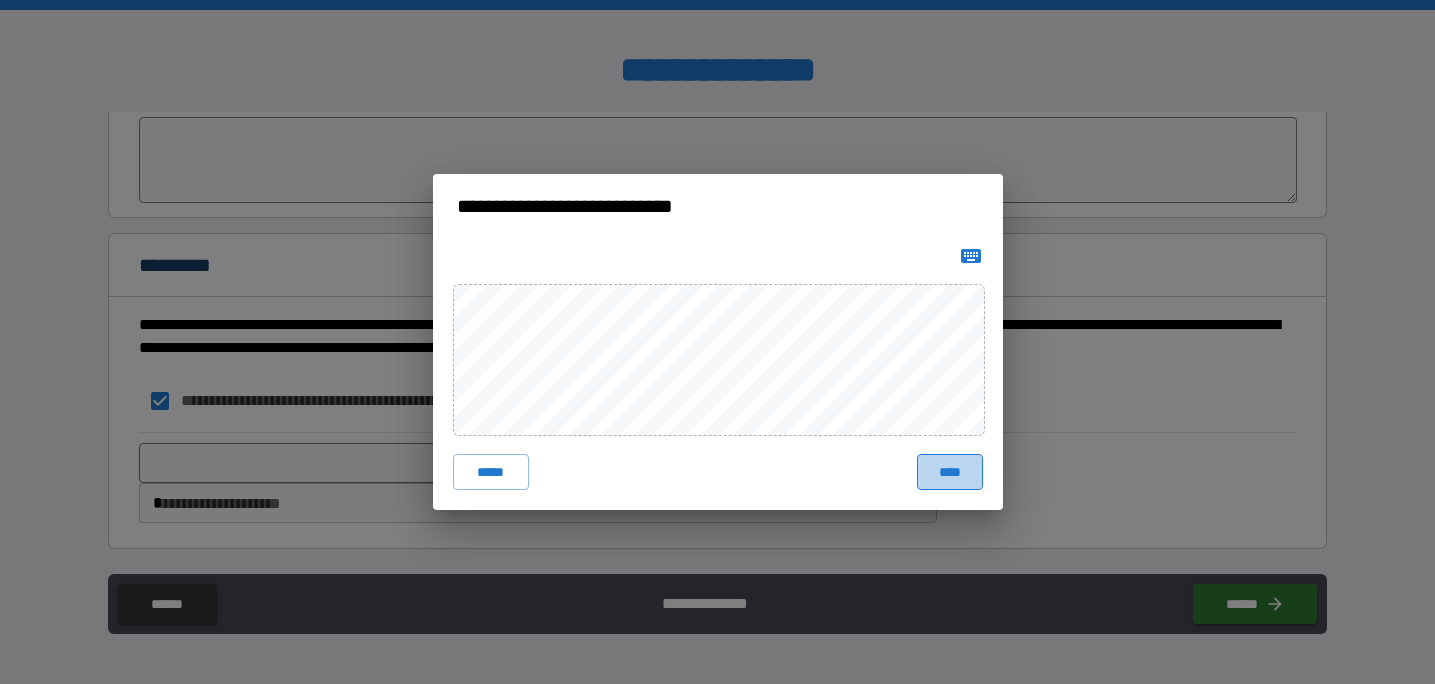click on "****" at bounding box center [950, 472] 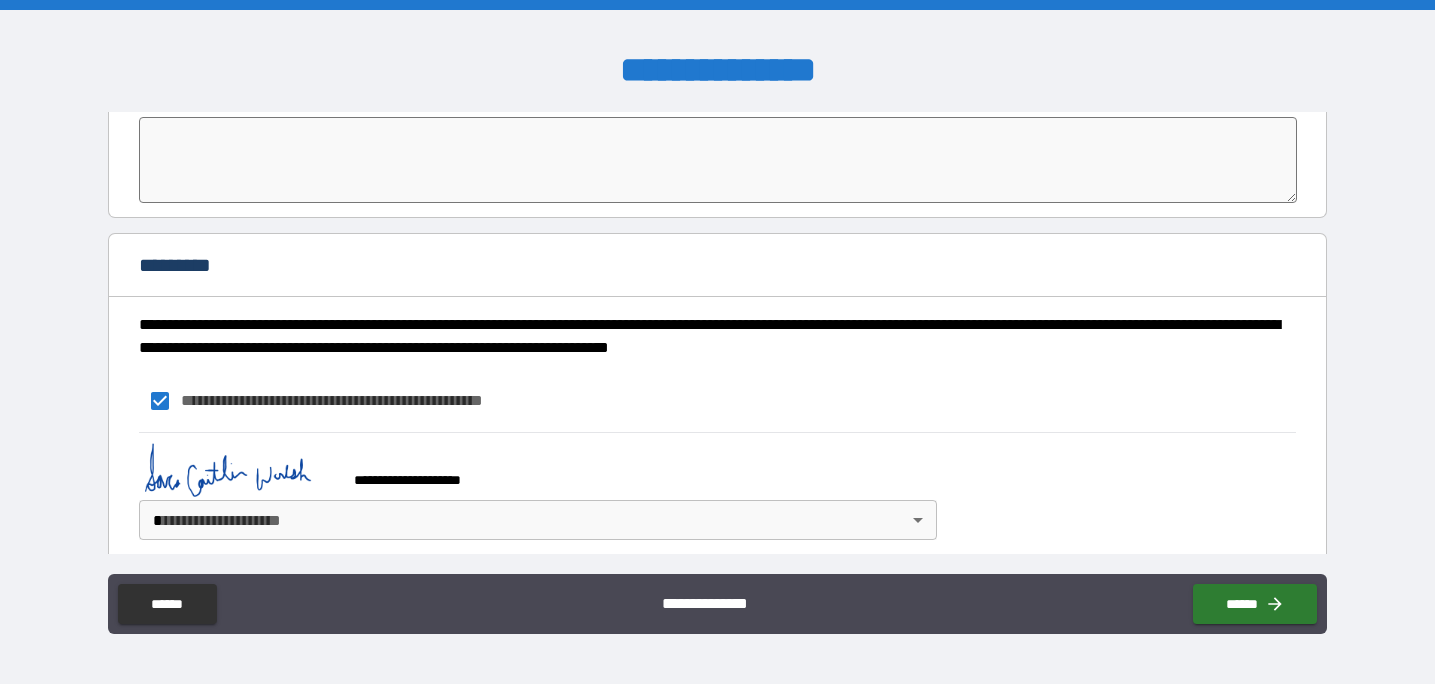 click on "**********" at bounding box center (717, 342) 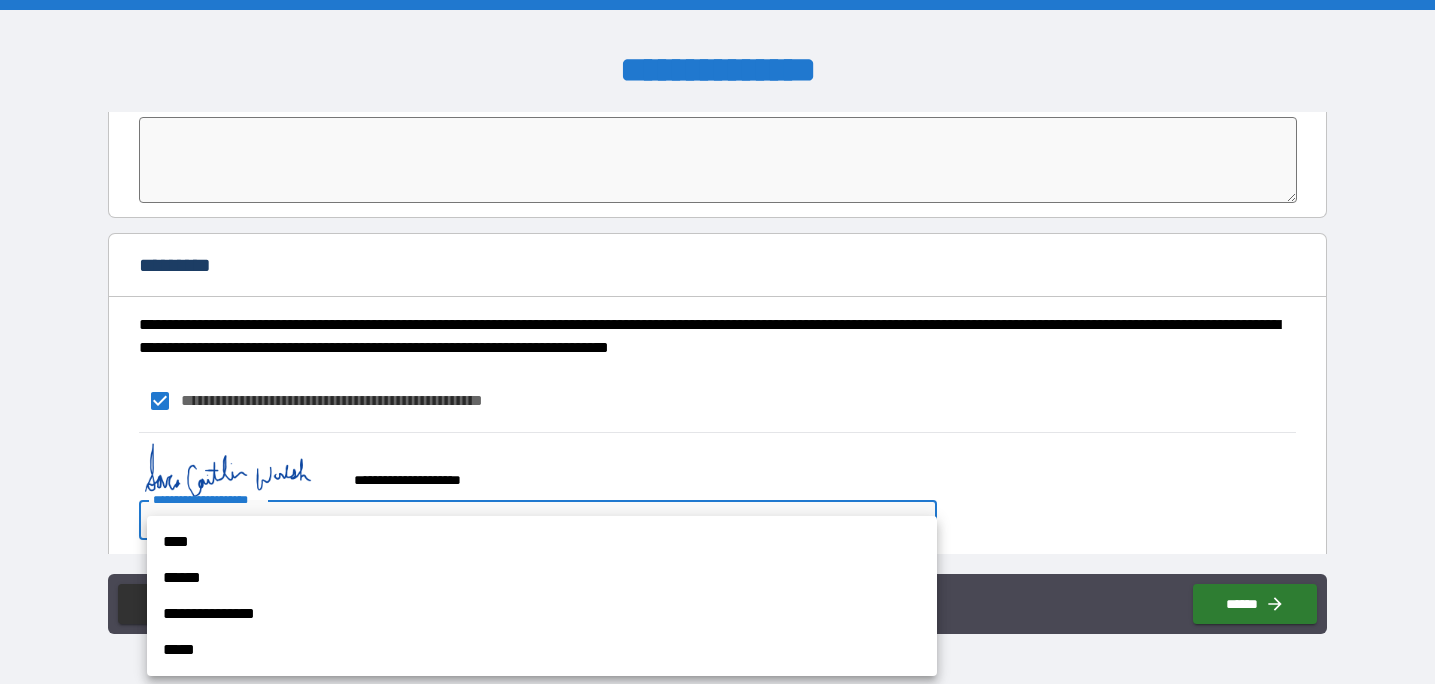 click on "****" at bounding box center [542, 542] 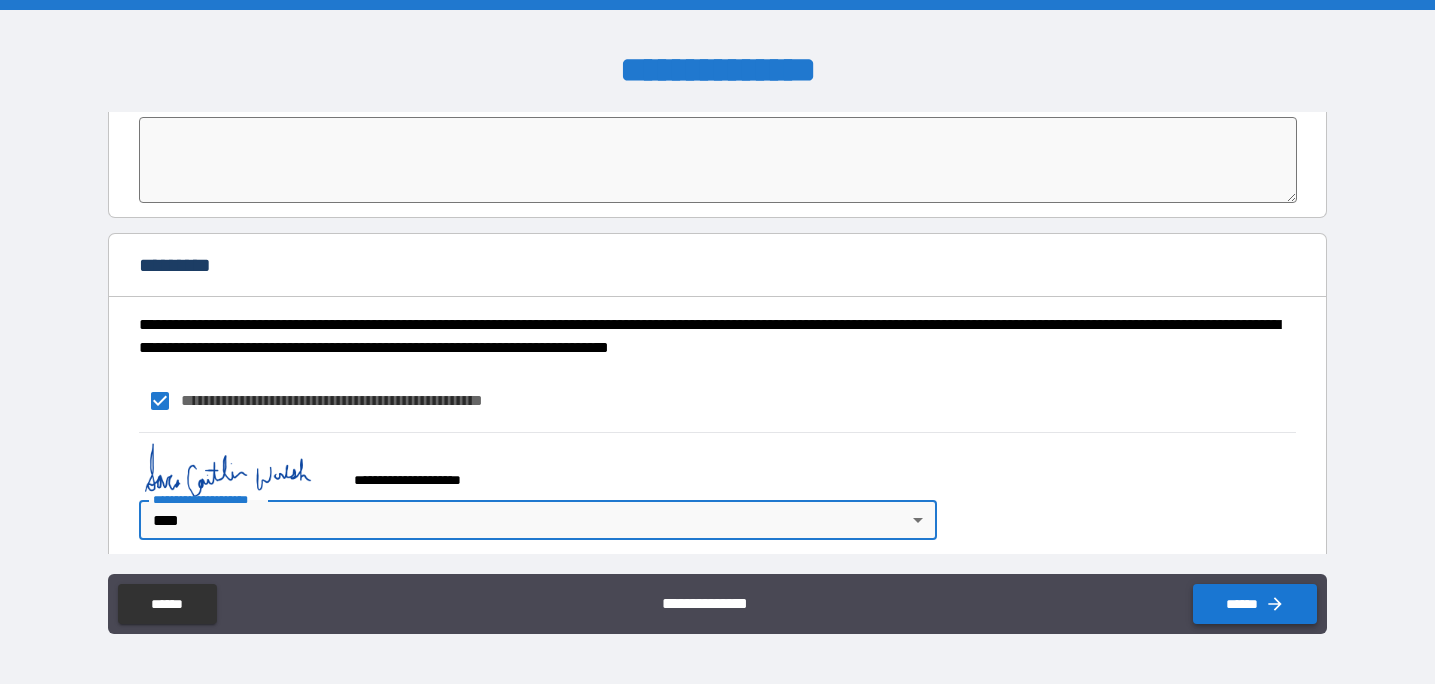 click on "******" at bounding box center (1255, 604) 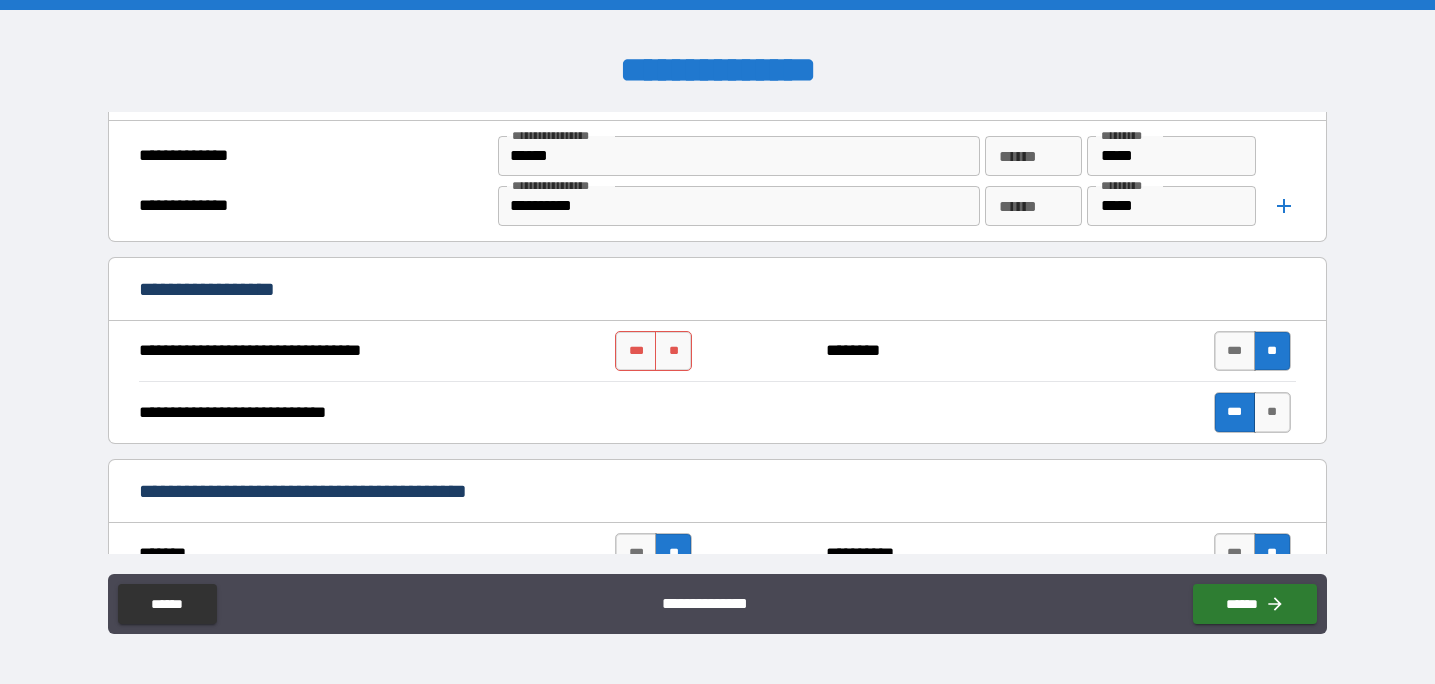 scroll, scrollTop: 917, scrollLeft: 0, axis: vertical 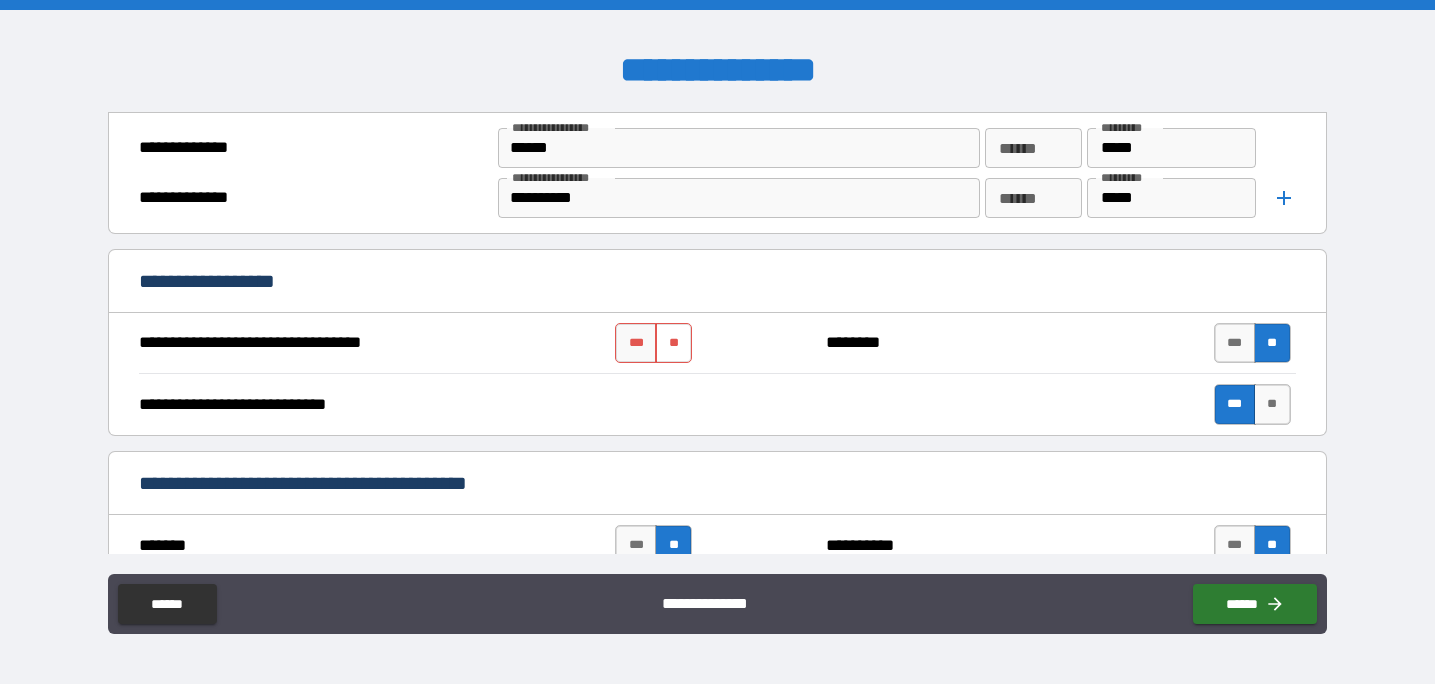 click on "**" at bounding box center (673, 343) 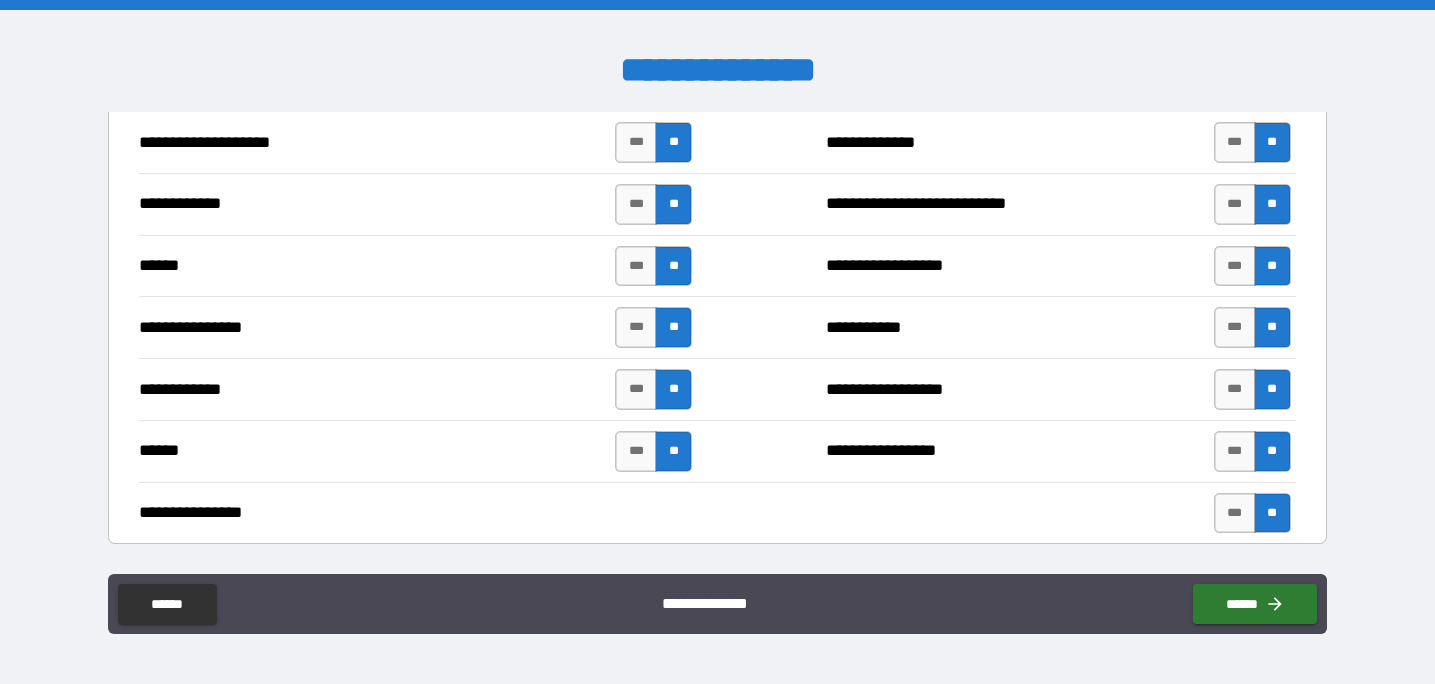 scroll, scrollTop: 4490, scrollLeft: 0, axis: vertical 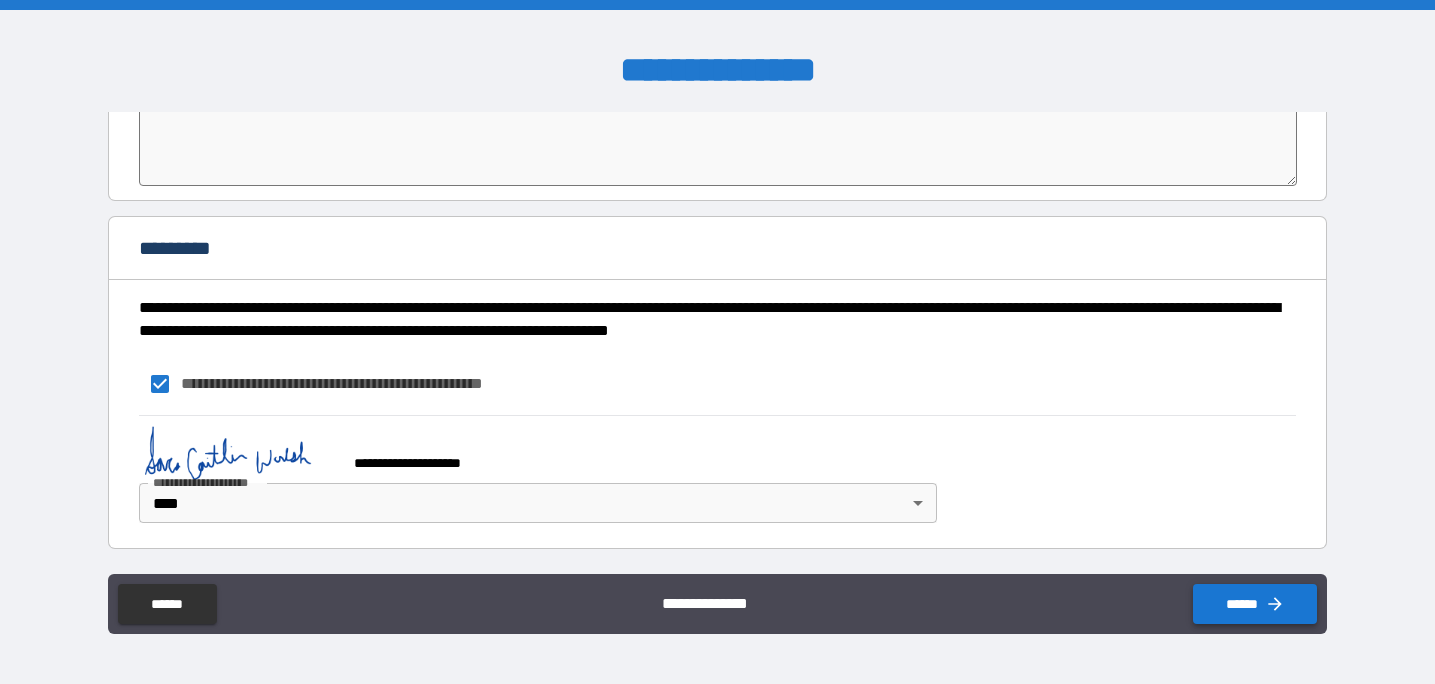 click on "******" at bounding box center (1255, 604) 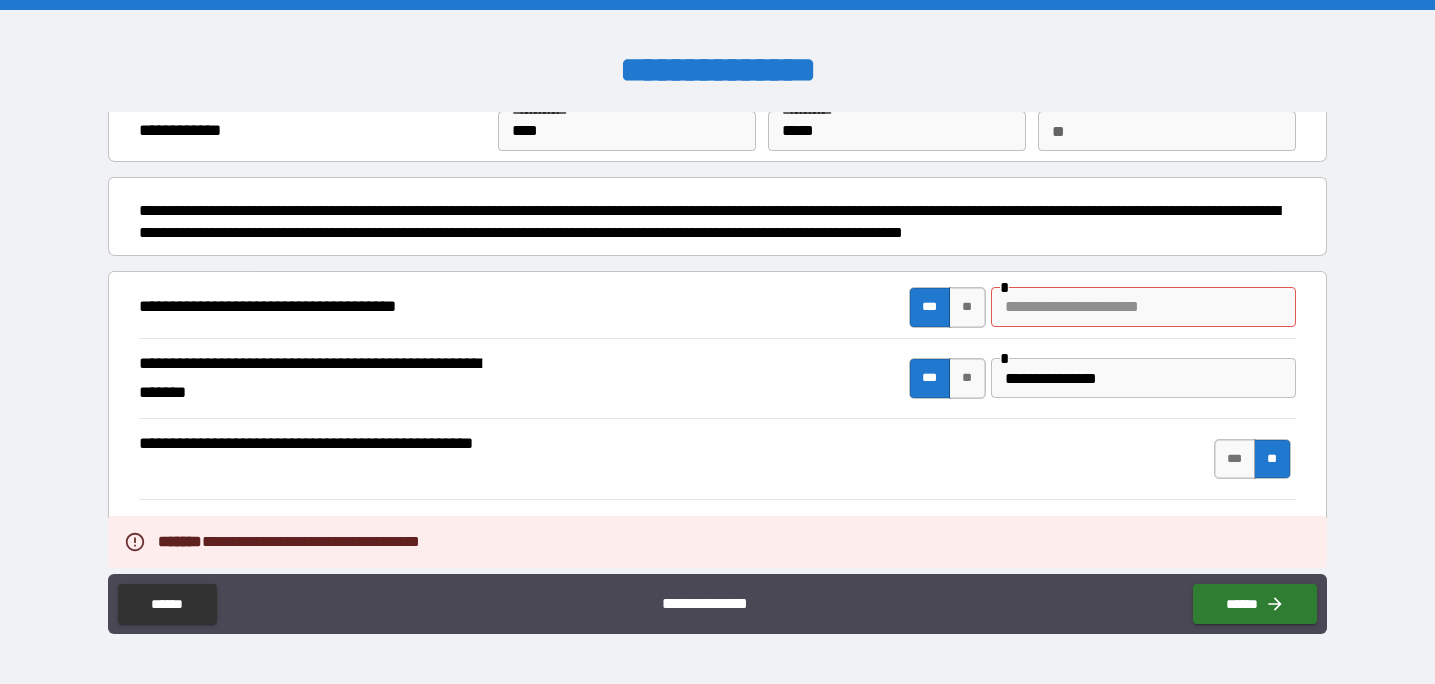 scroll, scrollTop: 0, scrollLeft: 0, axis: both 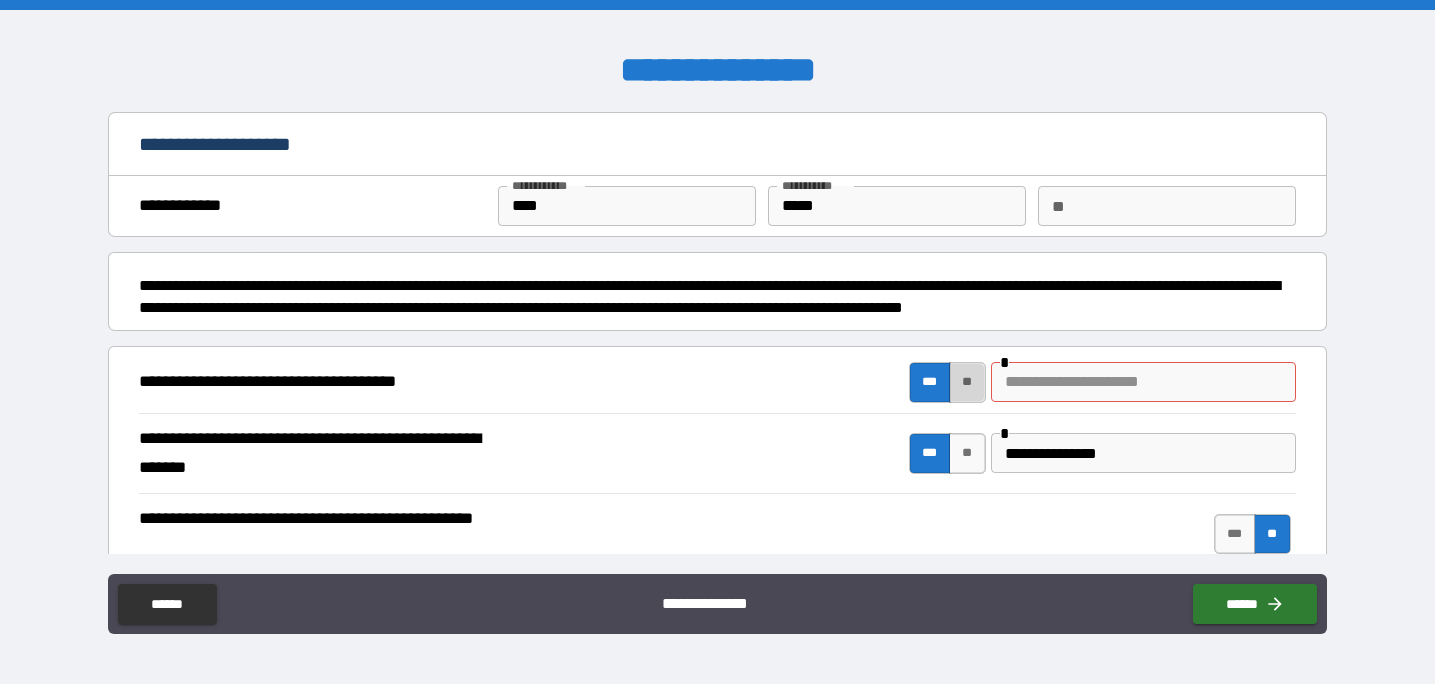 click on "**" at bounding box center (967, 382) 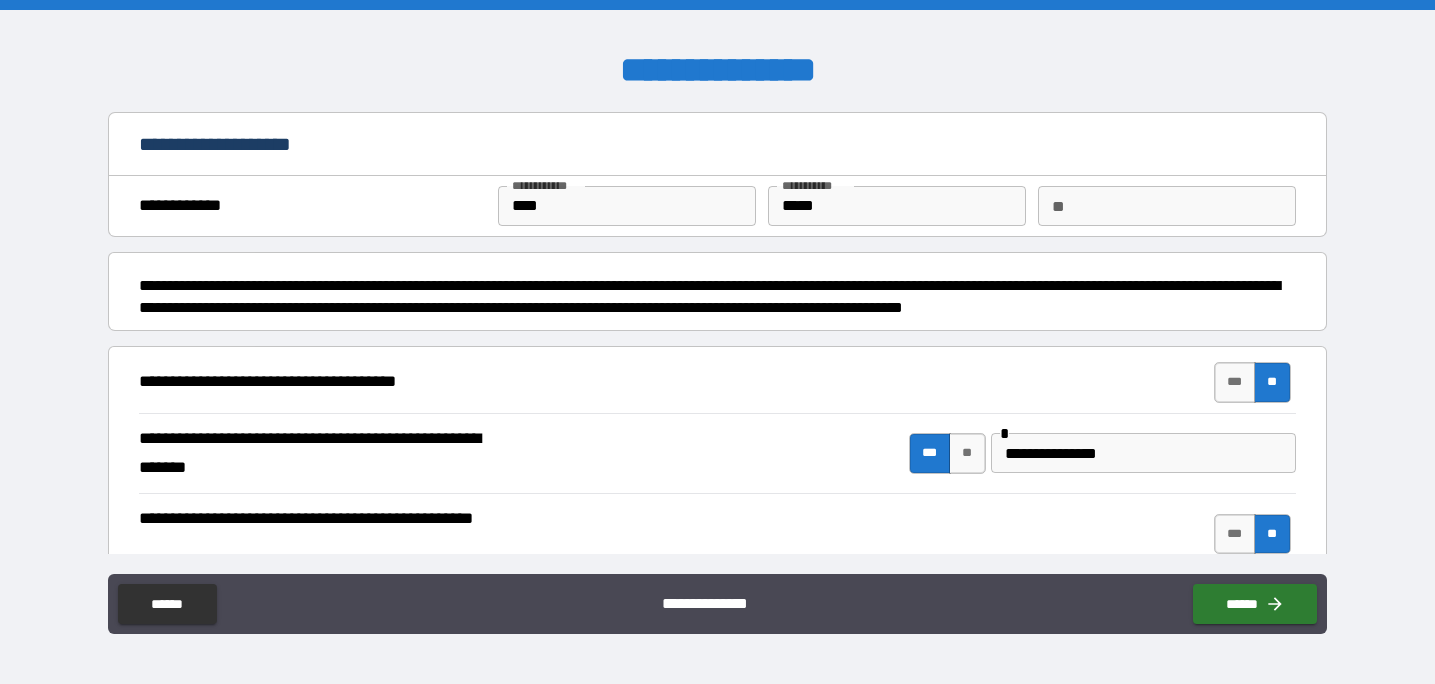 scroll, scrollTop: 12, scrollLeft: 0, axis: vertical 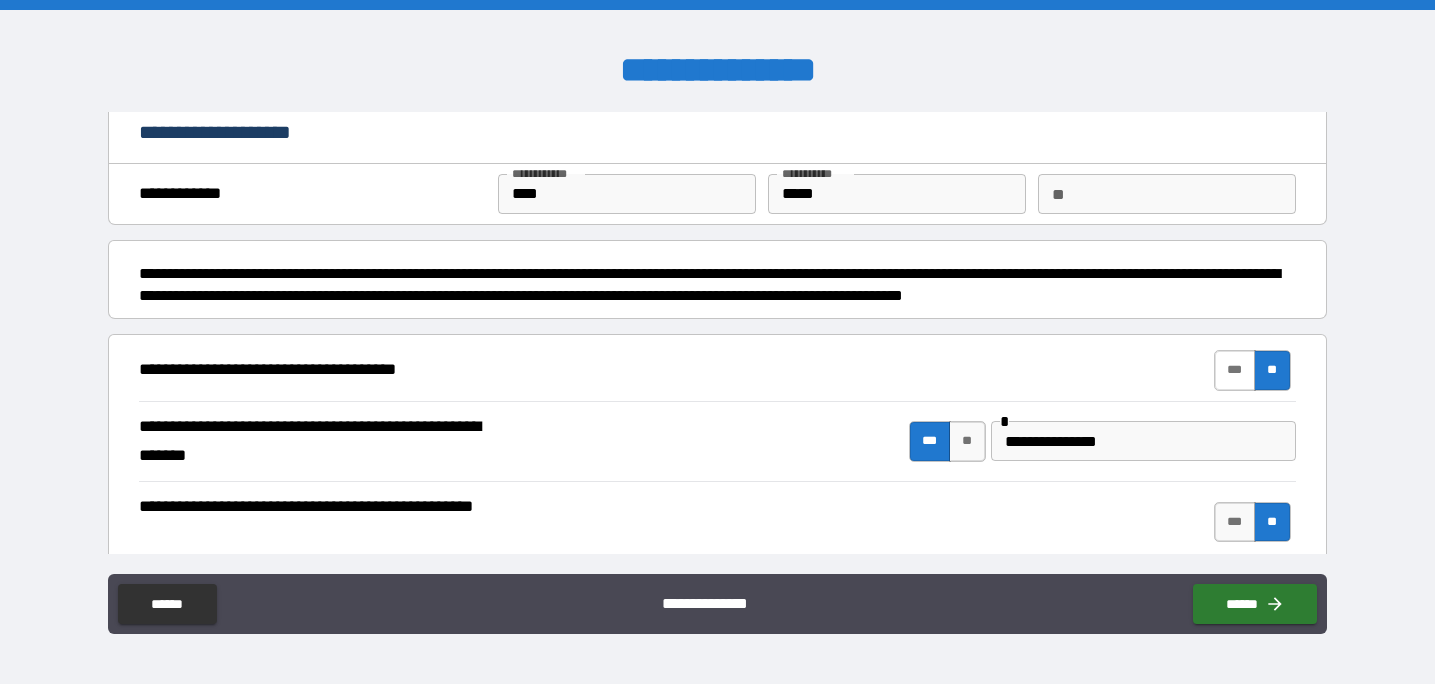 click on "***" at bounding box center (1235, 370) 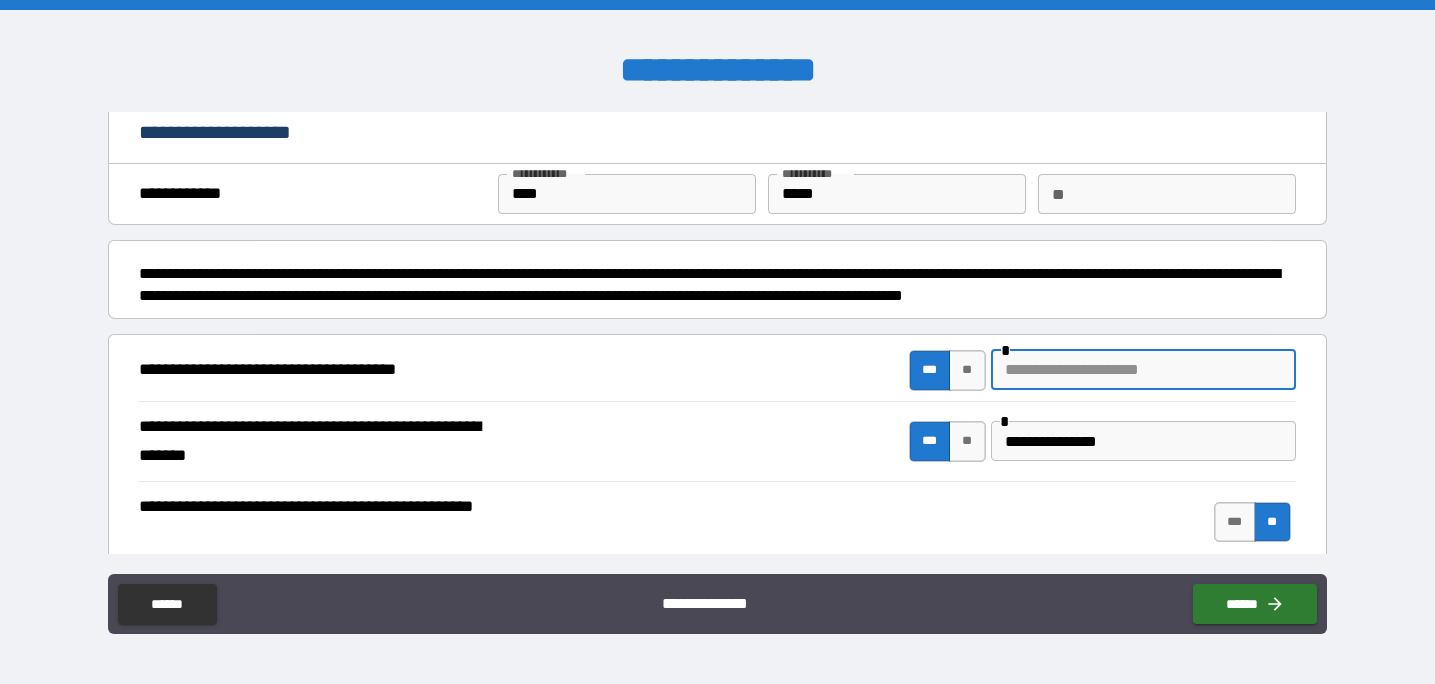click at bounding box center [1143, 370] 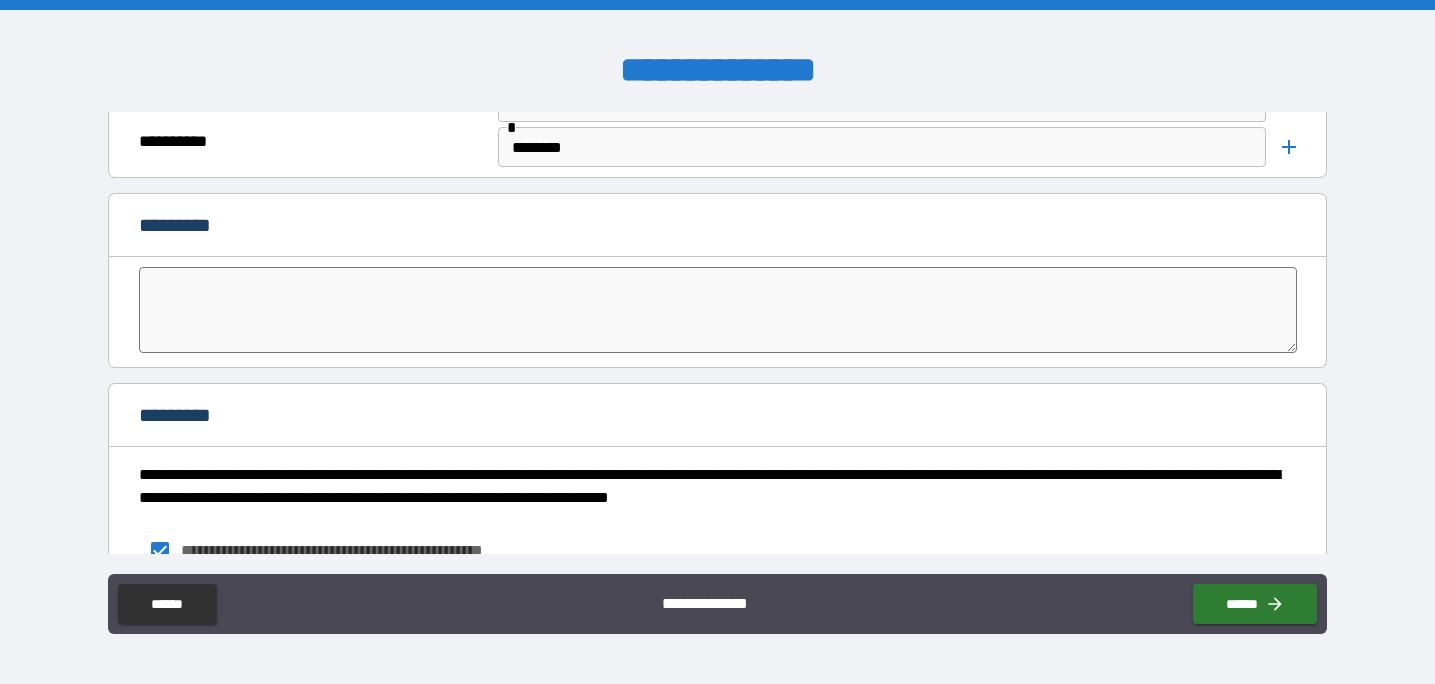 scroll, scrollTop: 4490, scrollLeft: 0, axis: vertical 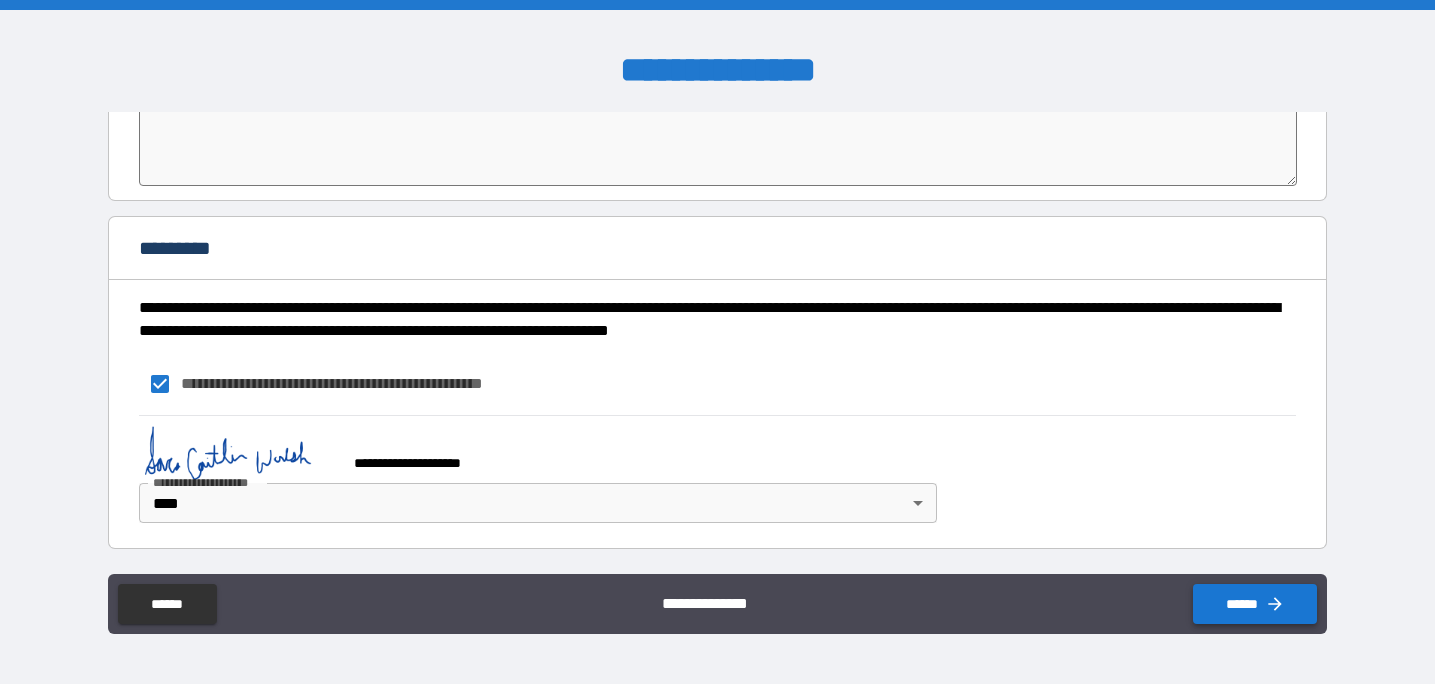 type on "**********" 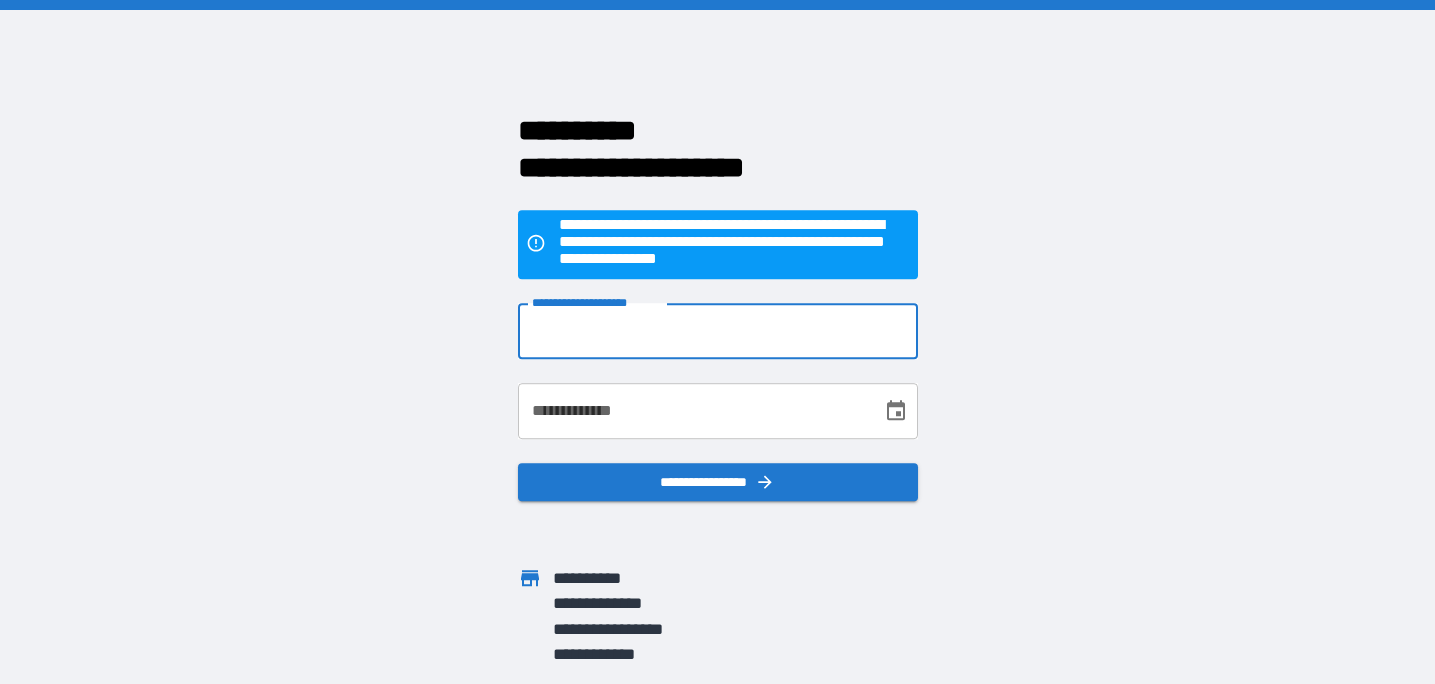 click on "**********" at bounding box center [718, 331] 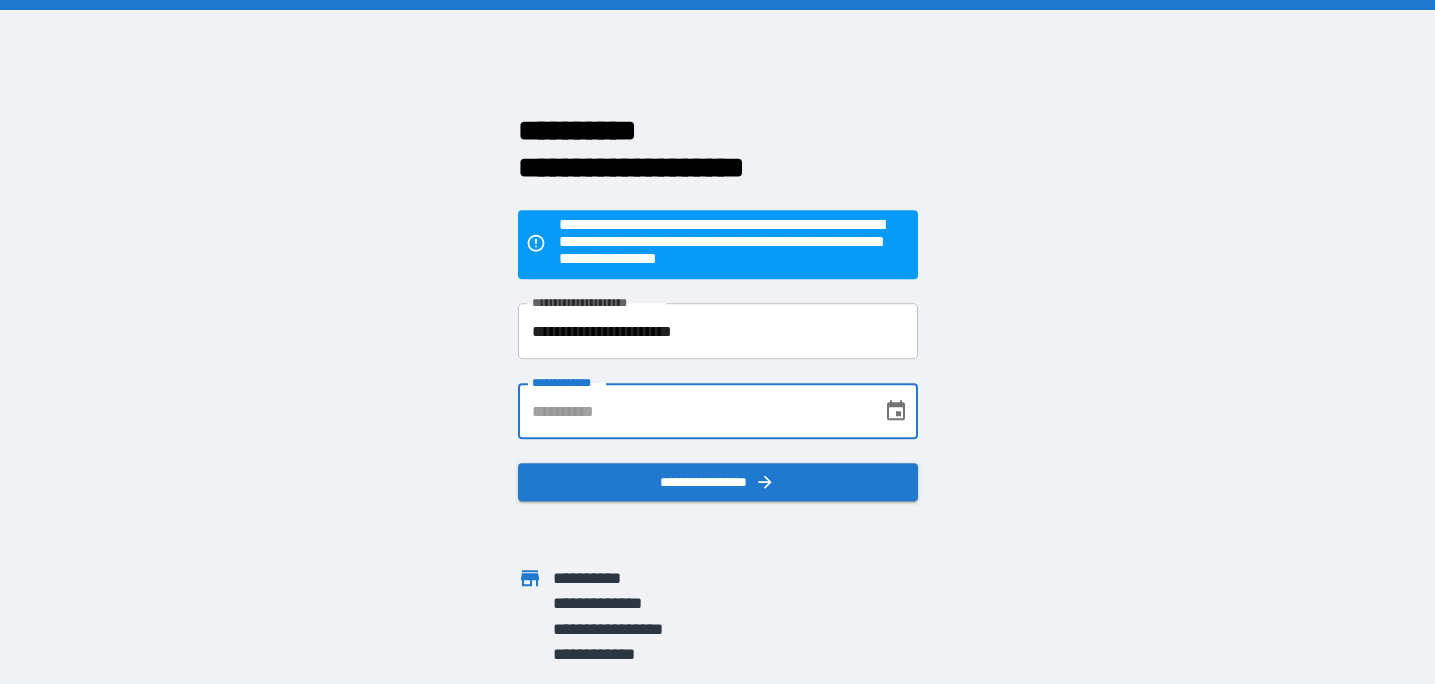 click on "**********" at bounding box center (693, 411) 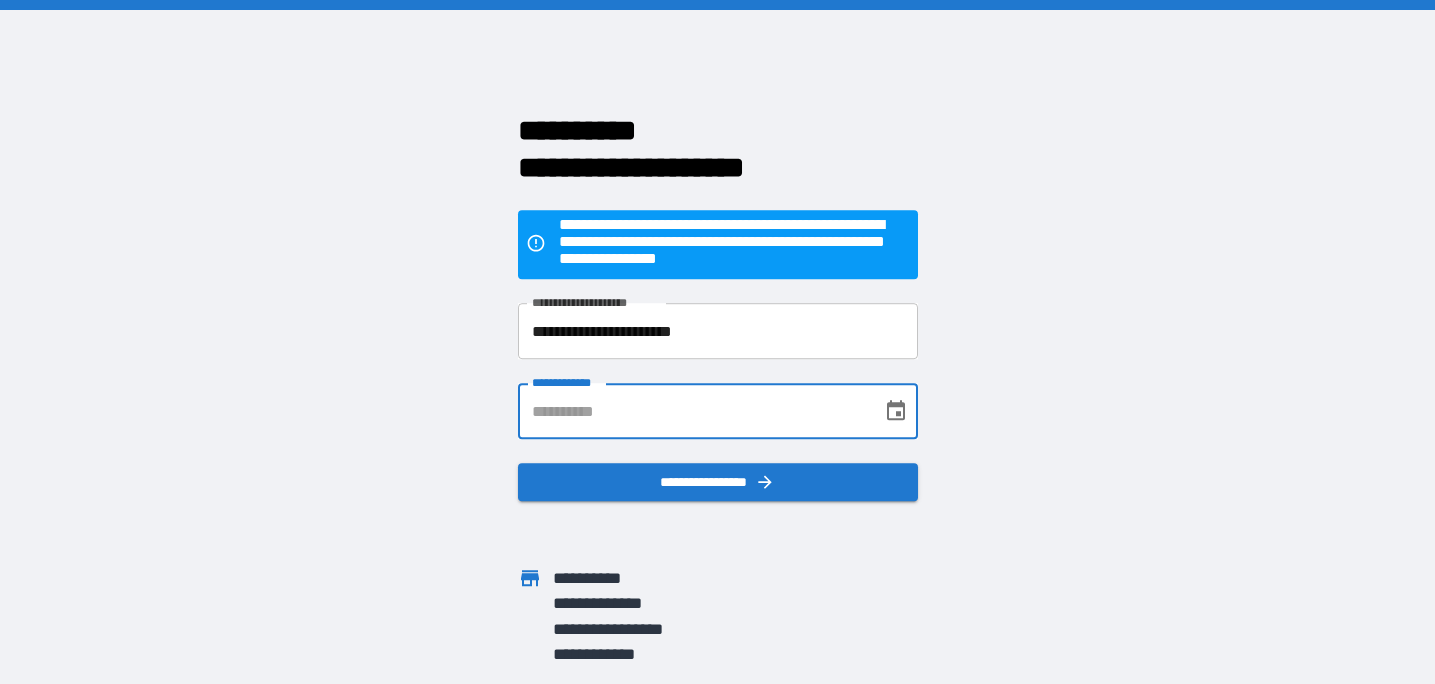 type on "**********" 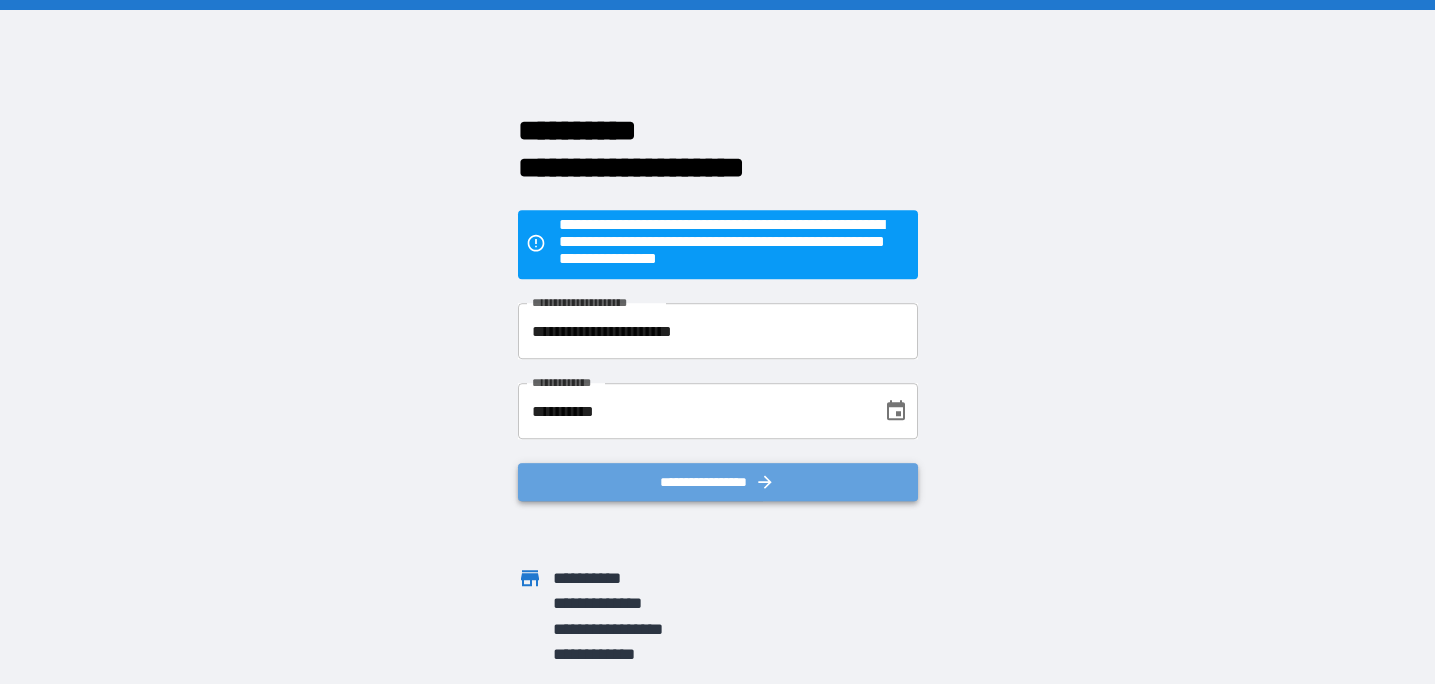 click on "**********" at bounding box center (718, 482) 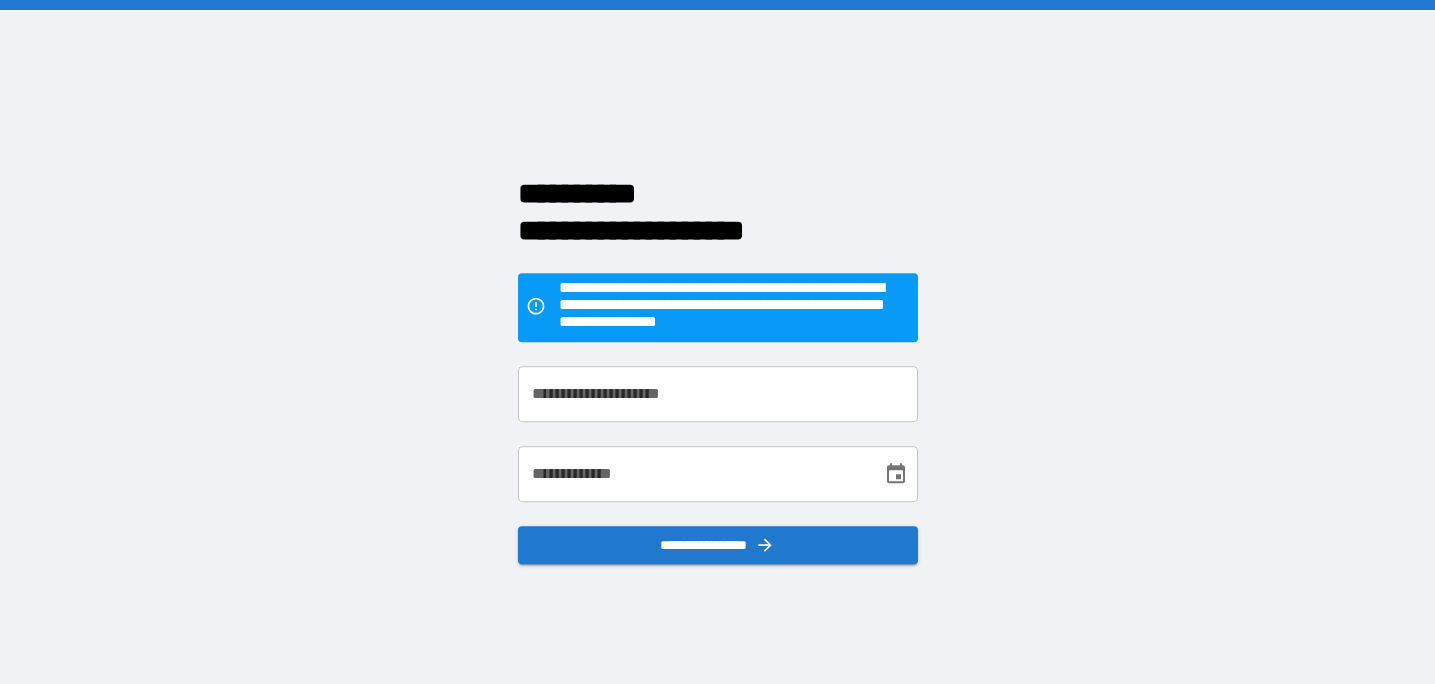 scroll, scrollTop: 0, scrollLeft: 0, axis: both 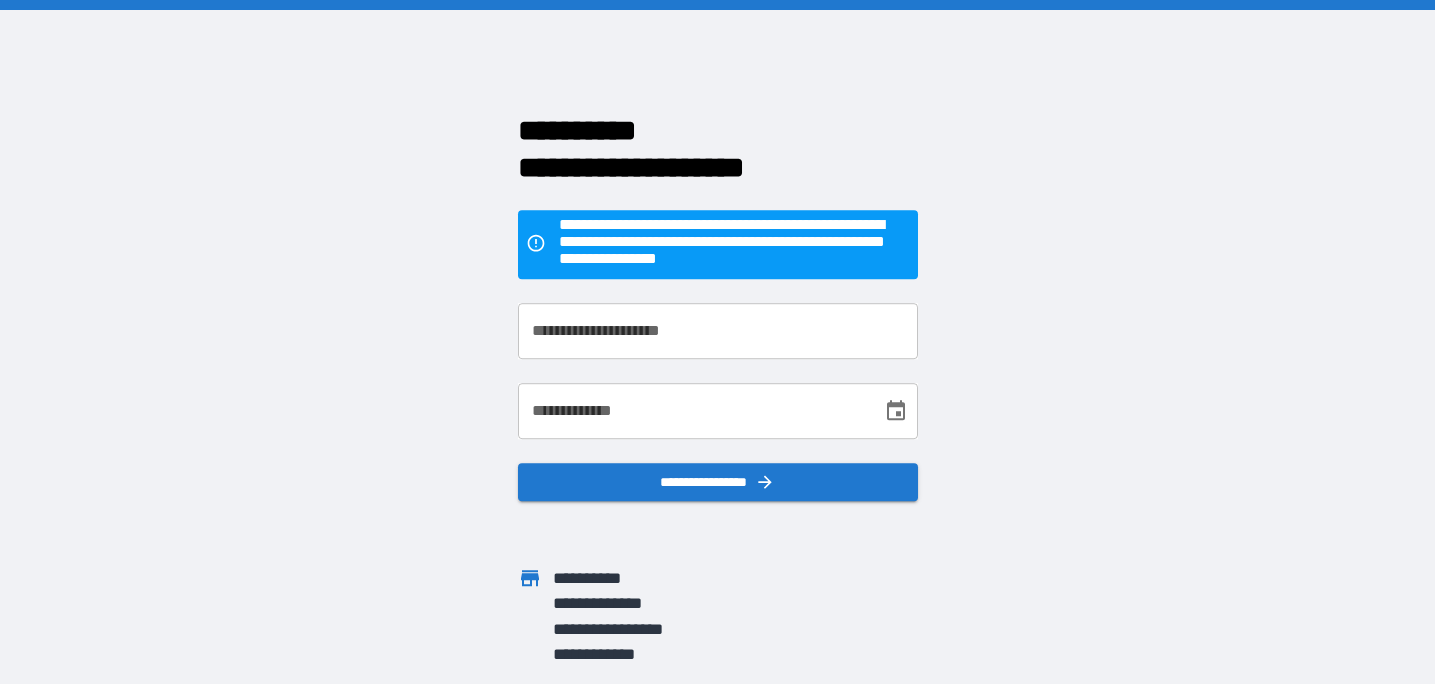 click on "**********" at bounding box center (718, 331) 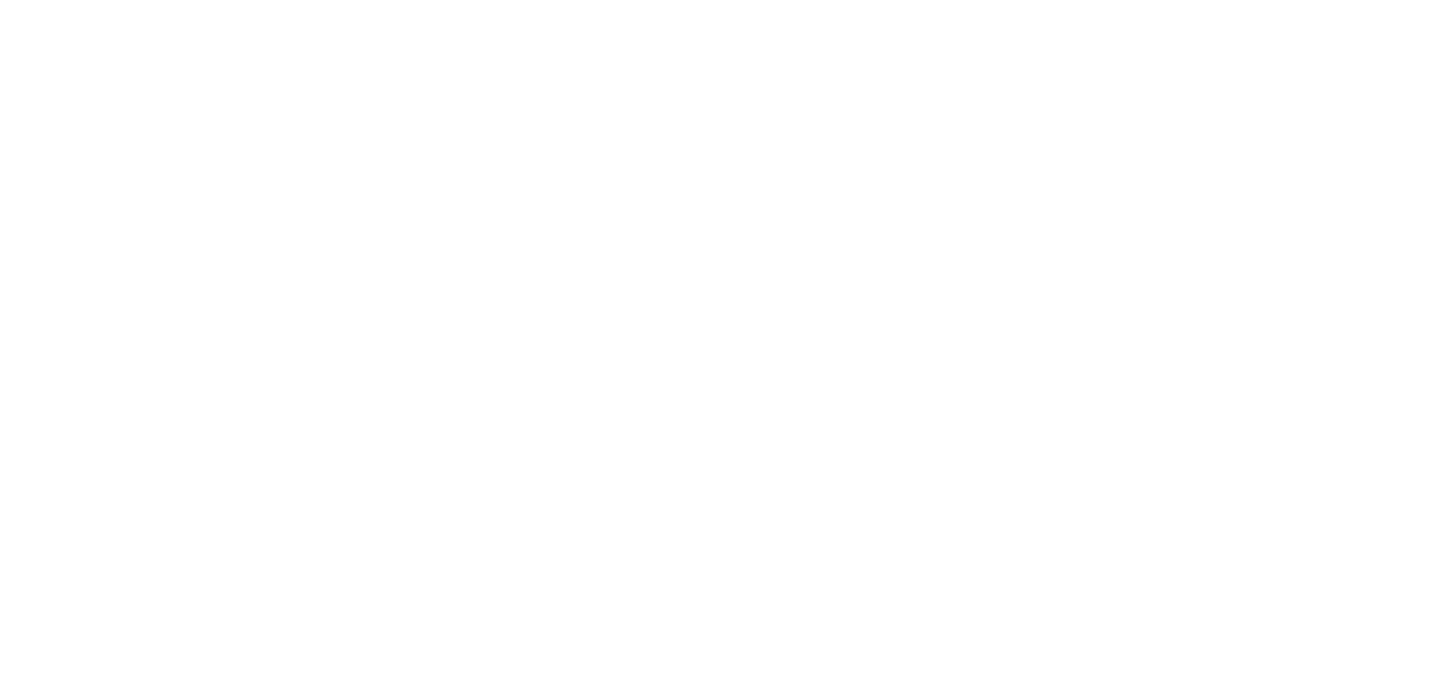 scroll, scrollTop: 0, scrollLeft: 0, axis: both 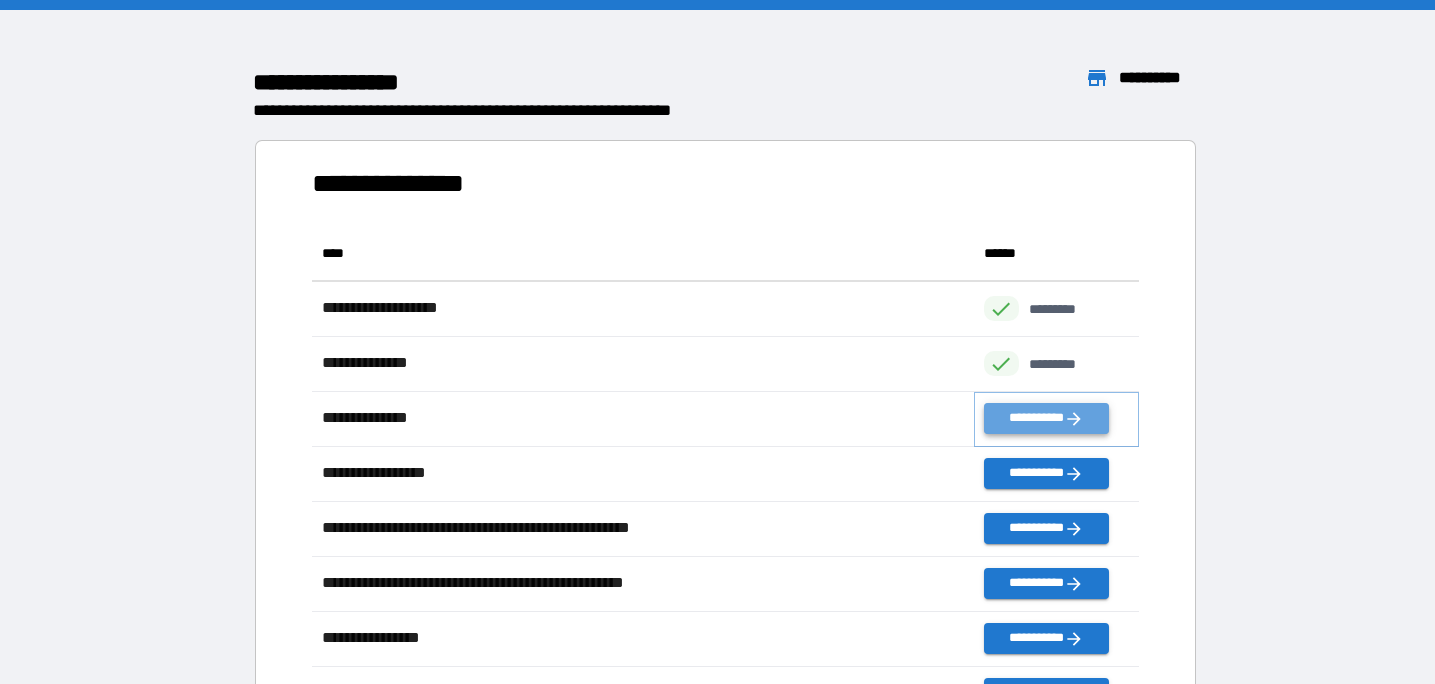 click on "**********" at bounding box center [1046, 418] 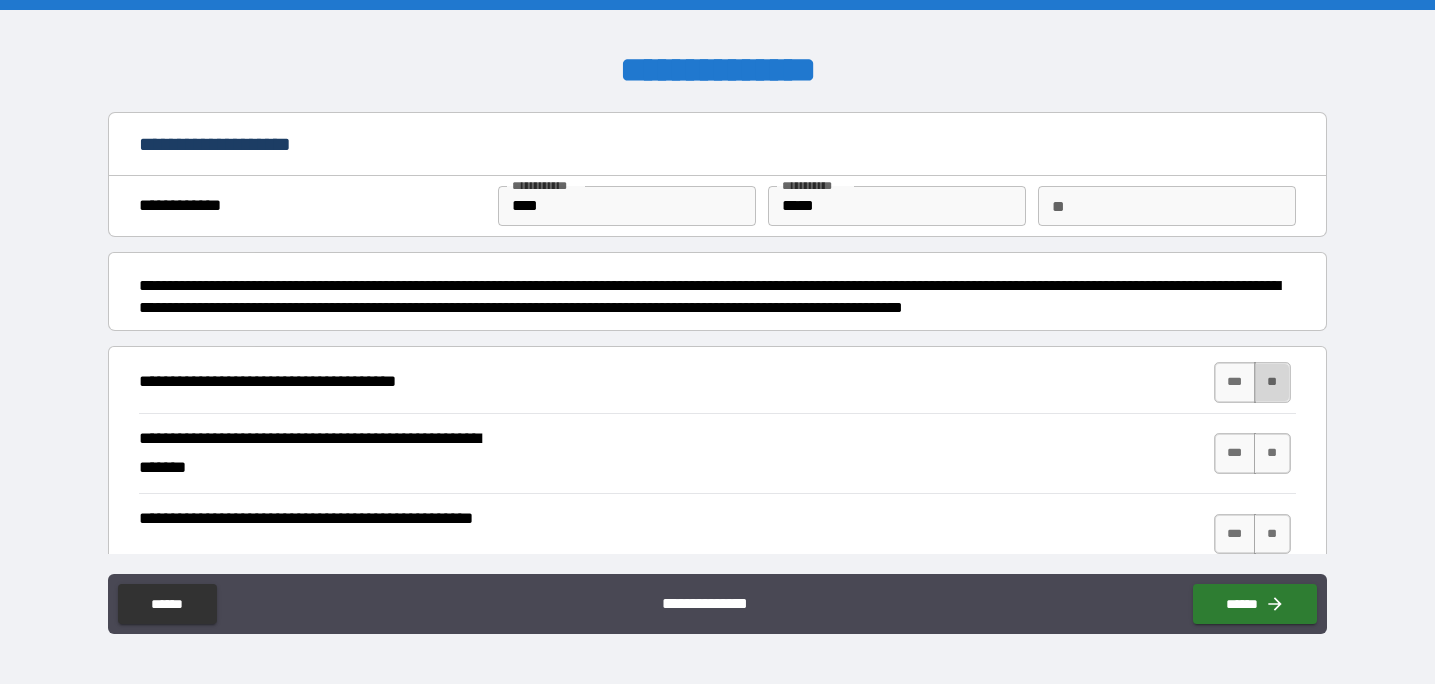 click on "**" at bounding box center [1272, 382] 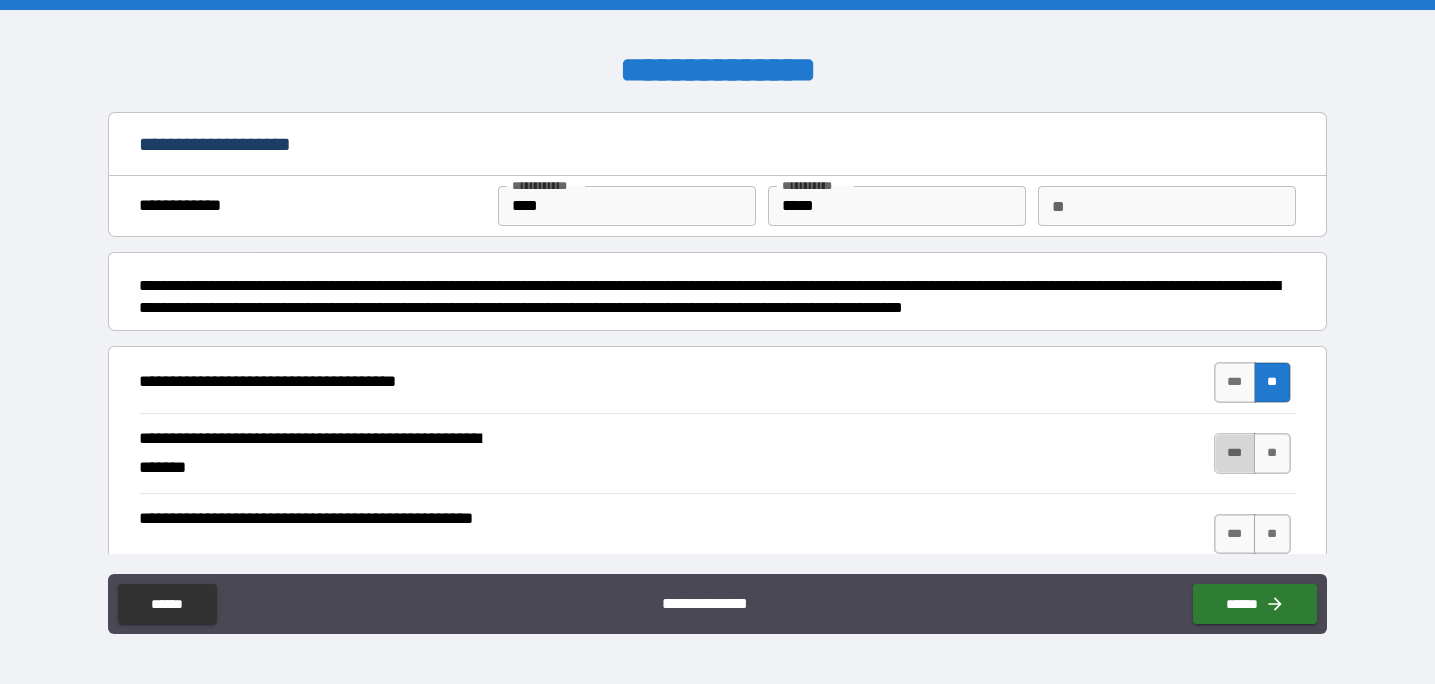 click on "***" at bounding box center (1235, 453) 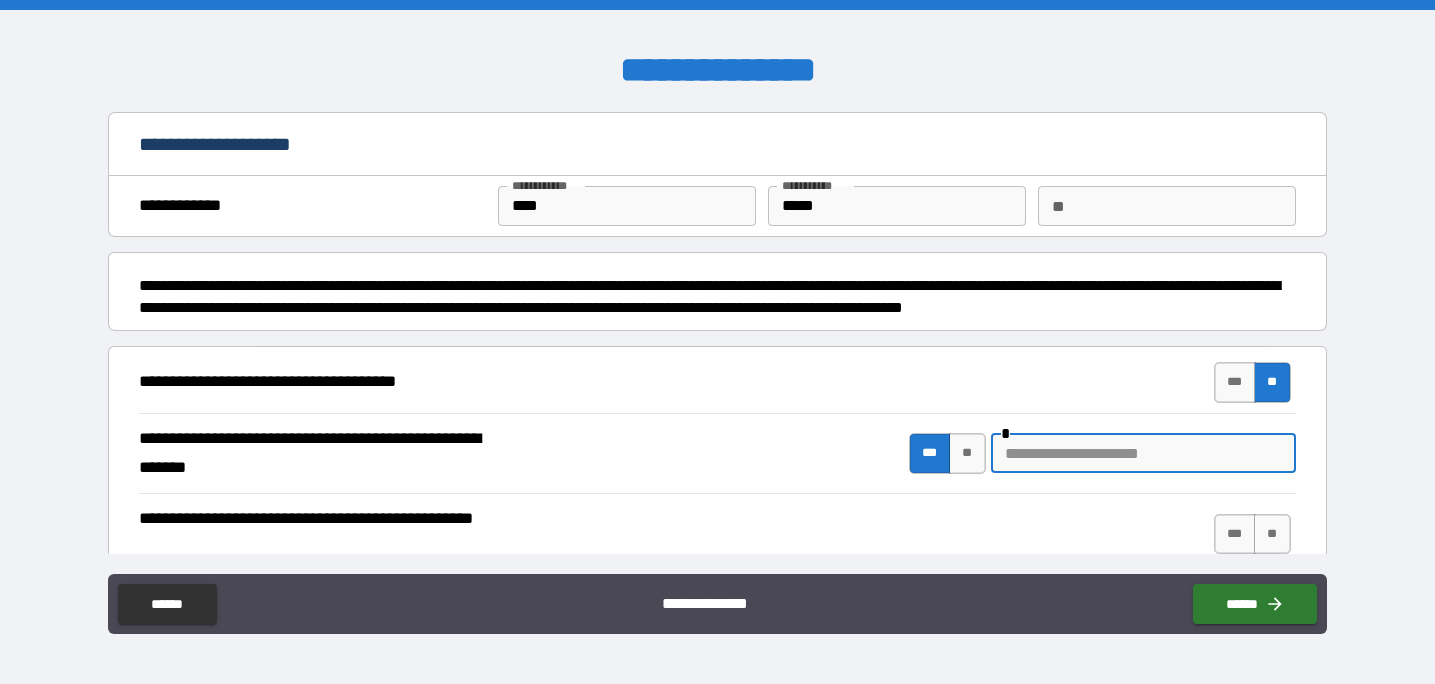click at bounding box center [1143, 453] 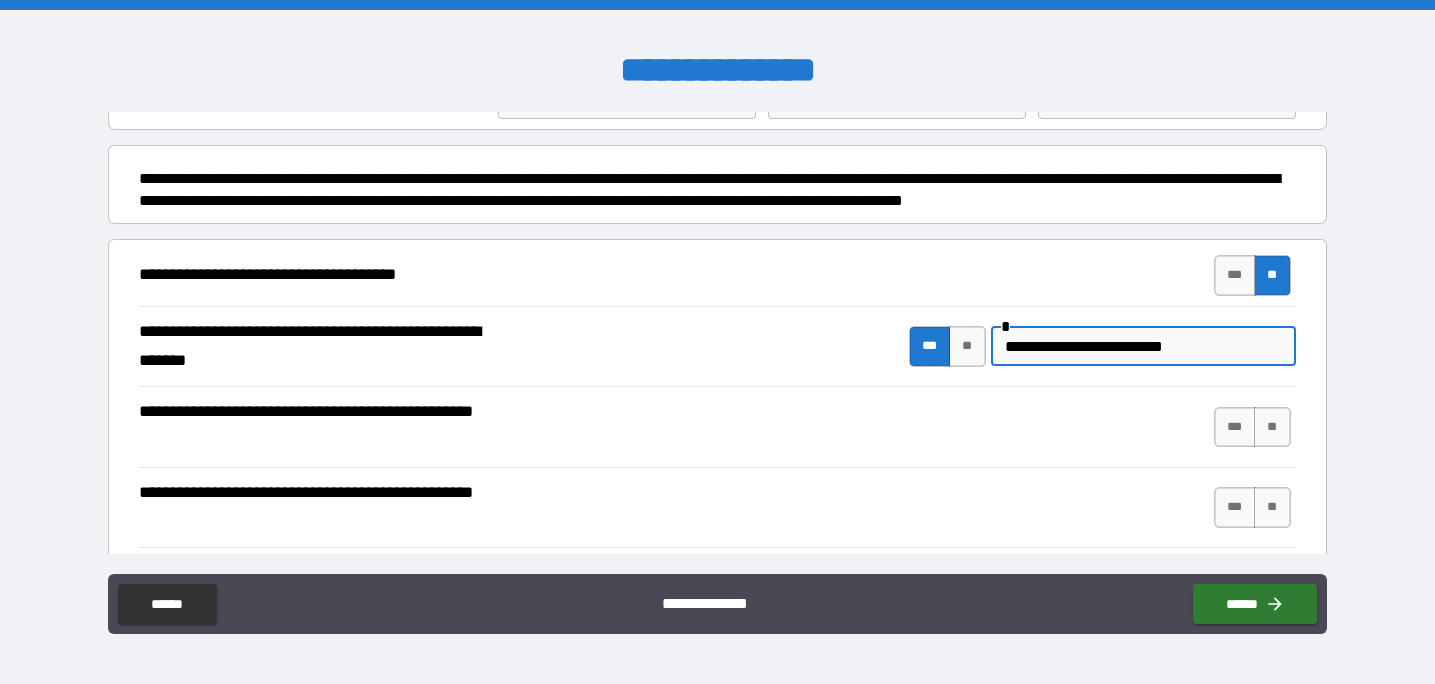 scroll, scrollTop: 135, scrollLeft: 0, axis: vertical 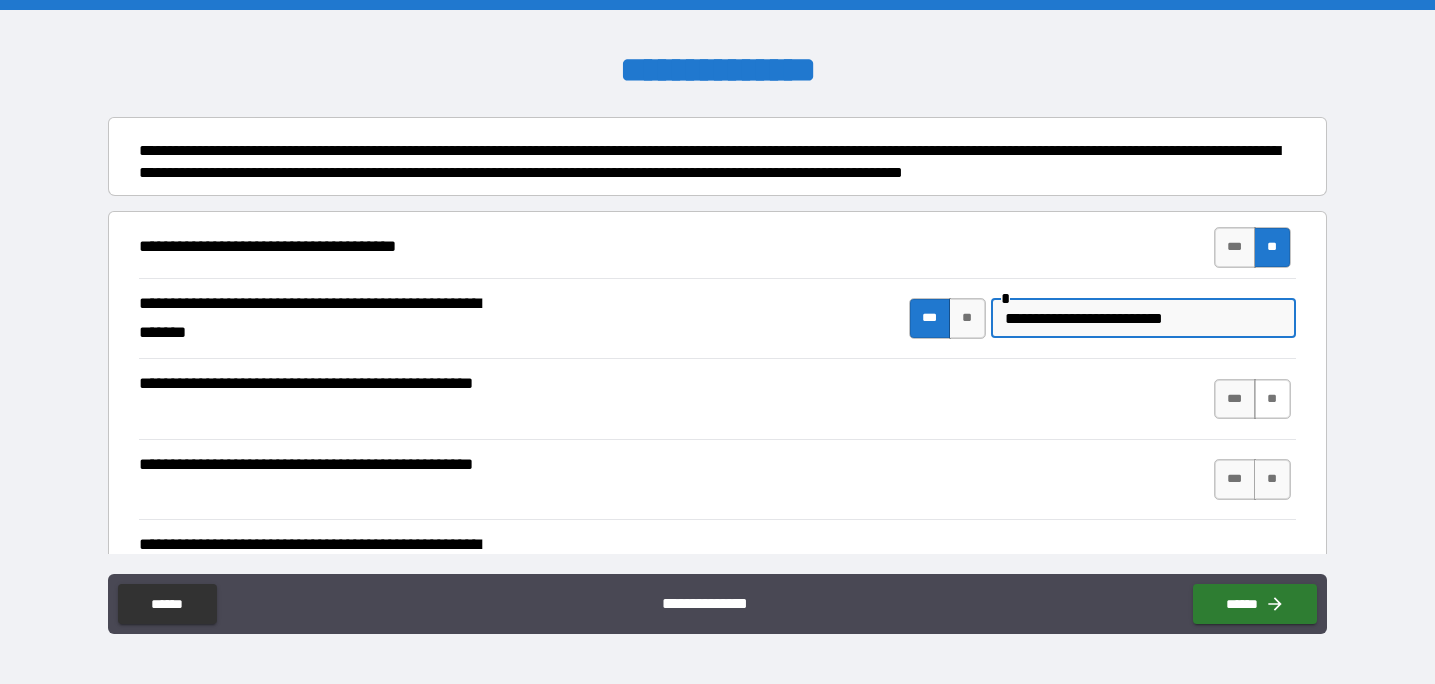 type on "**********" 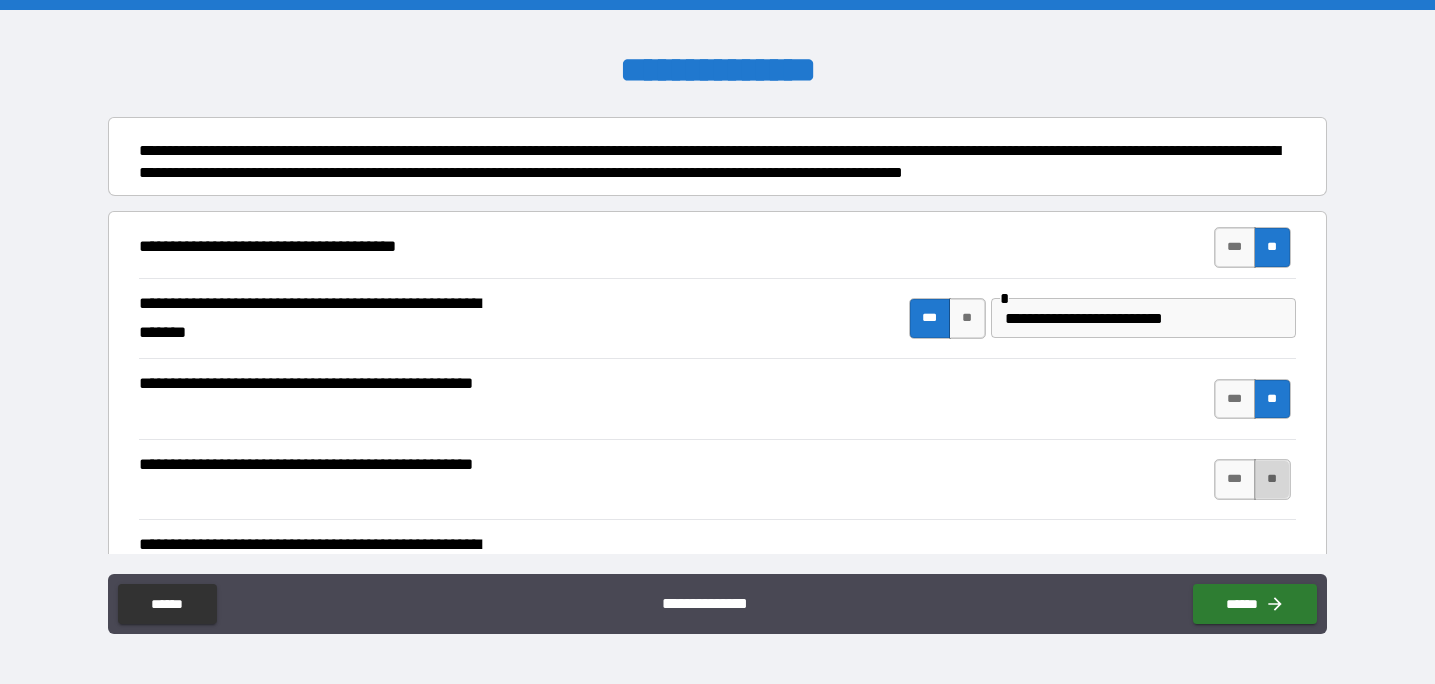 click on "**" at bounding box center (1272, 479) 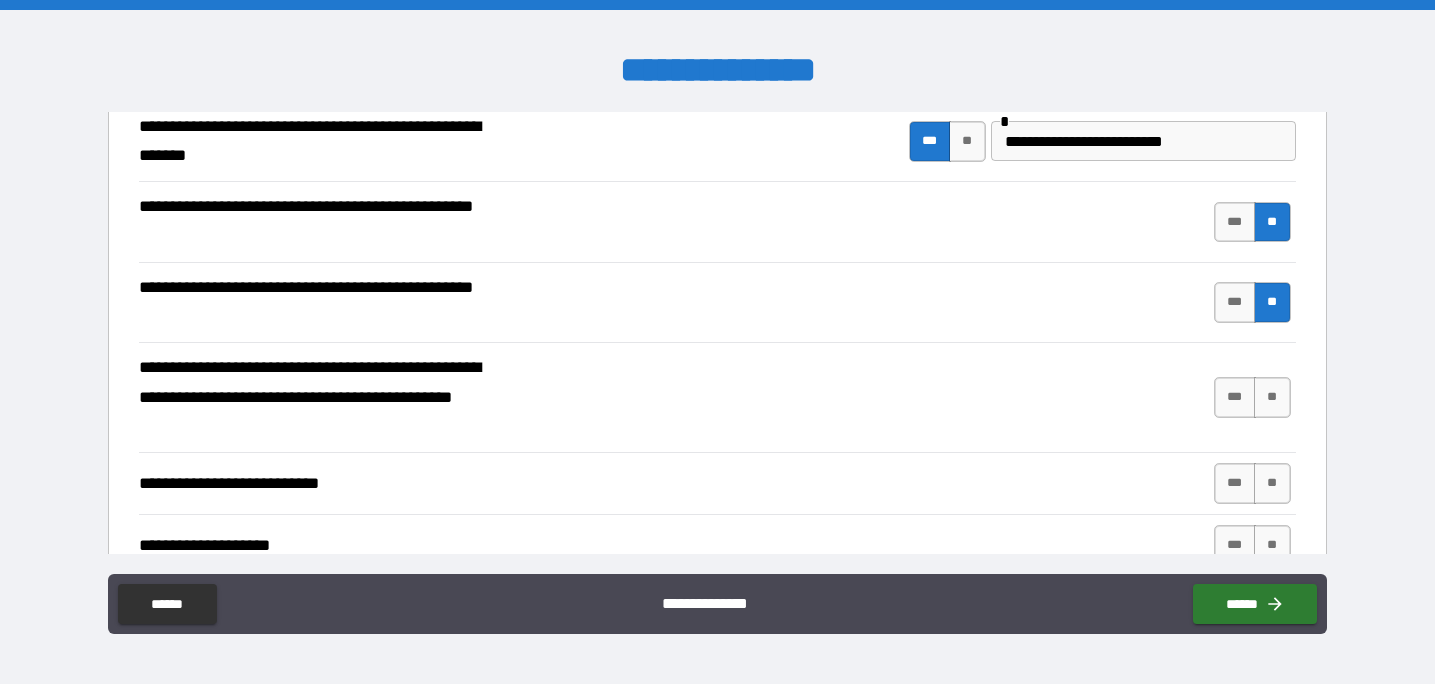 scroll, scrollTop: 316, scrollLeft: 0, axis: vertical 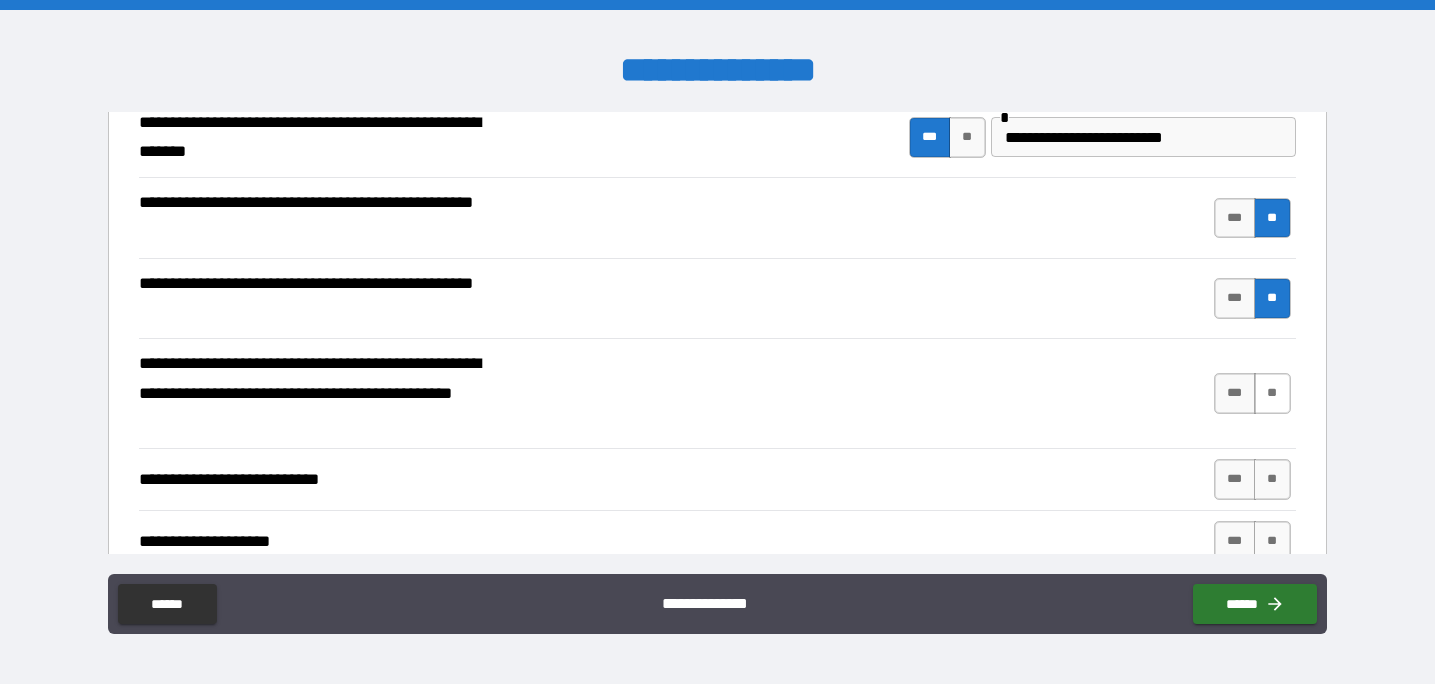 click on "**" at bounding box center (1272, 393) 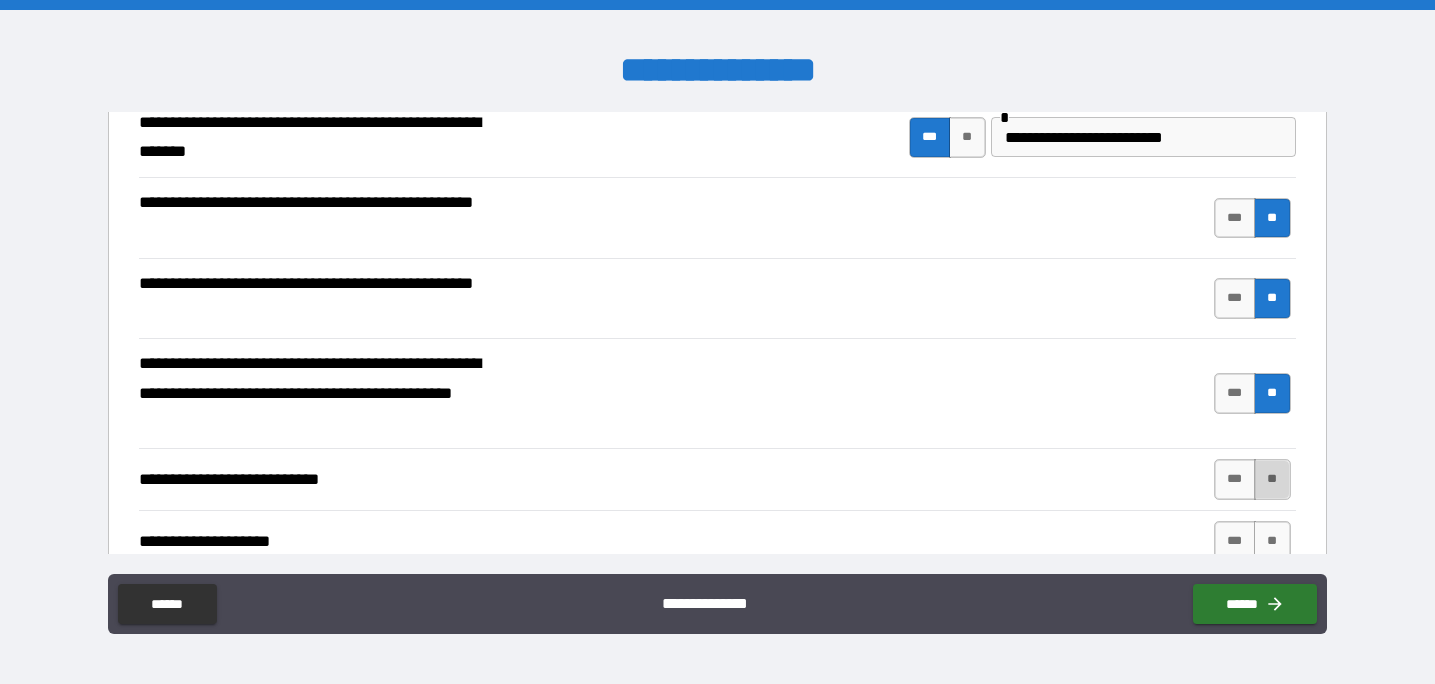 click on "**" at bounding box center [1272, 479] 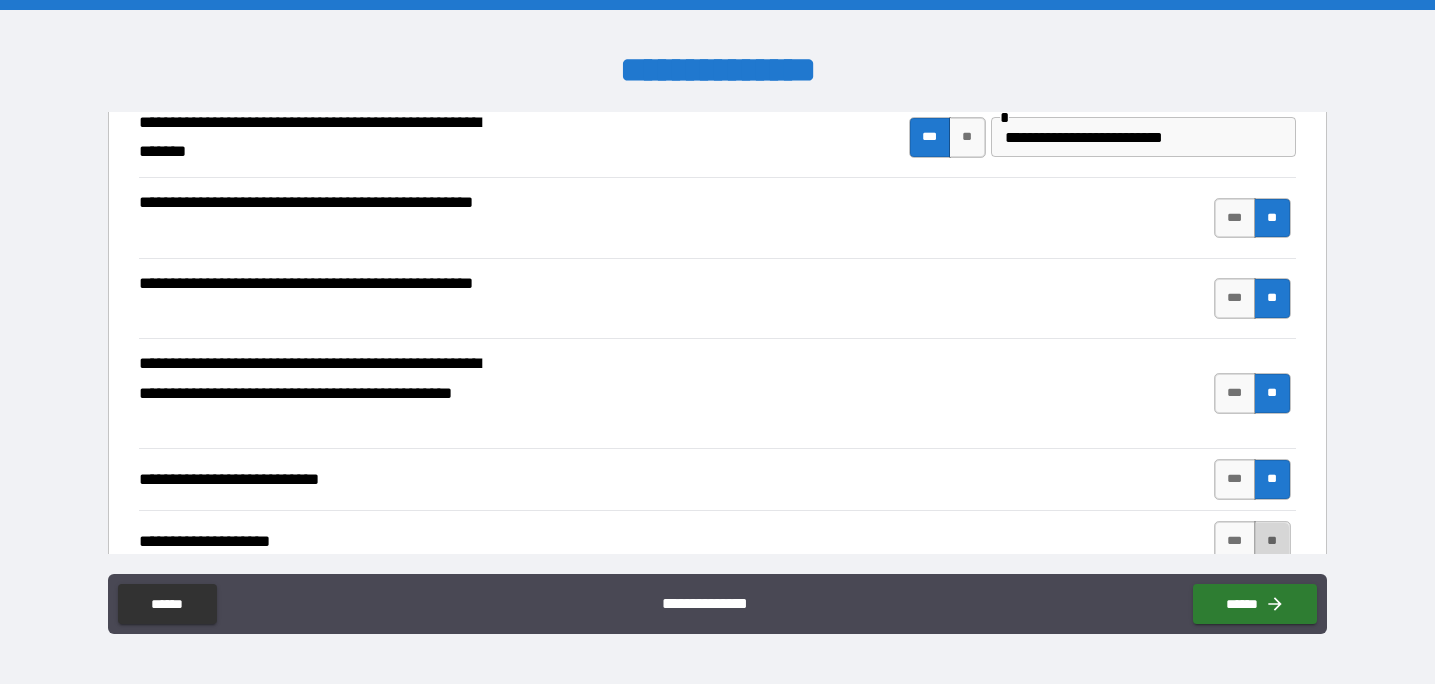 click on "**" at bounding box center (1272, 541) 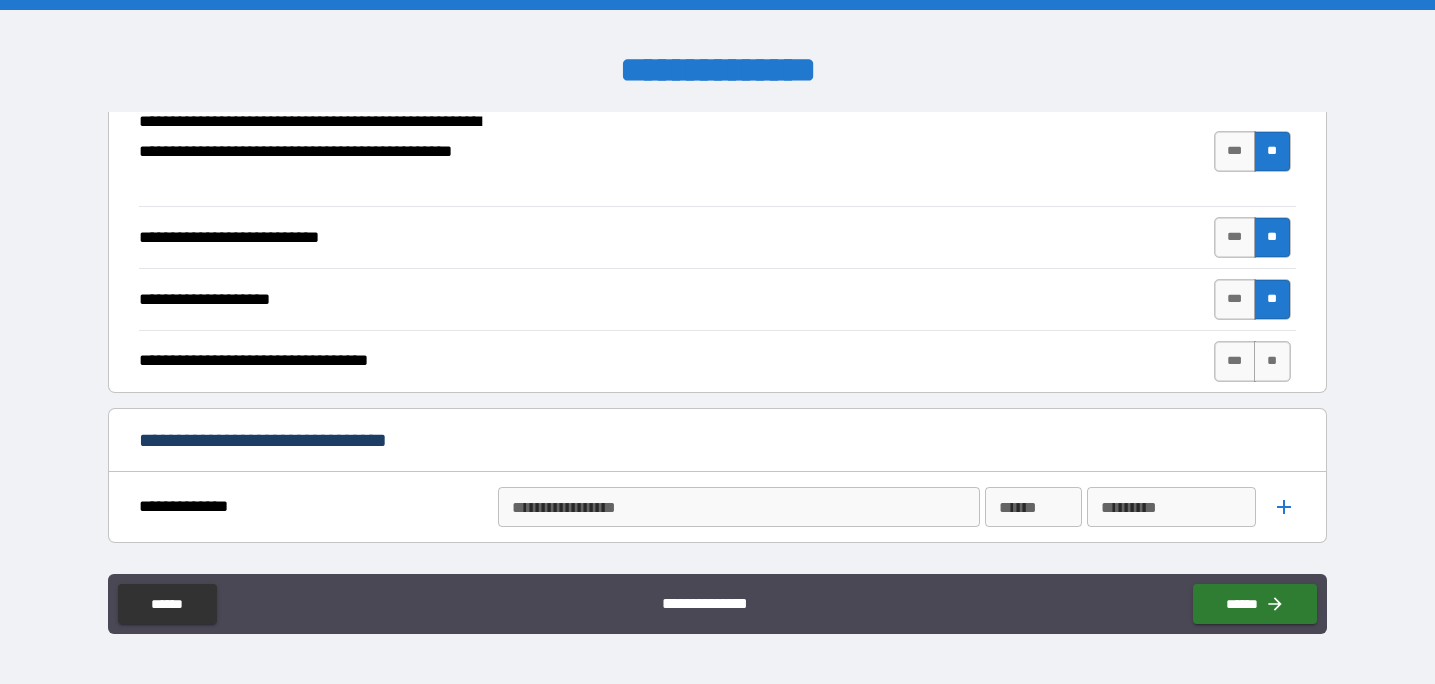 scroll, scrollTop: 557, scrollLeft: 0, axis: vertical 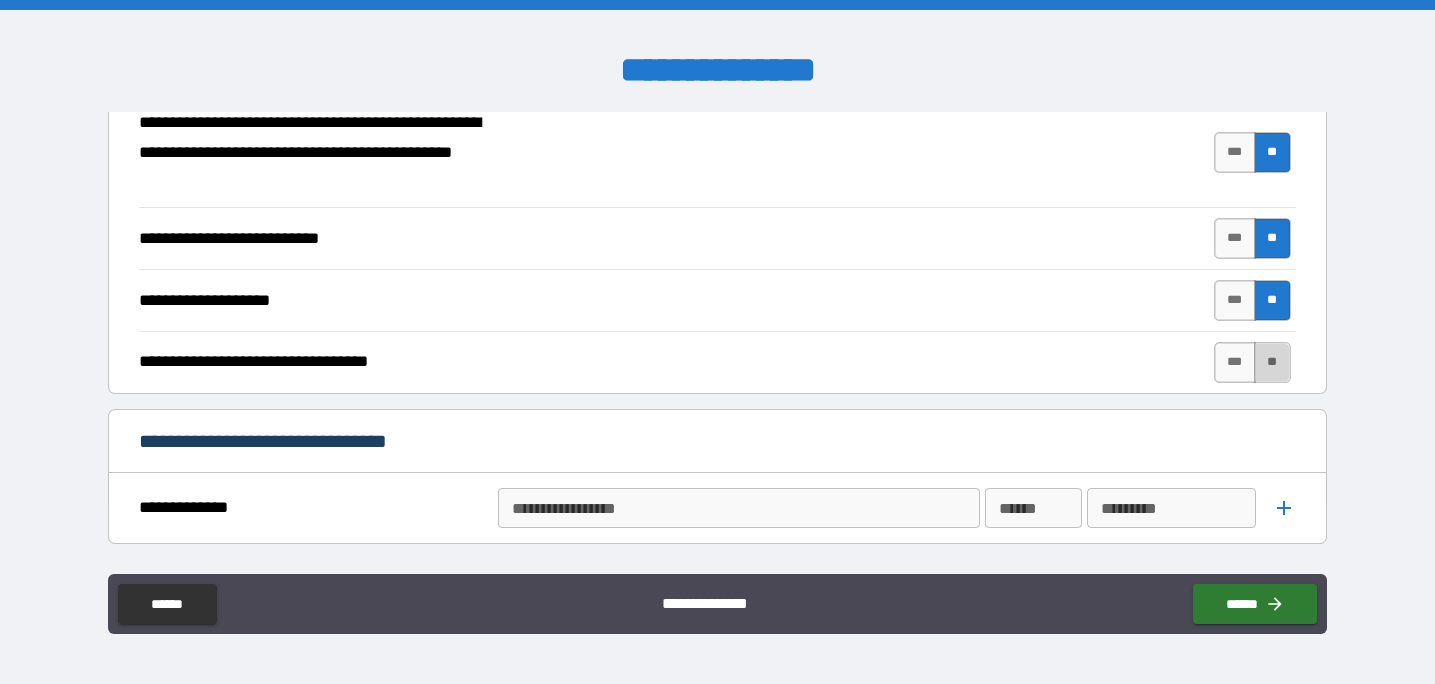 click on "**" at bounding box center [1272, 362] 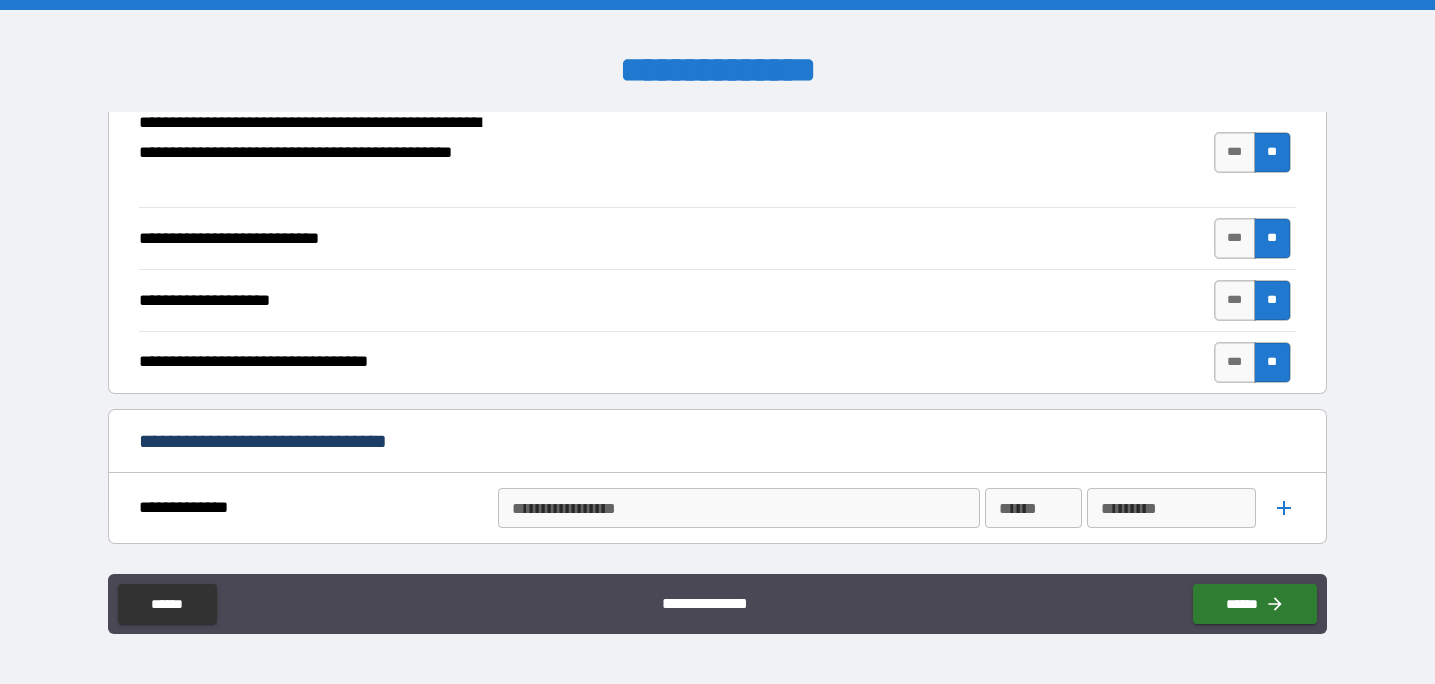 click on "**********" at bounding box center (739, 508) 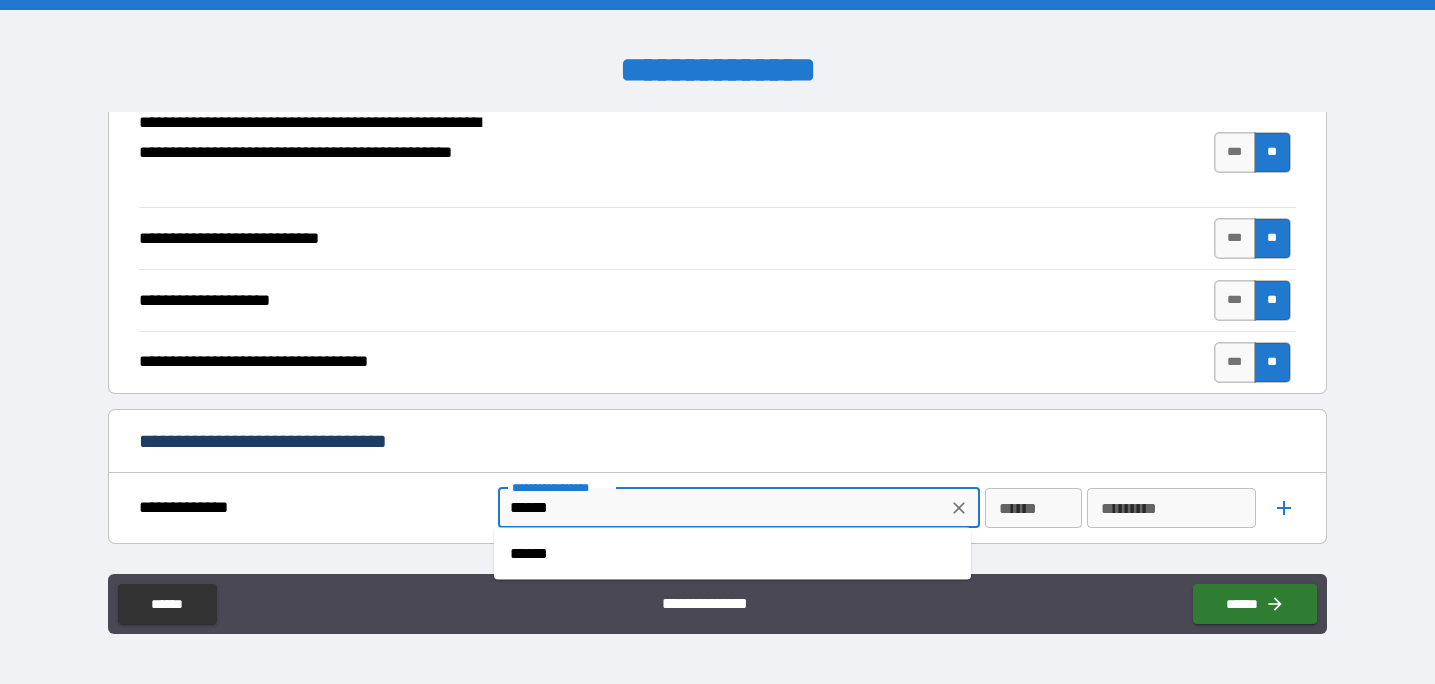 type on "******" 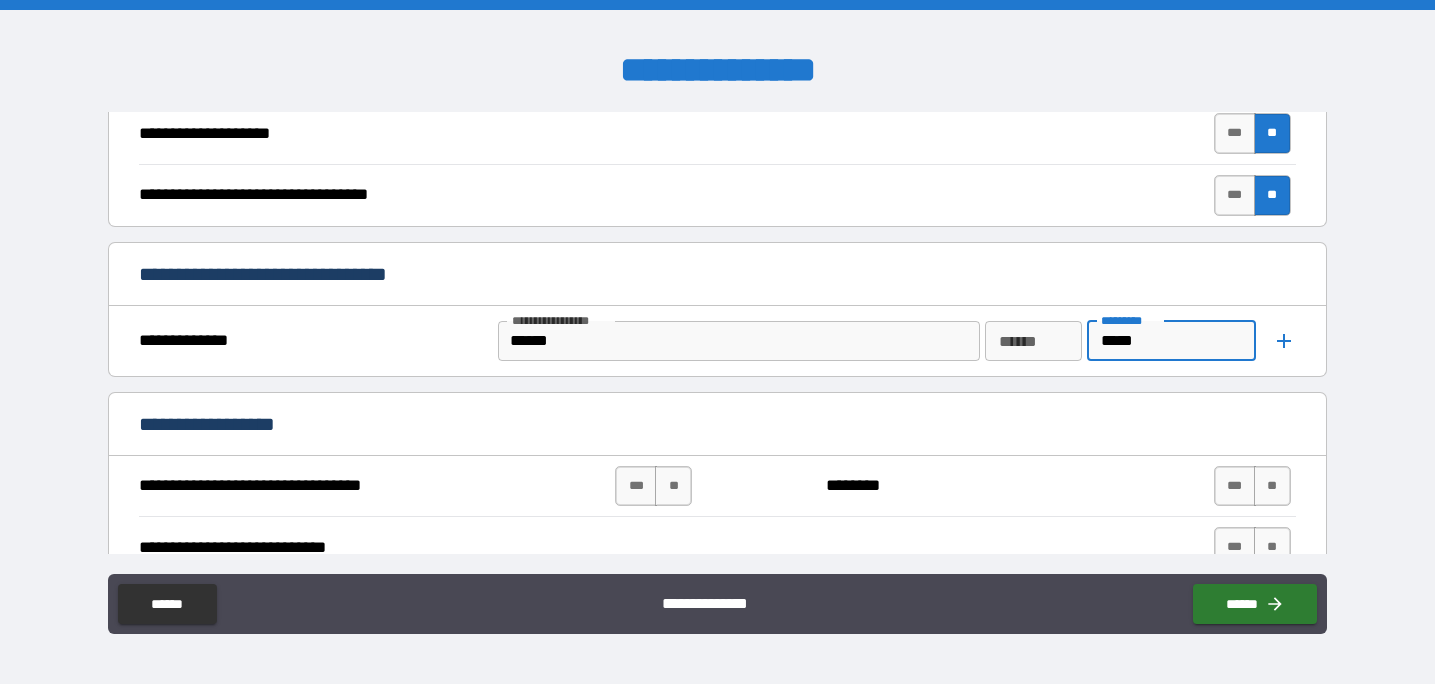 scroll, scrollTop: 723, scrollLeft: 0, axis: vertical 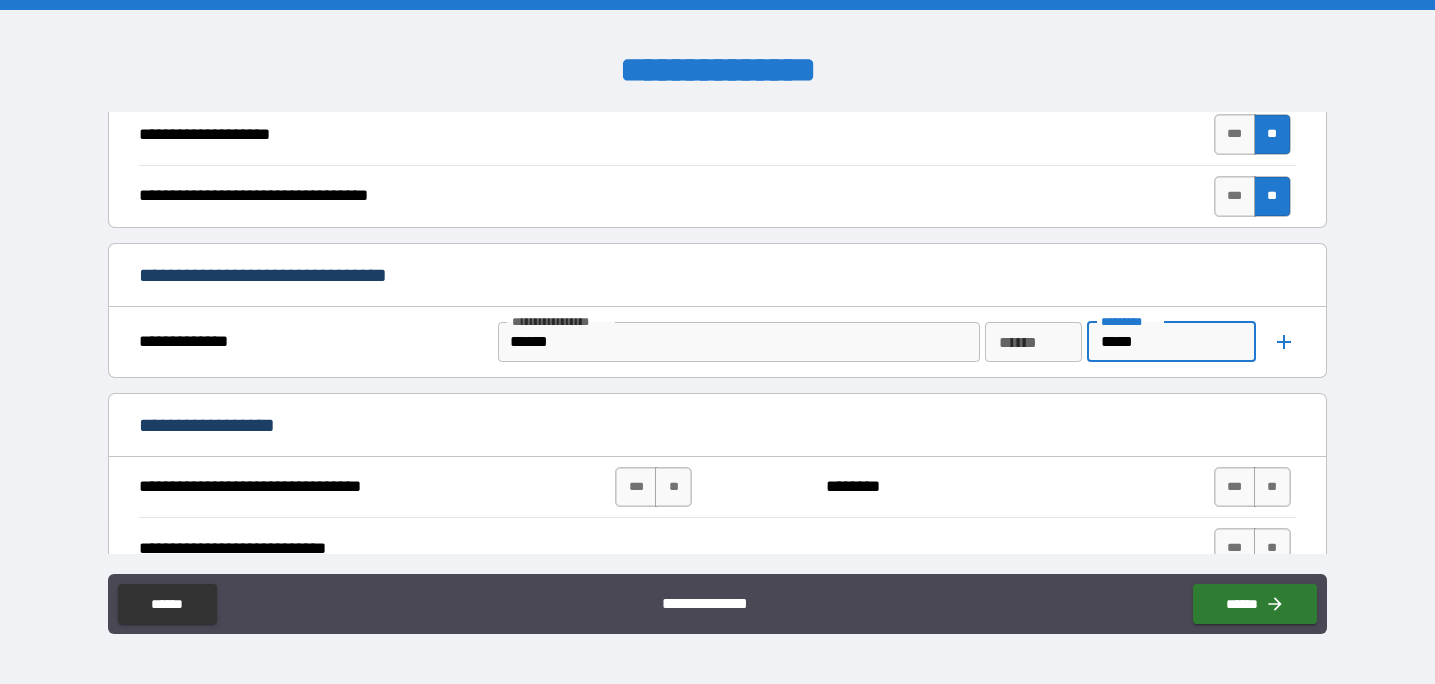 type on "*****" 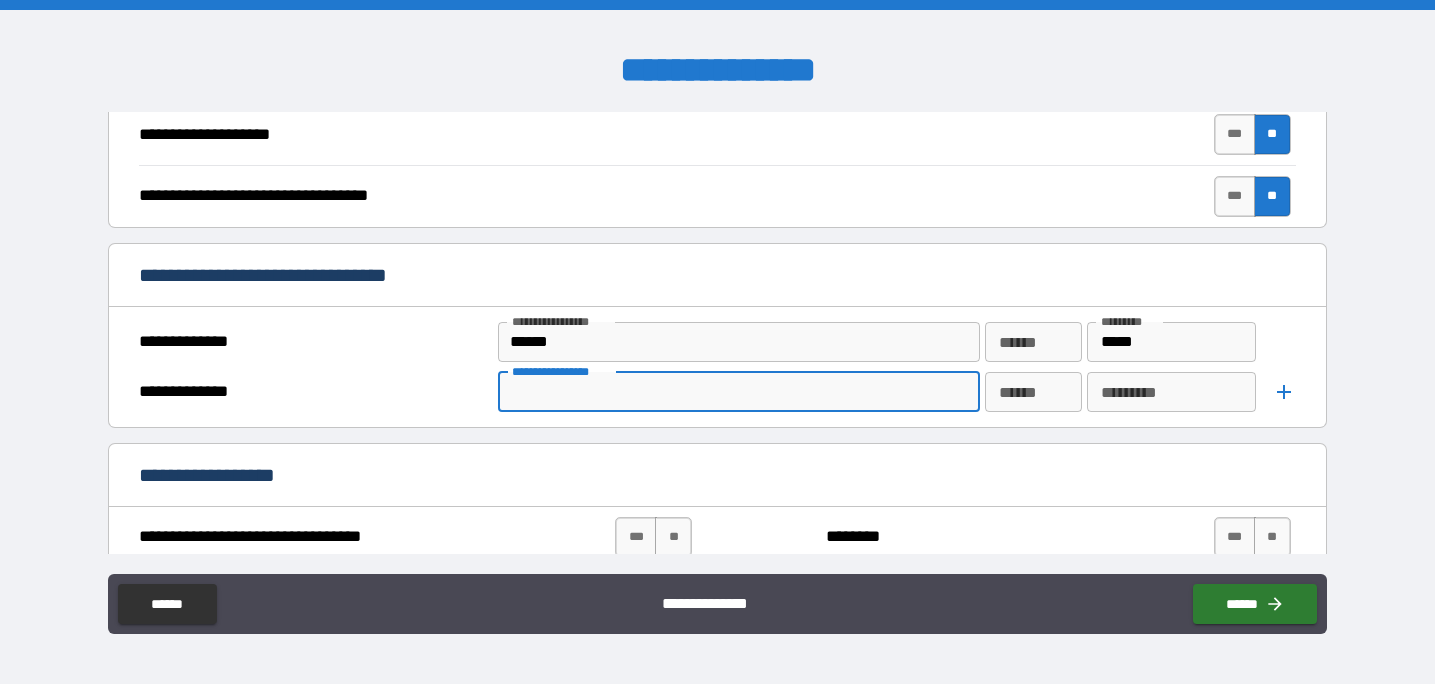 click on "**********" at bounding box center [738, 392] 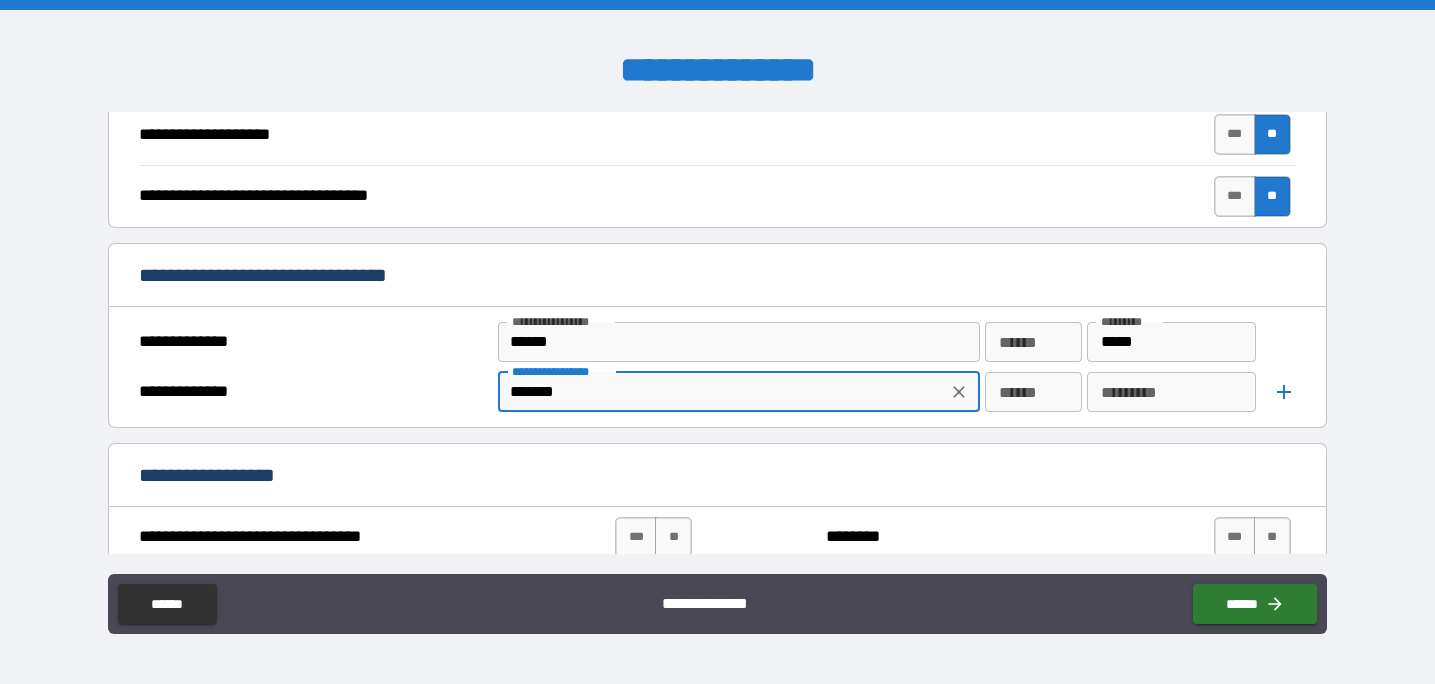 type on "*******" 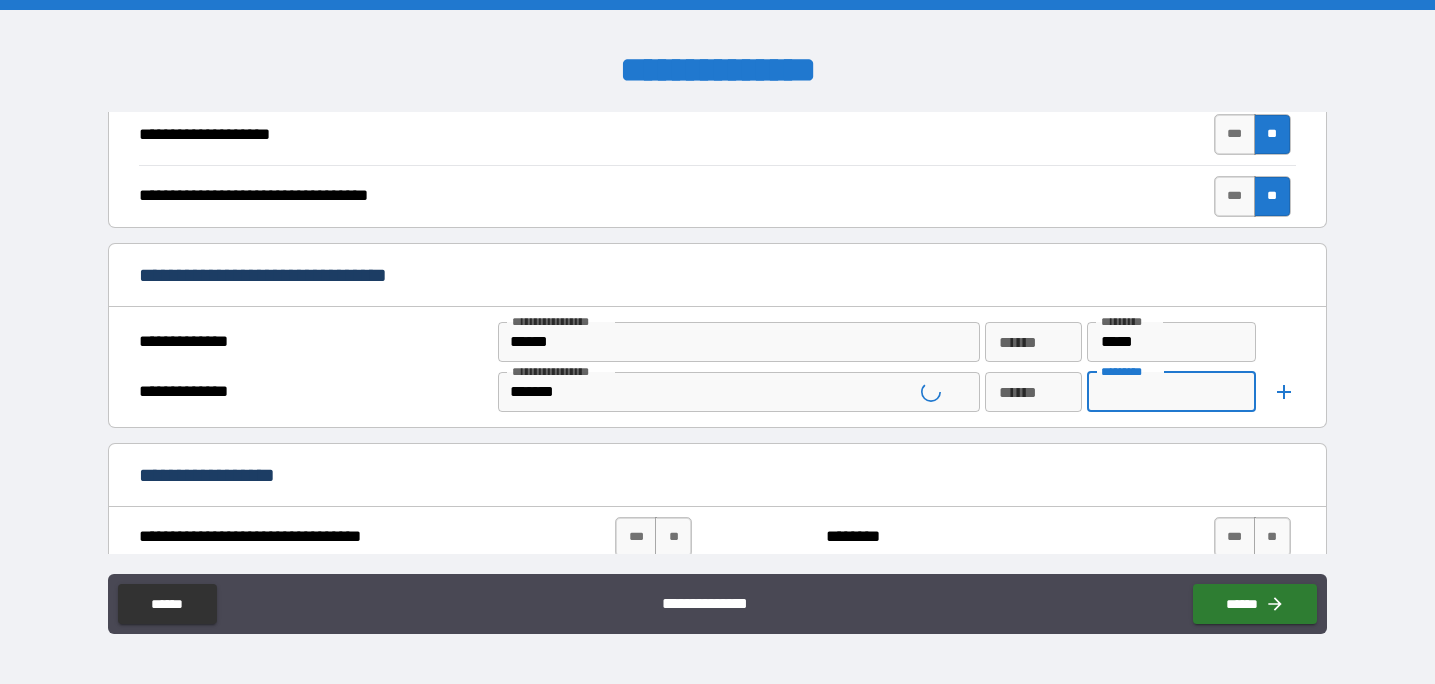click on "*********" at bounding box center [1171, 392] 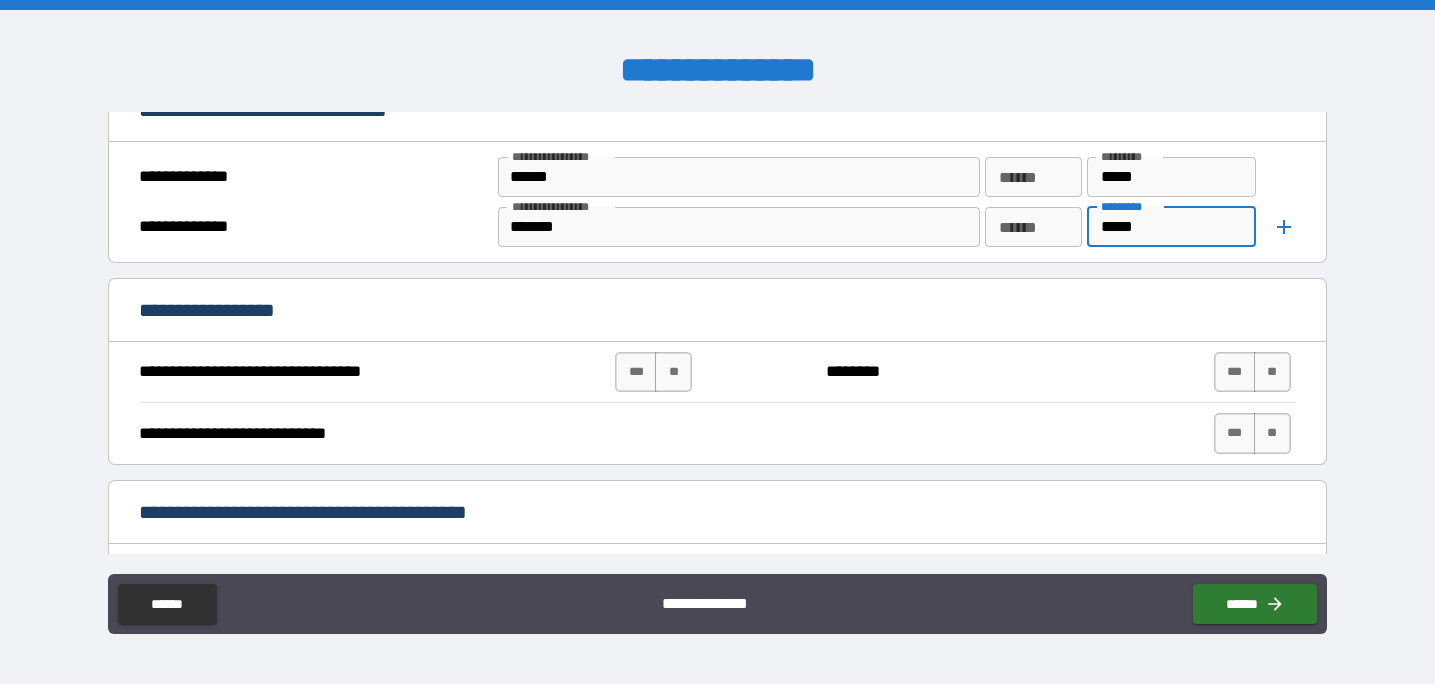 scroll, scrollTop: 890, scrollLeft: 0, axis: vertical 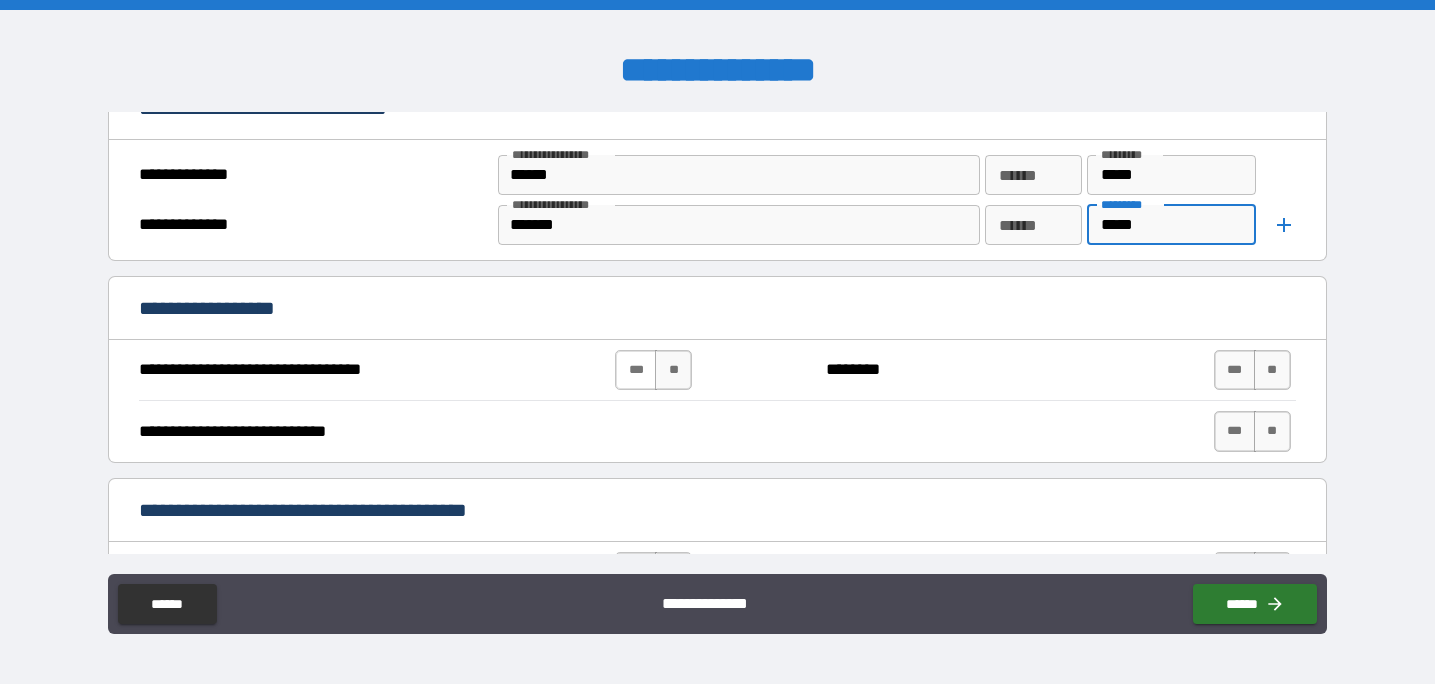 type on "*****" 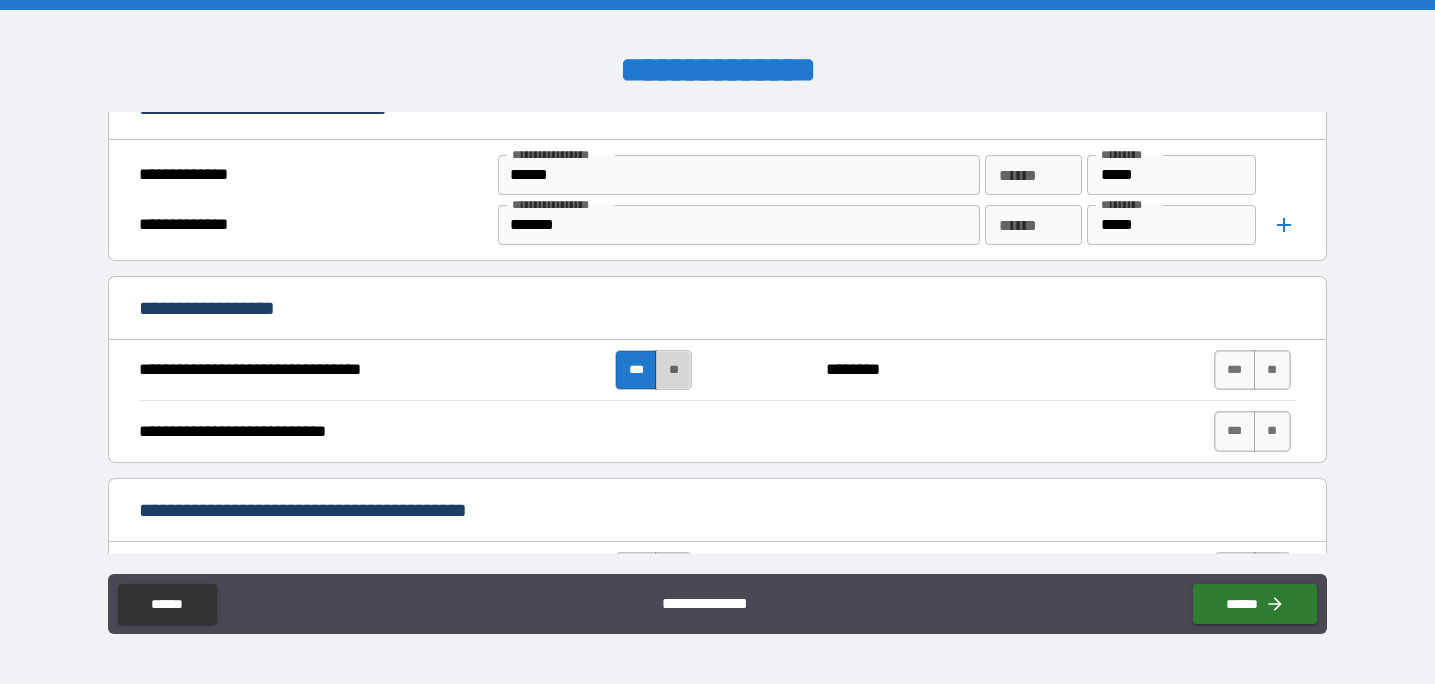 click on "**" at bounding box center [673, 370] 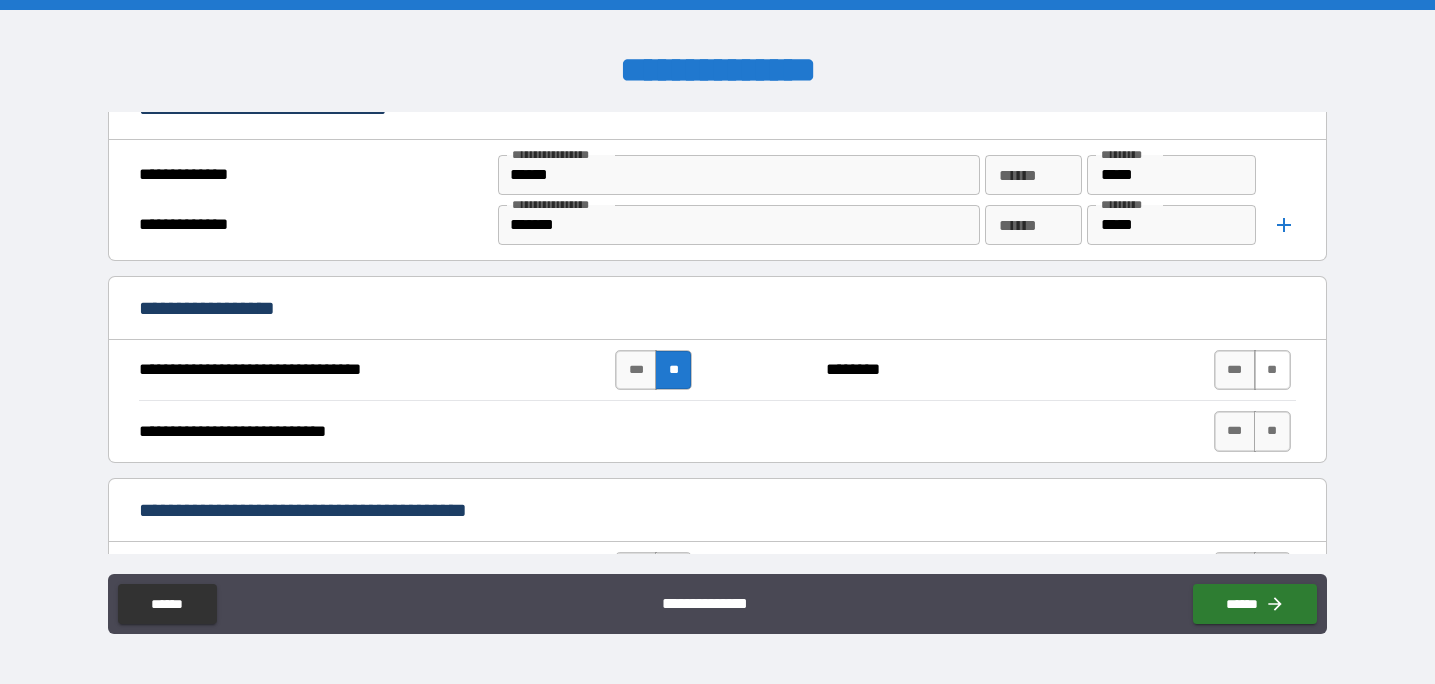 click on "**" at bounding box center (1272, 370) 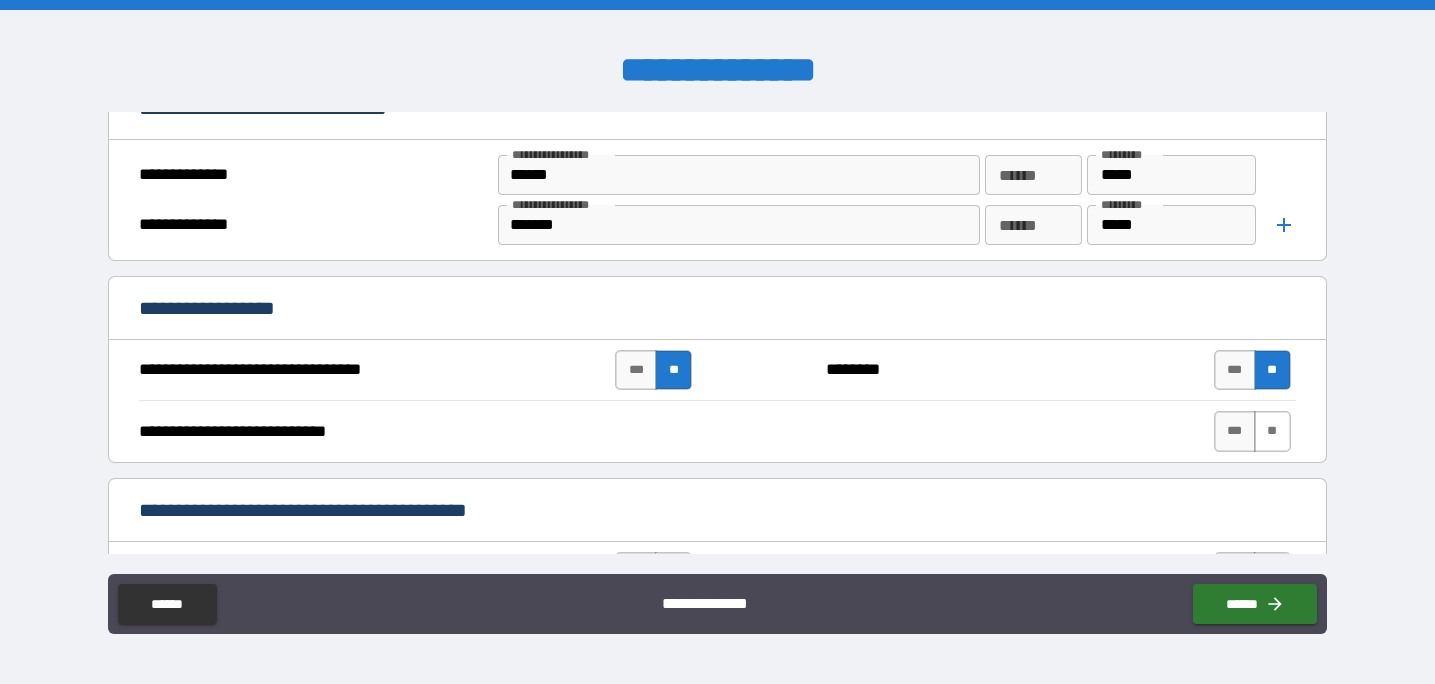 click on "**" at bounding box center [1272, 431] 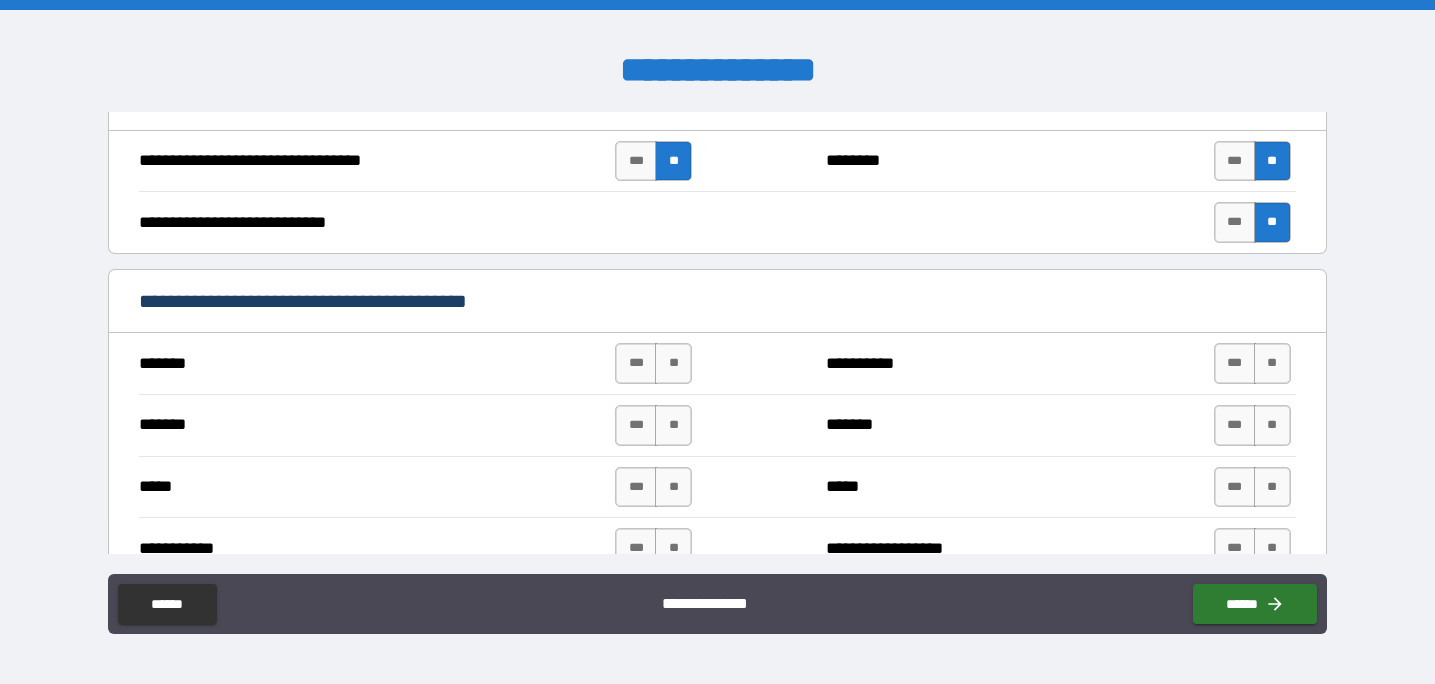 scroll, scrollTop: 1139, scrollLeft: 0, axis: vertical 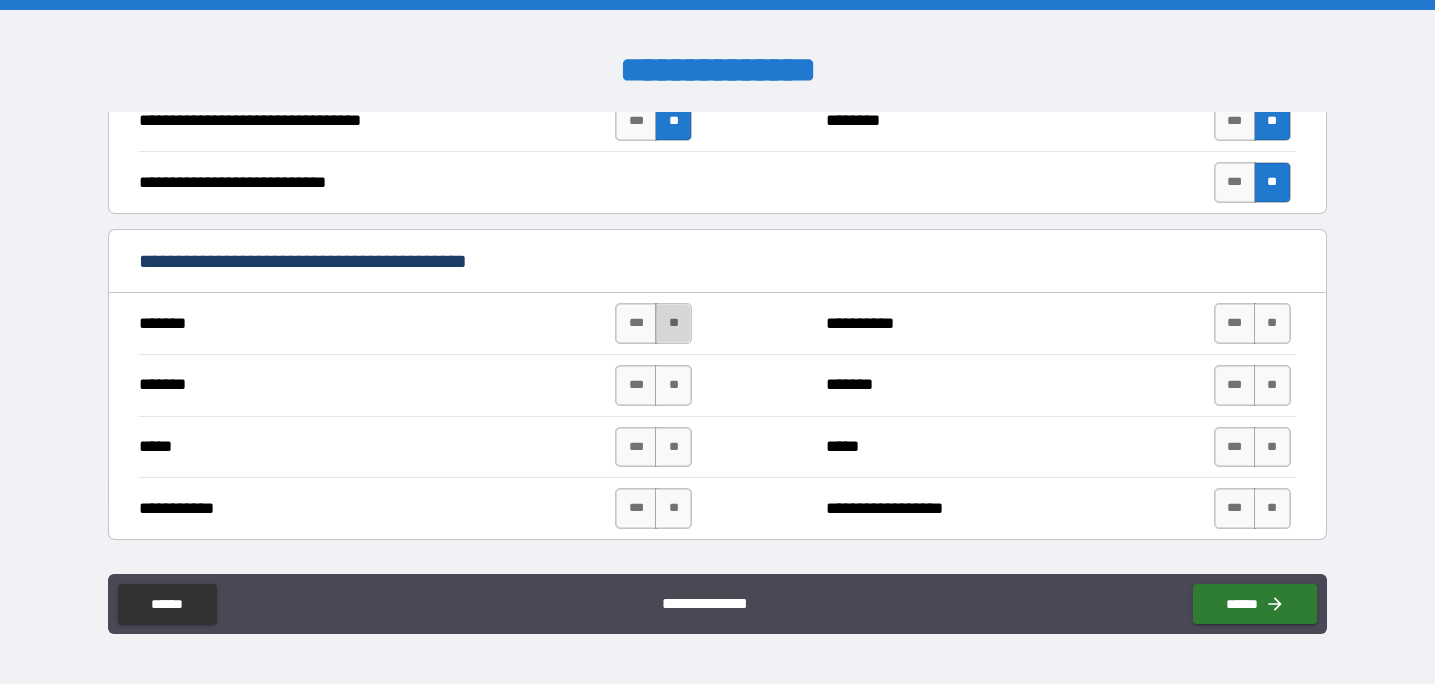 click on "**" at bounding box center [673, 323] 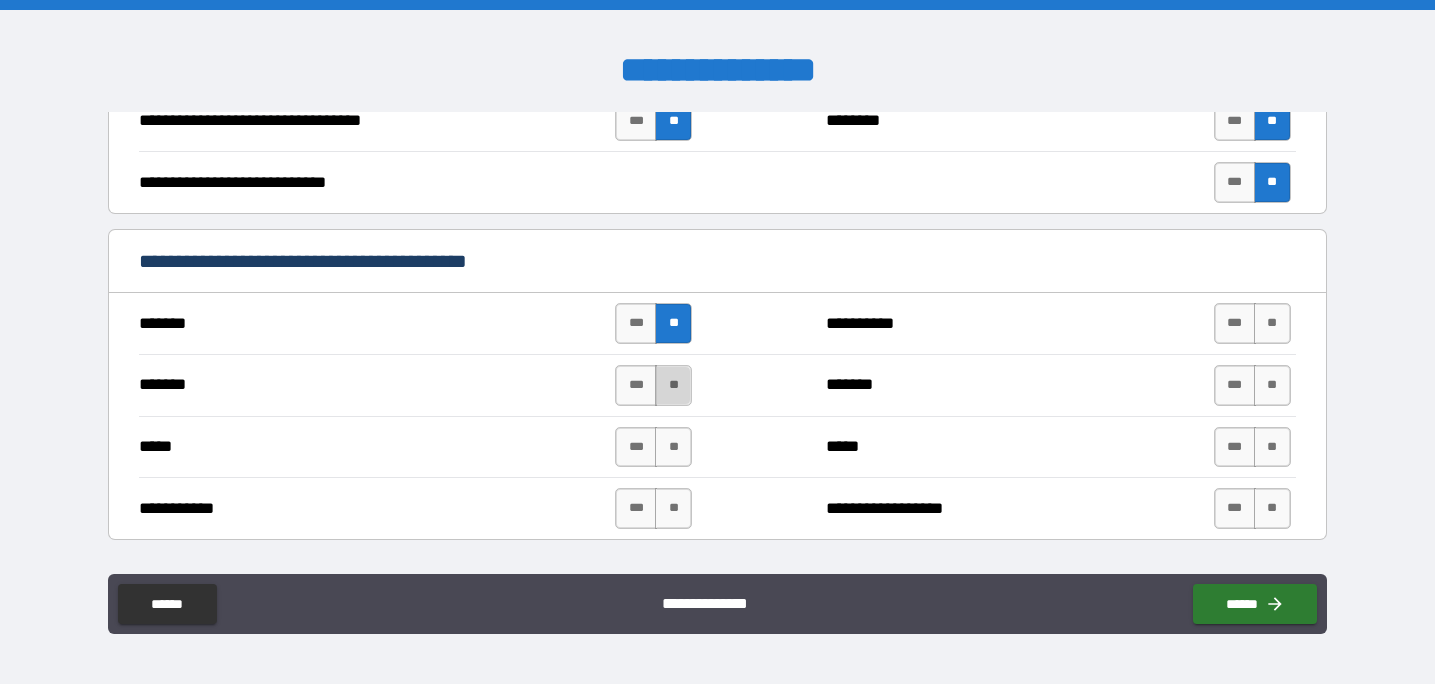 click on "**" at bounding box center [673, 385] 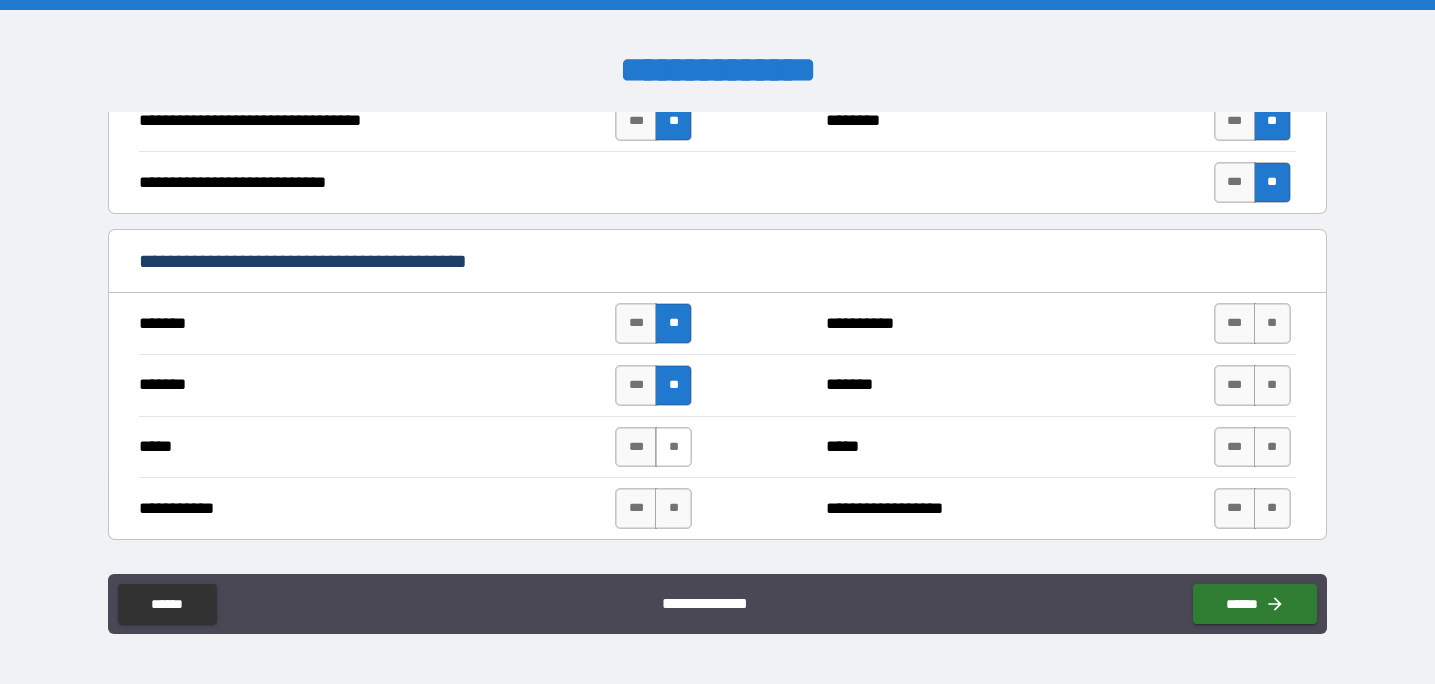 click on "**" at bounding box center (673, 447) 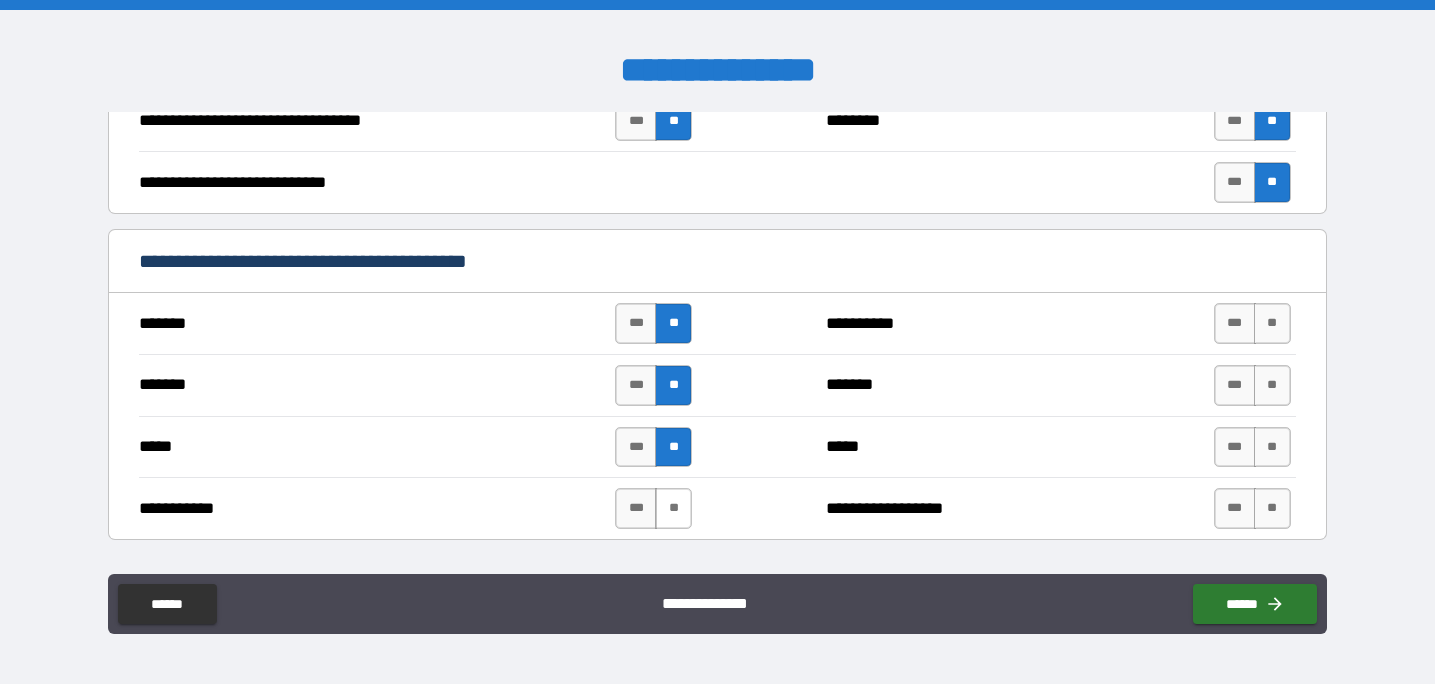 click on "**" at bounding box center (673, 508) 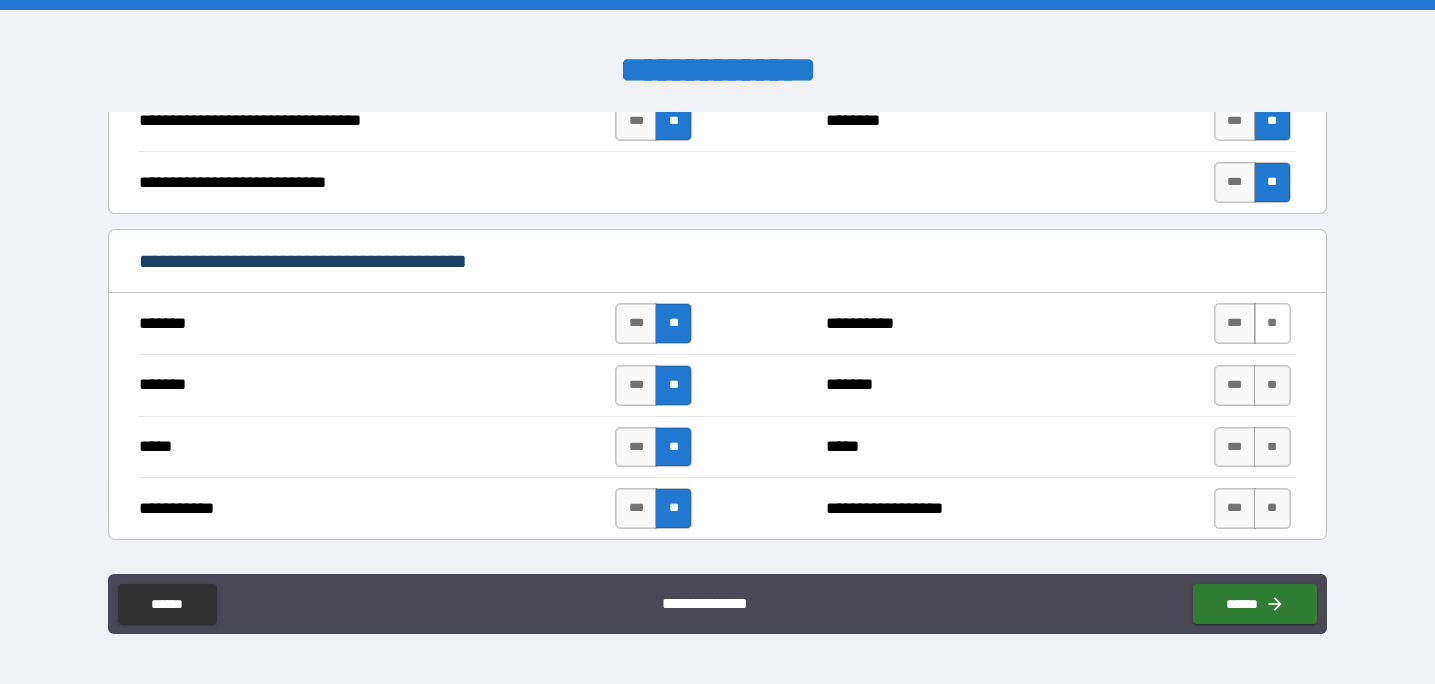 click on "**" at bounding box center [1272, 323] 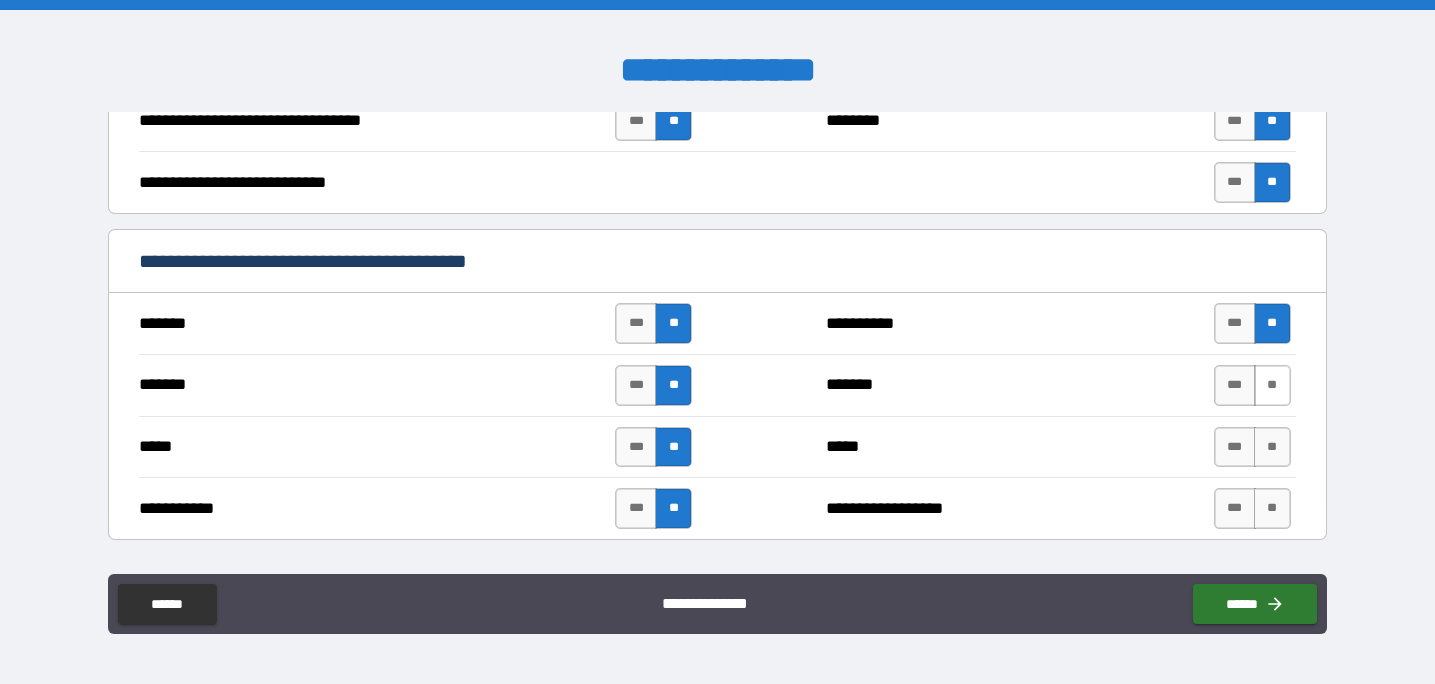 click on "**" at bounding box center [1272, 385] 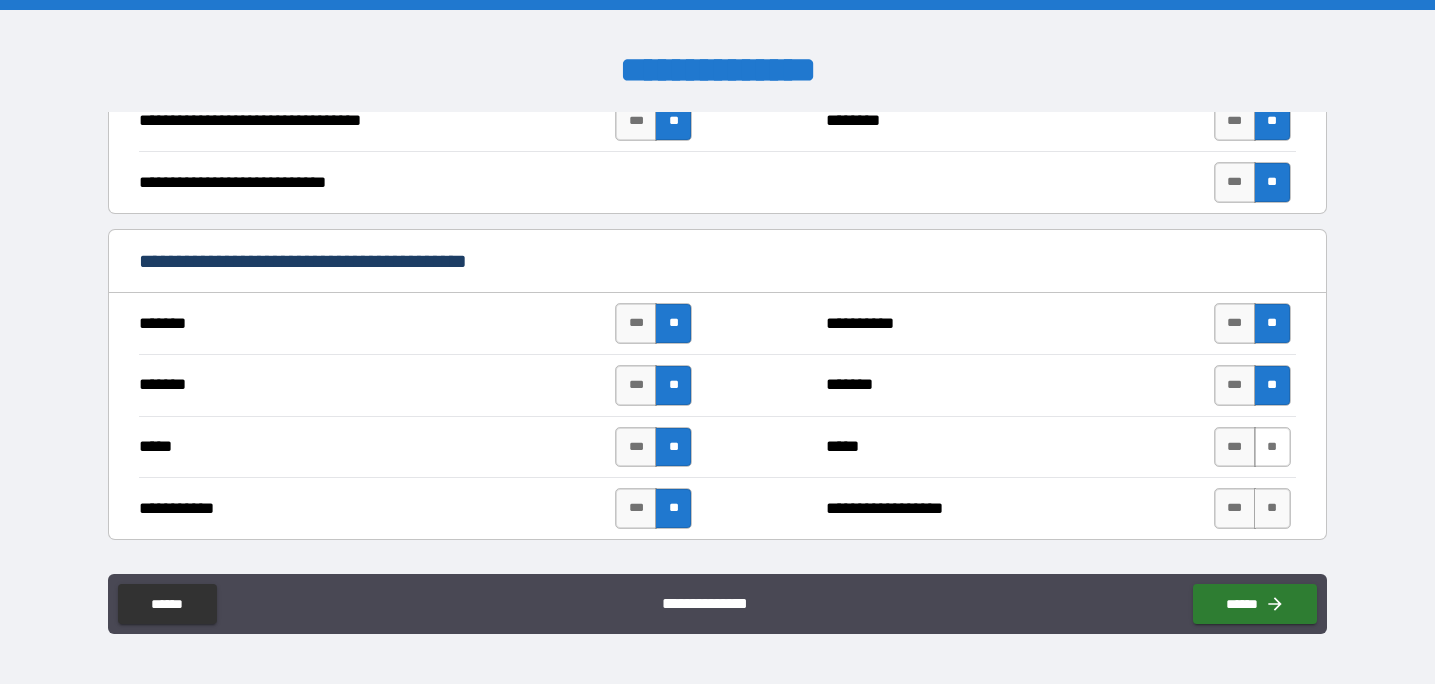 click on "**" at bounding box center [1272, 447] 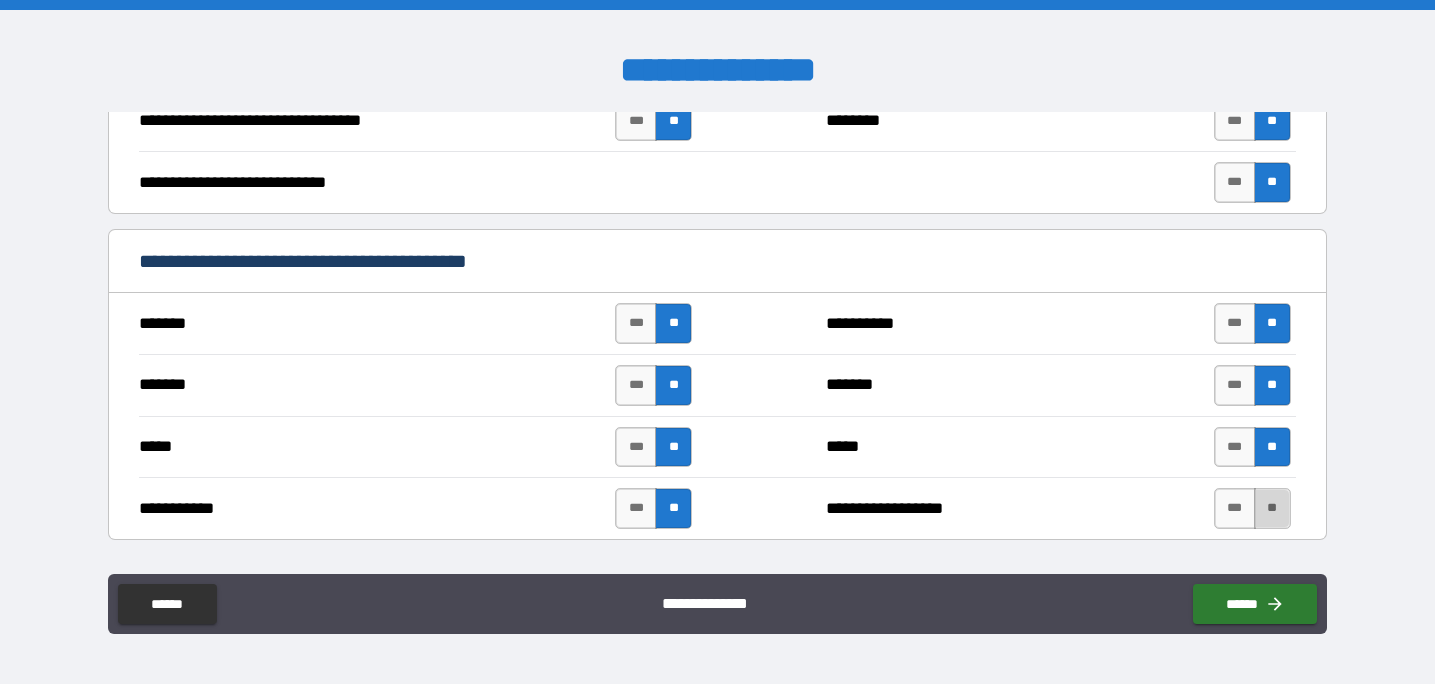 click on "**" at bounding box center [1272, 508] 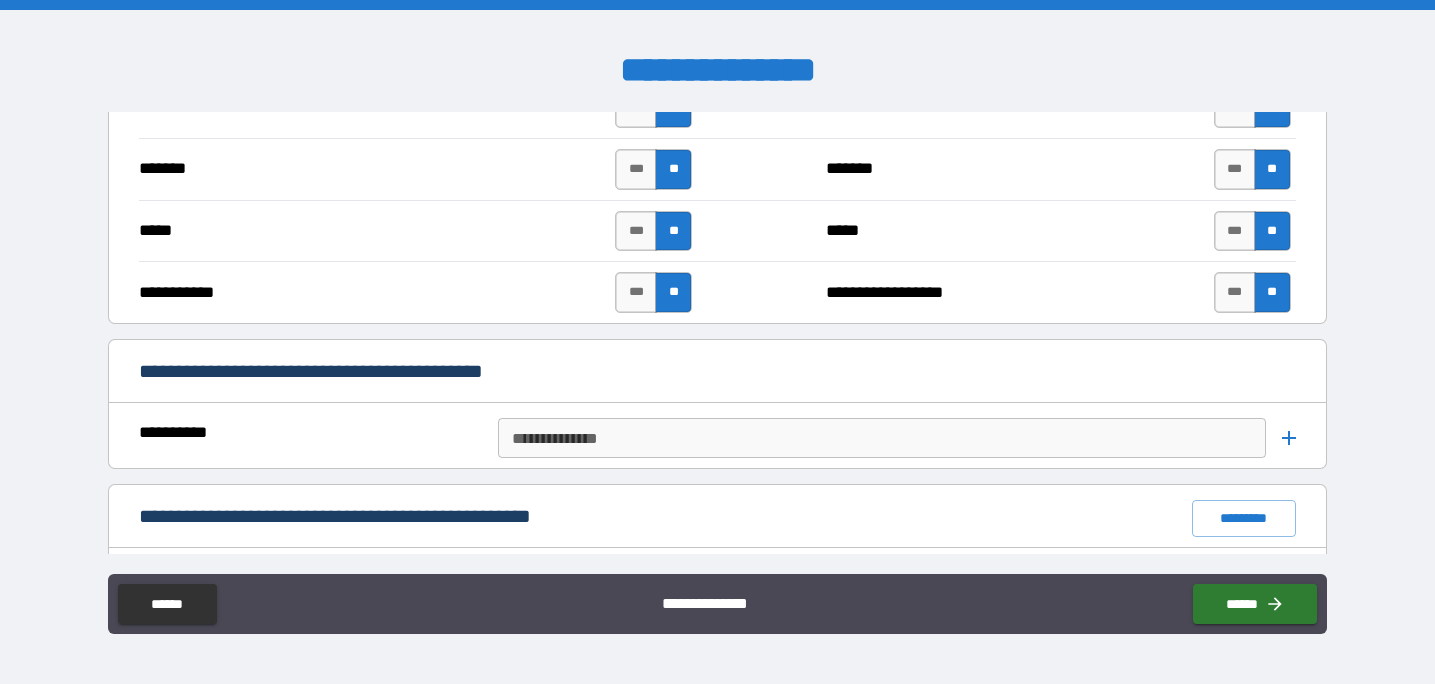 scroll, scrollTop: 1357, scrollLeft: 0, axis: vertical 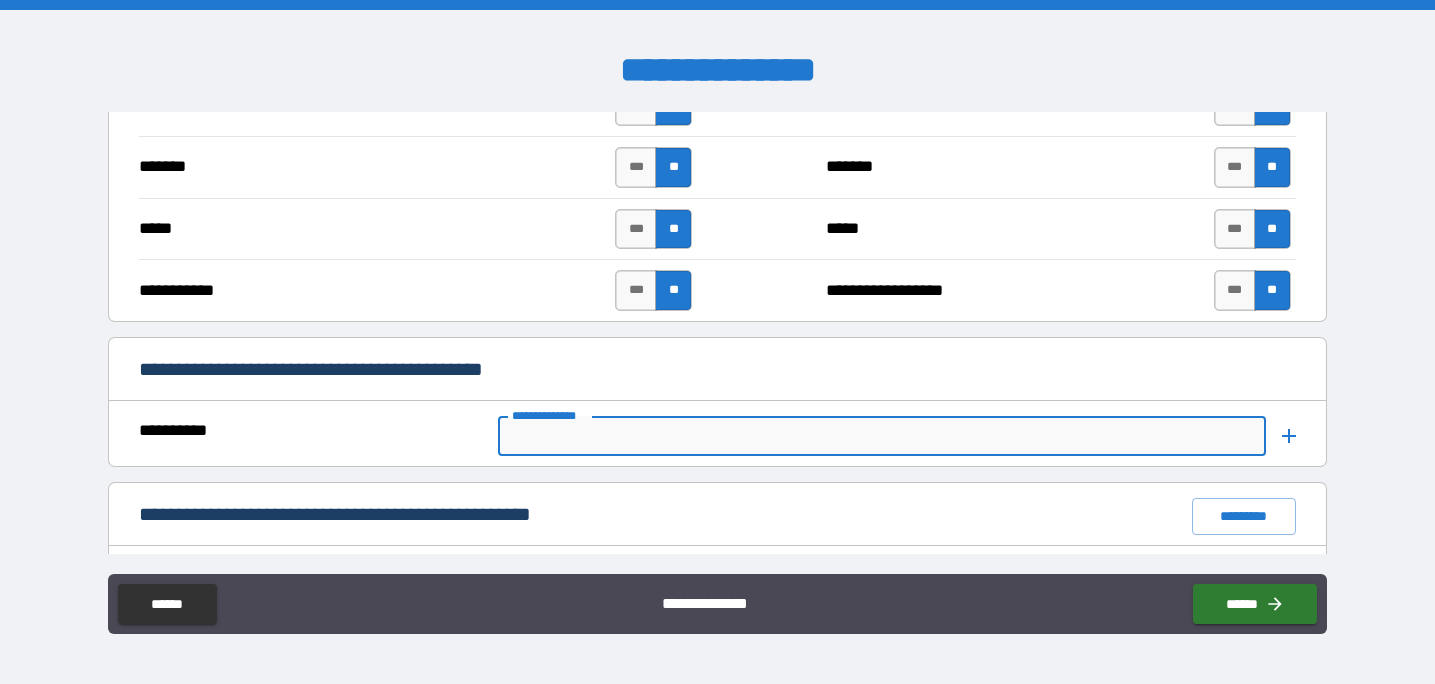 click on "**********" at bounding box center [880, 436] 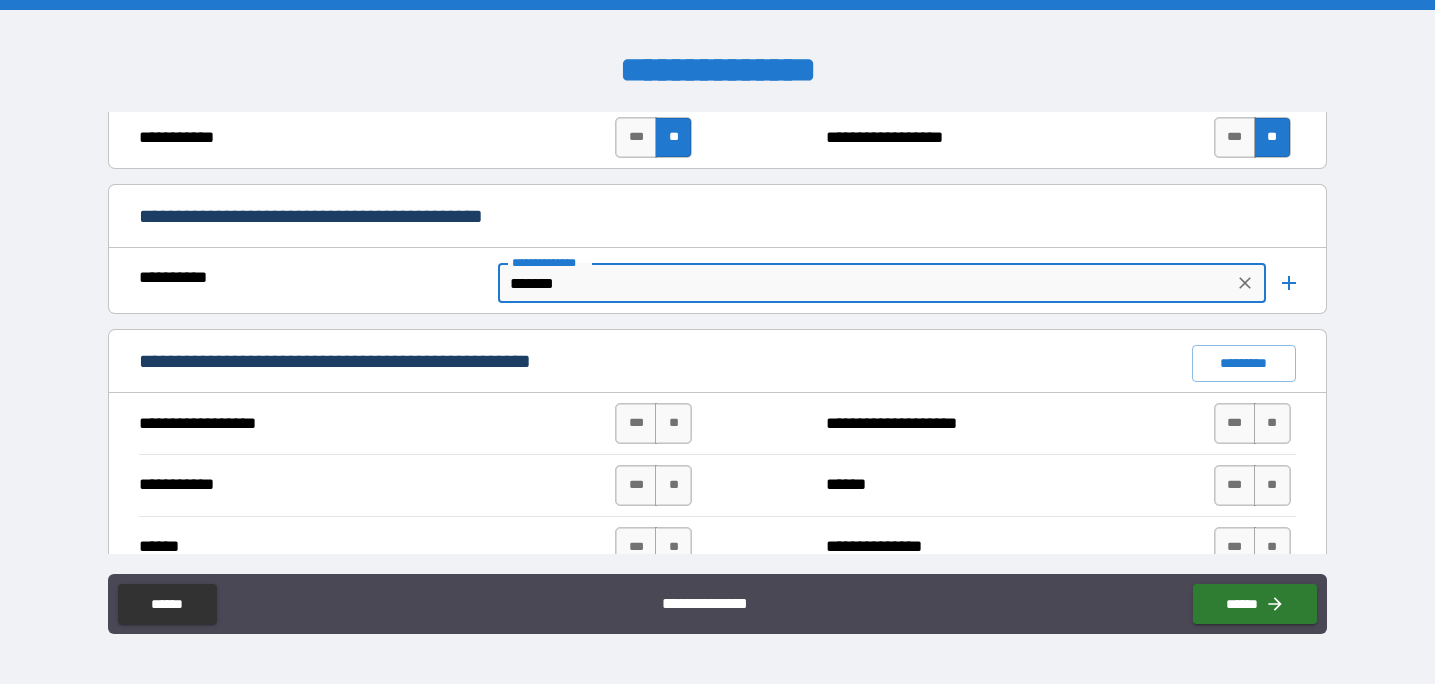 scroll, scrollTop: 1522, scrollLeft: 0, axis: vertical 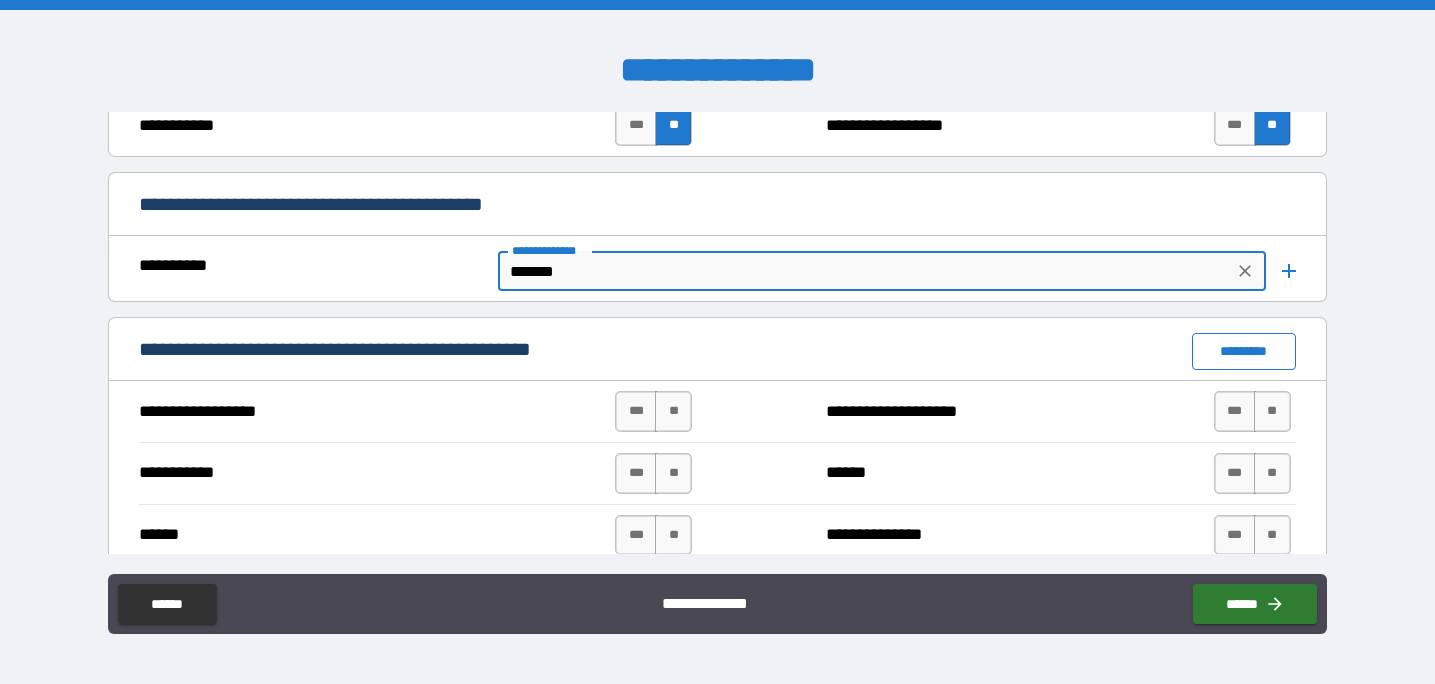 type on "*******" 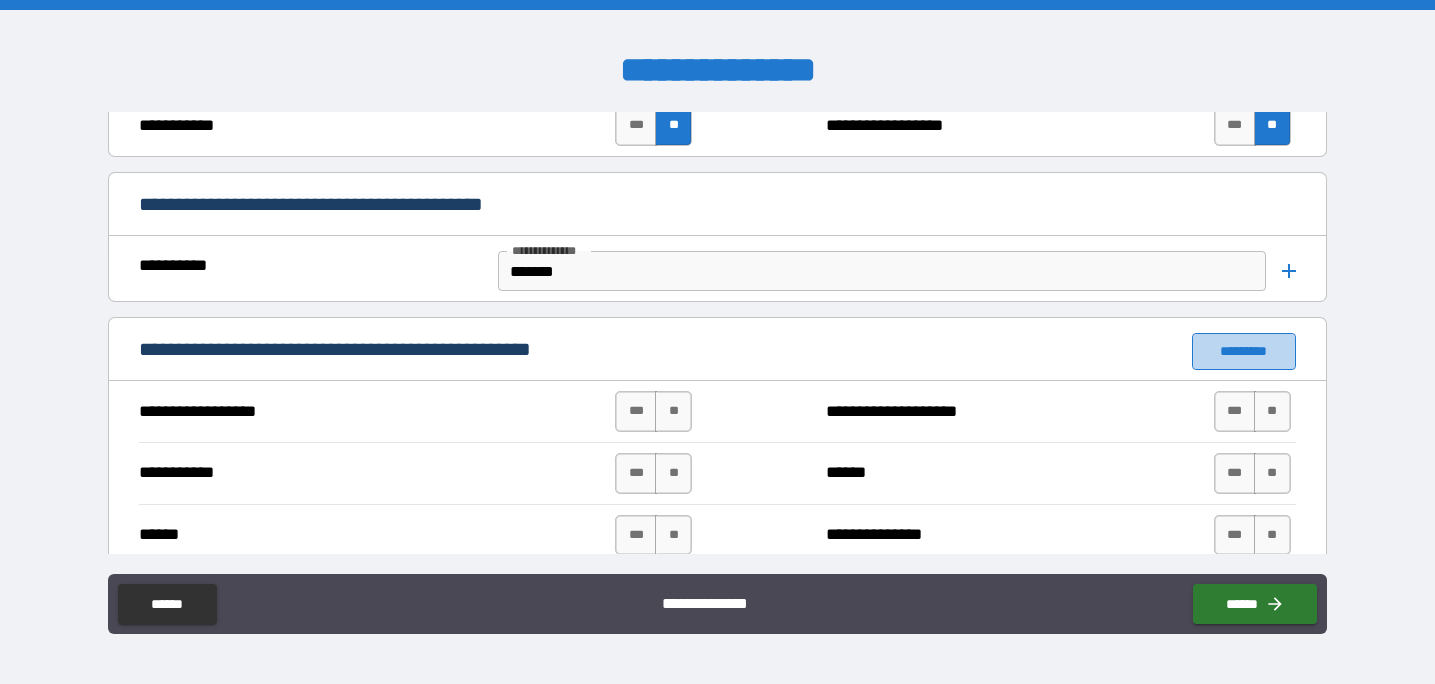 click on "*********" at bounding box center [1244, 351] 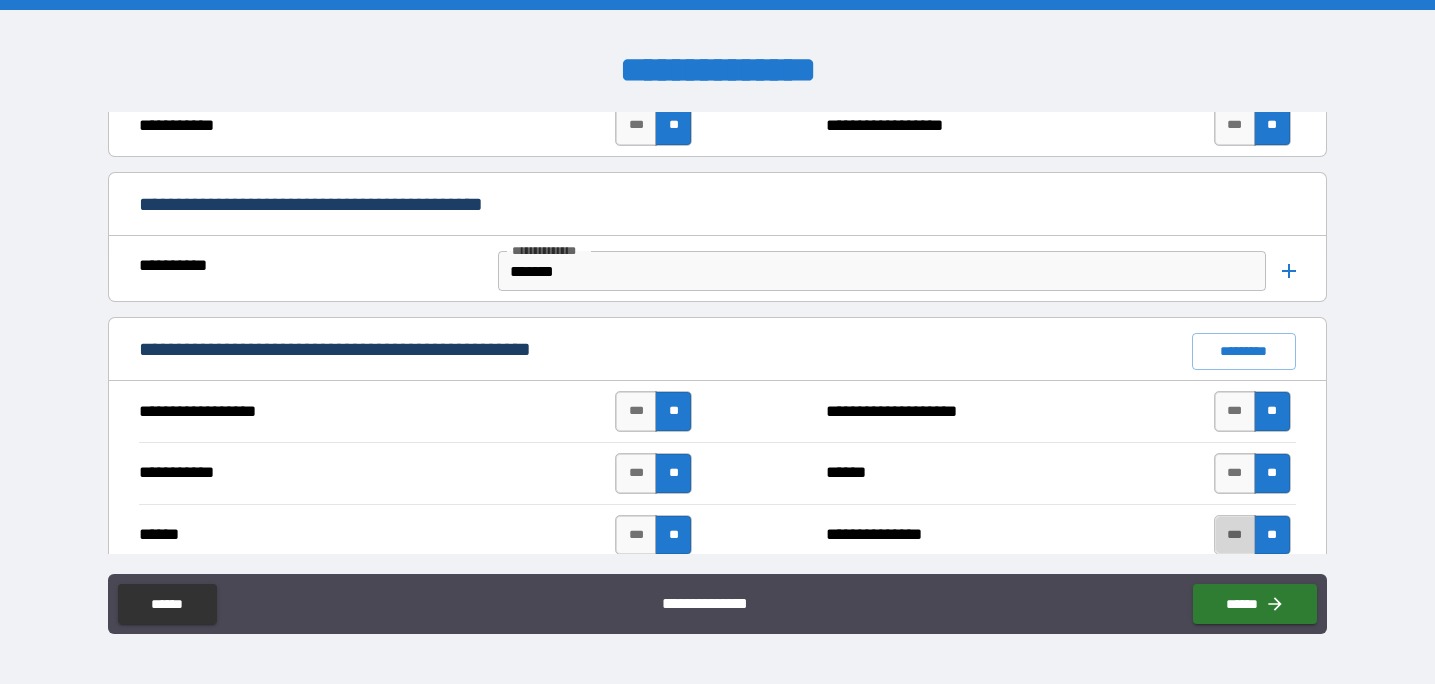 click on "***" at bounding box center (1235, 535) 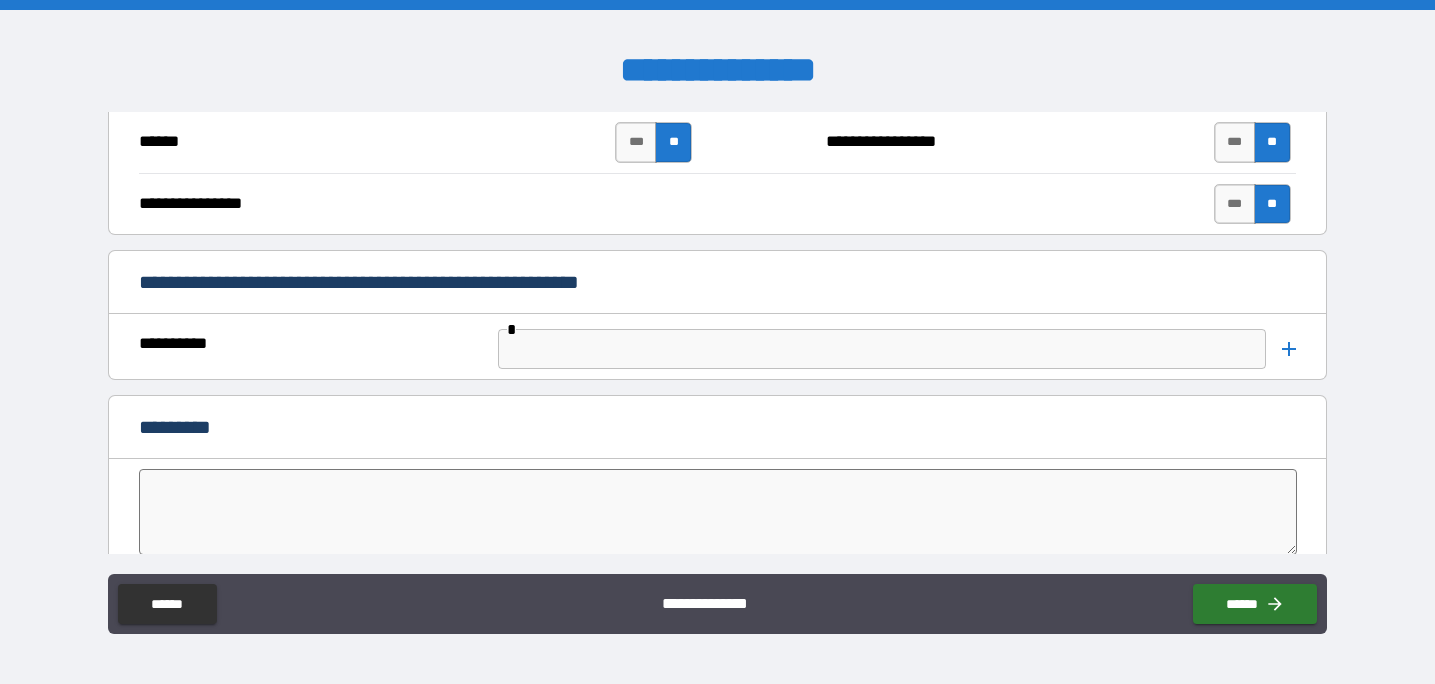 scroll, scrollTop: 4082, scrollLeft: 0, axis: vertical 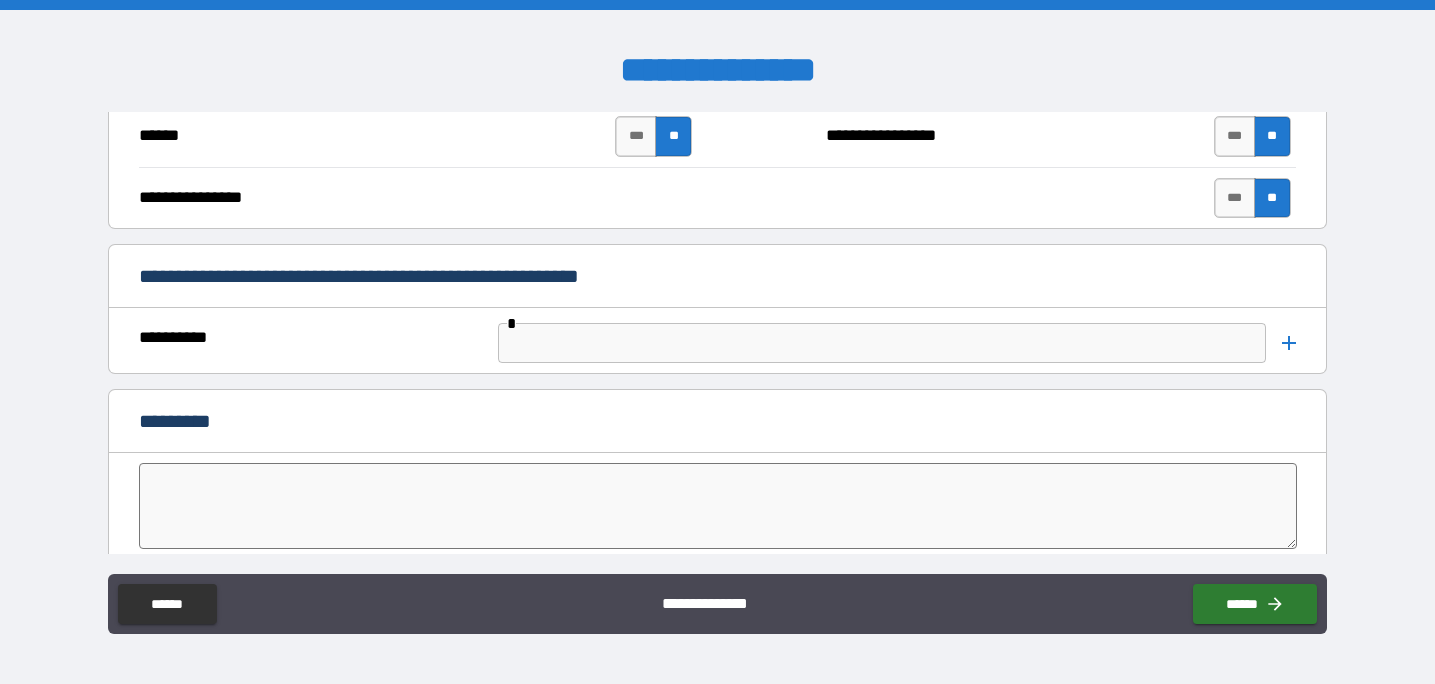 click at bounding box center [882, 343] 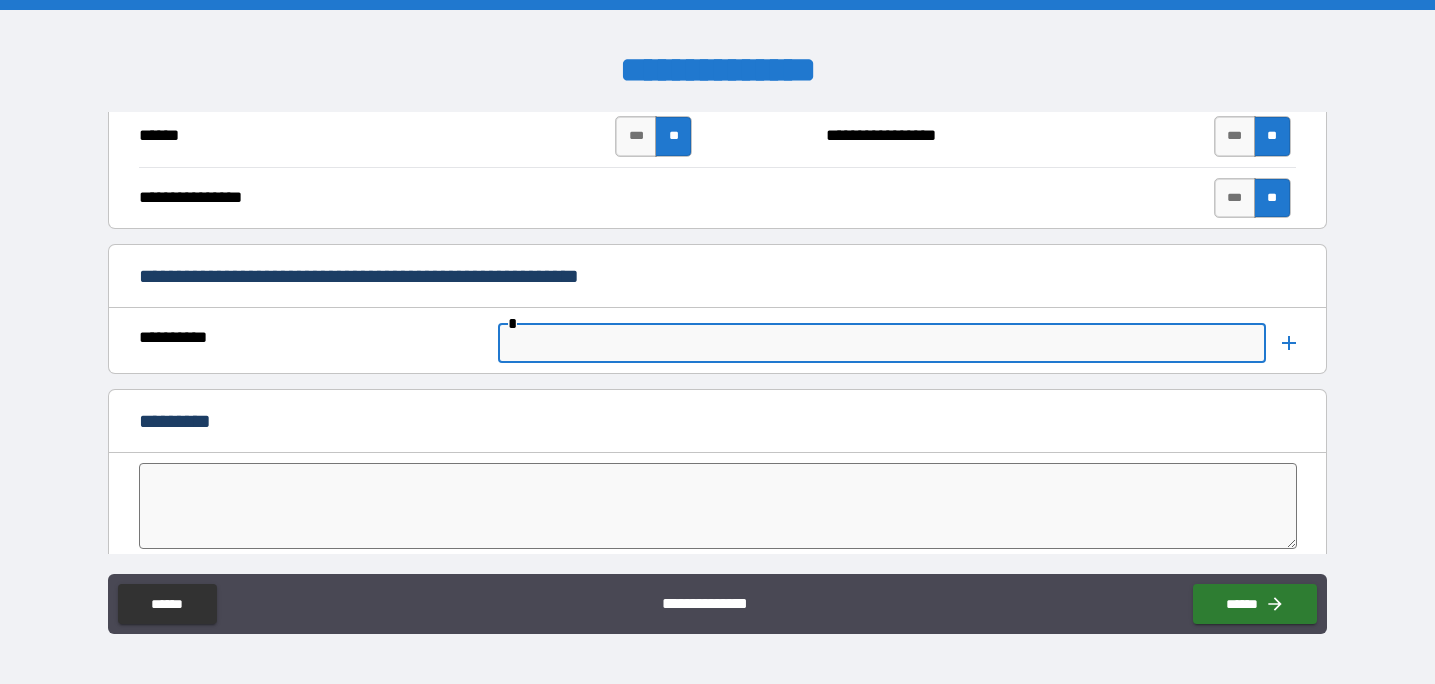 type on "***" 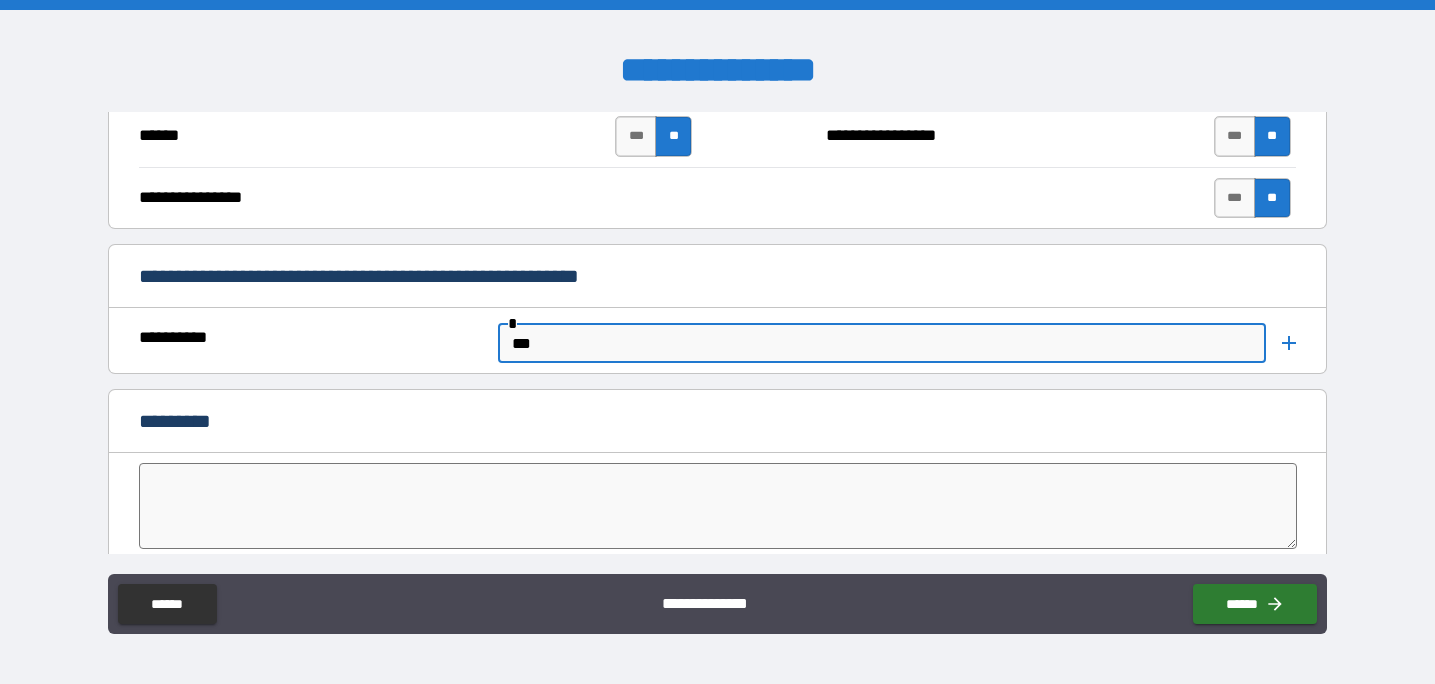 click 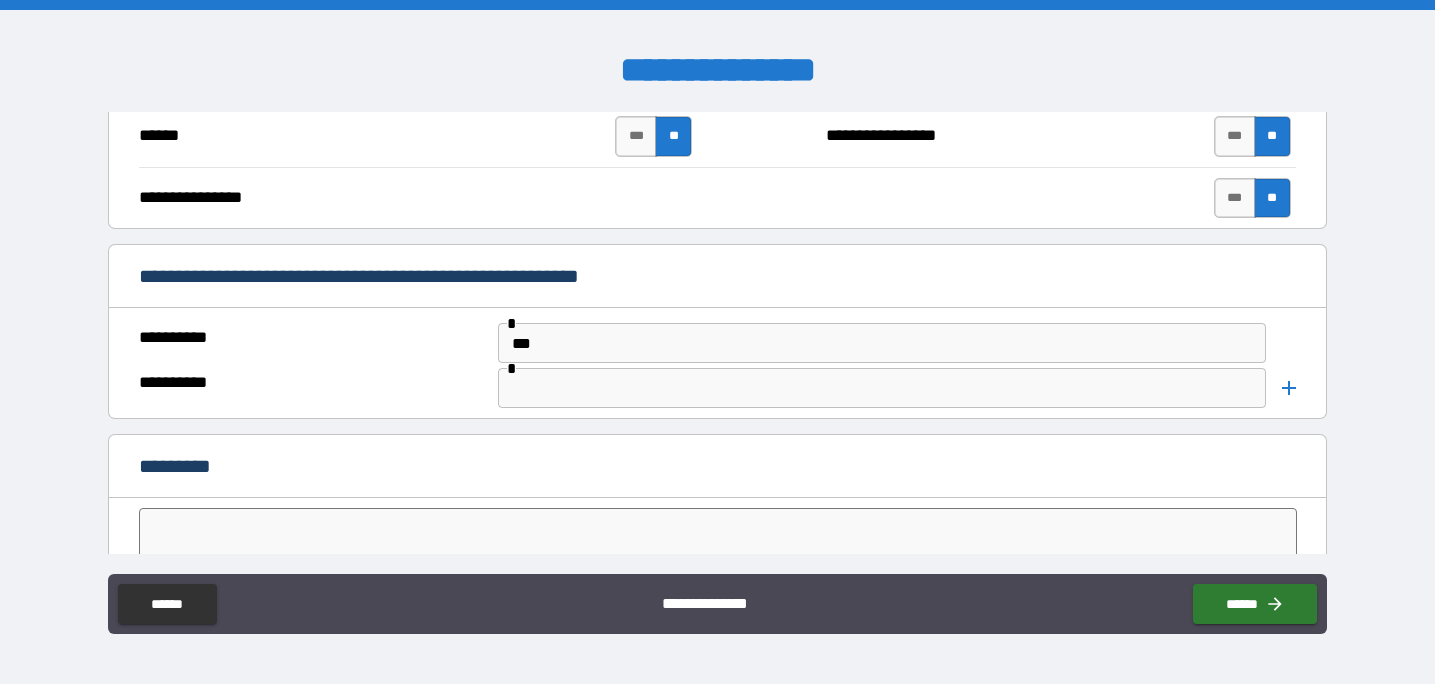 click at bounding box center [882, 388] 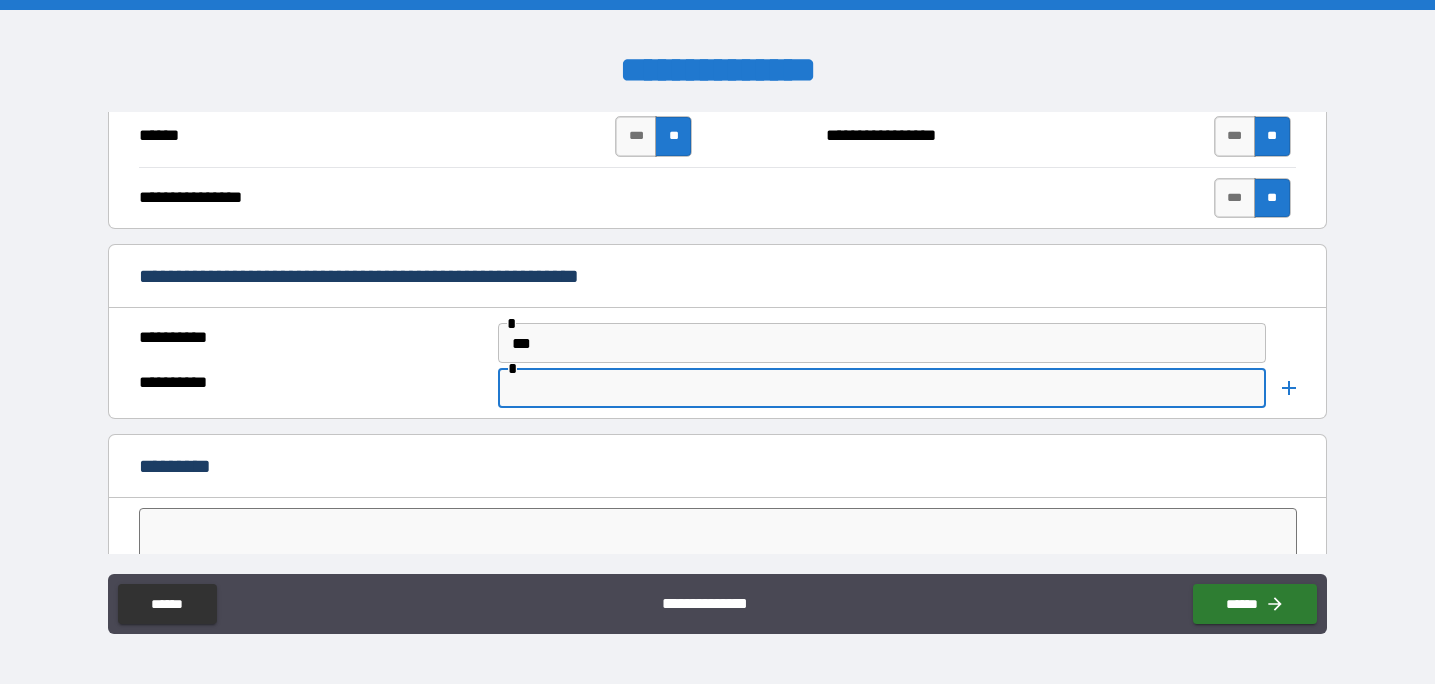 type on "********" 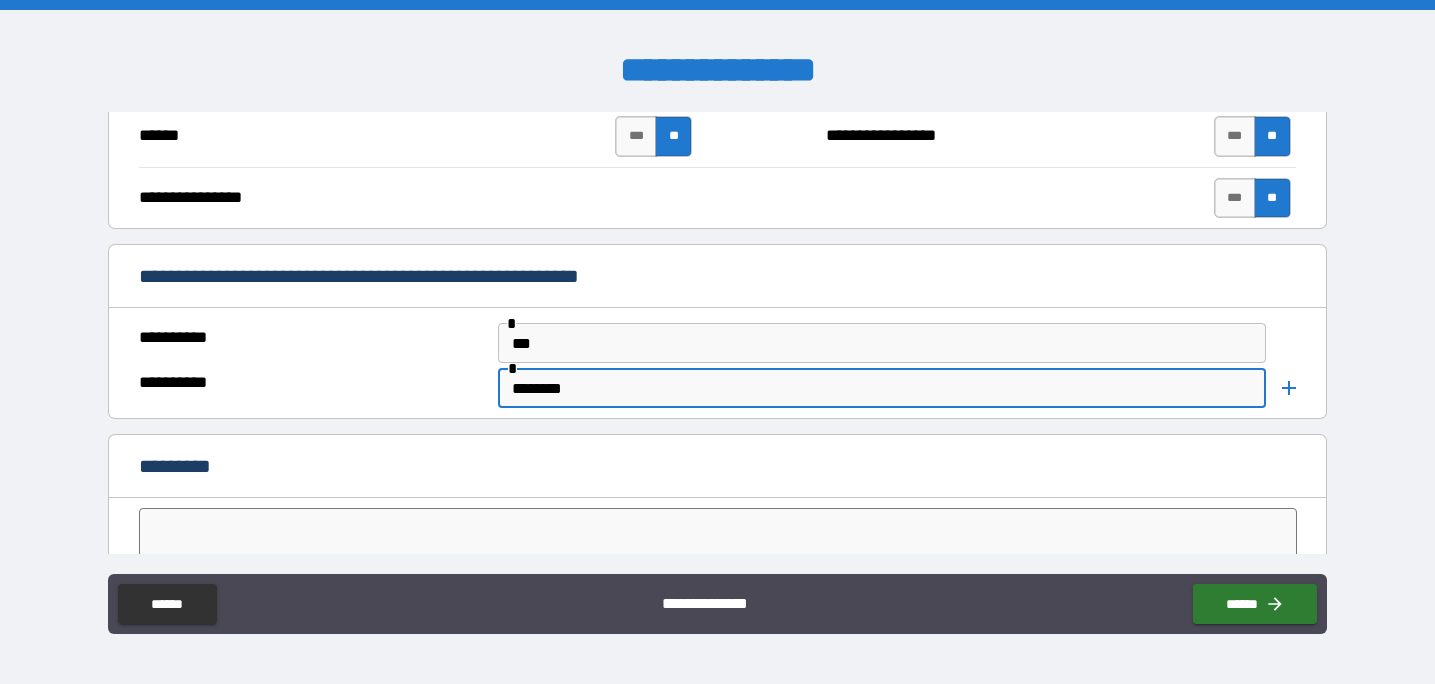 click on "**********" at bounding box center [717, 344] 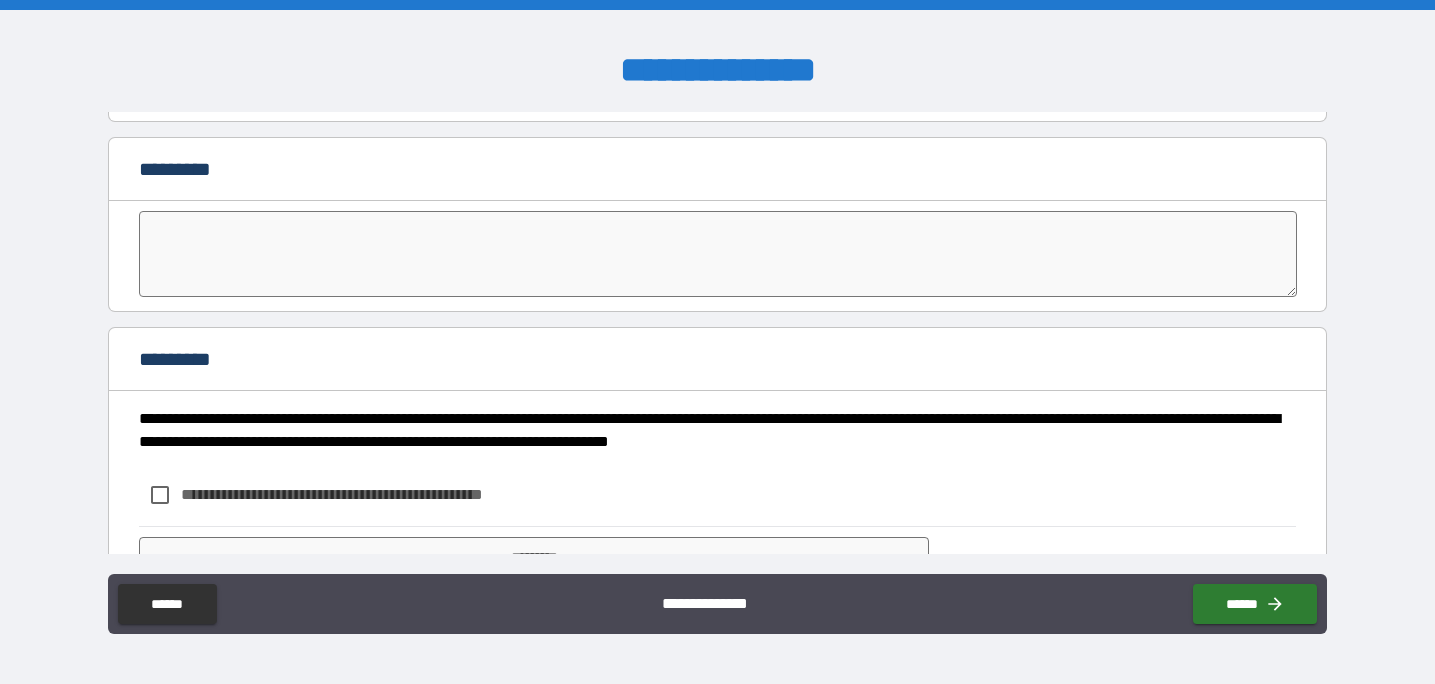 scroll, scrollTop: 4473, scrollLeft: 0, axis: vertical 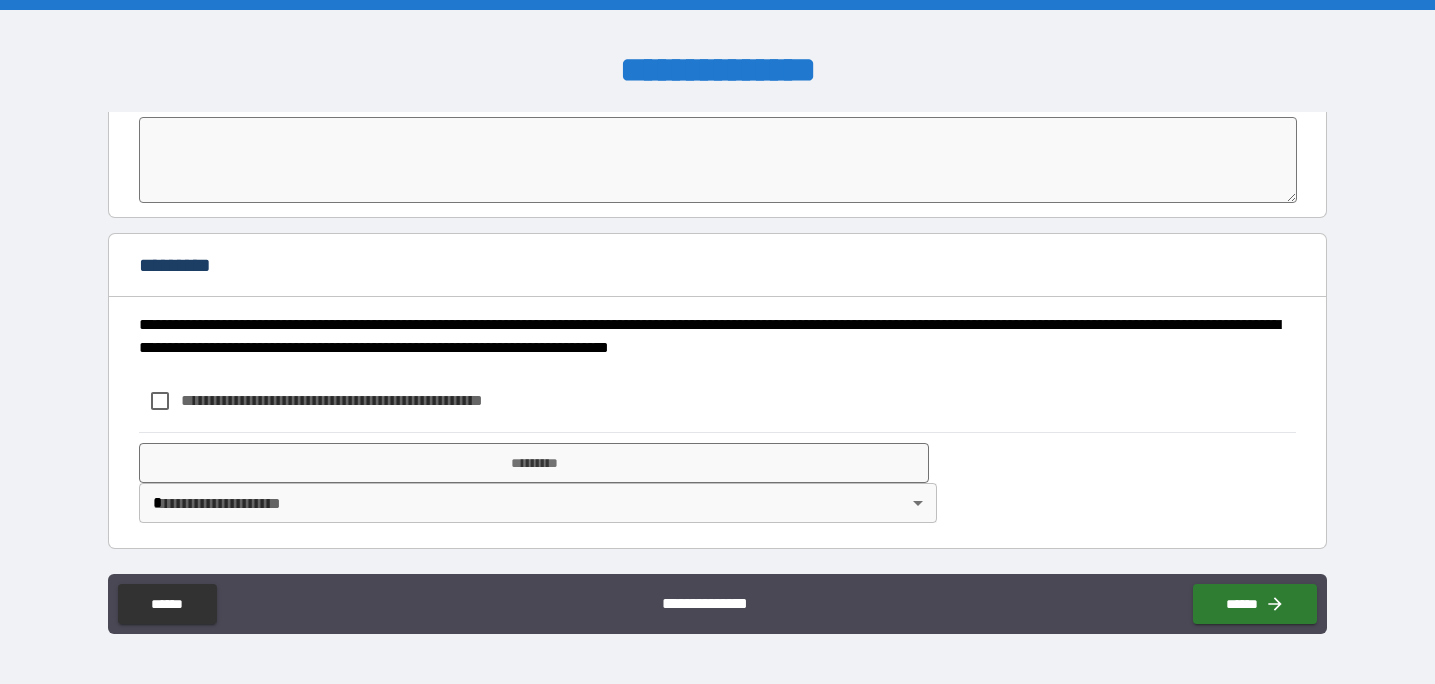 click on "**********" at bounding box center [365, 400] 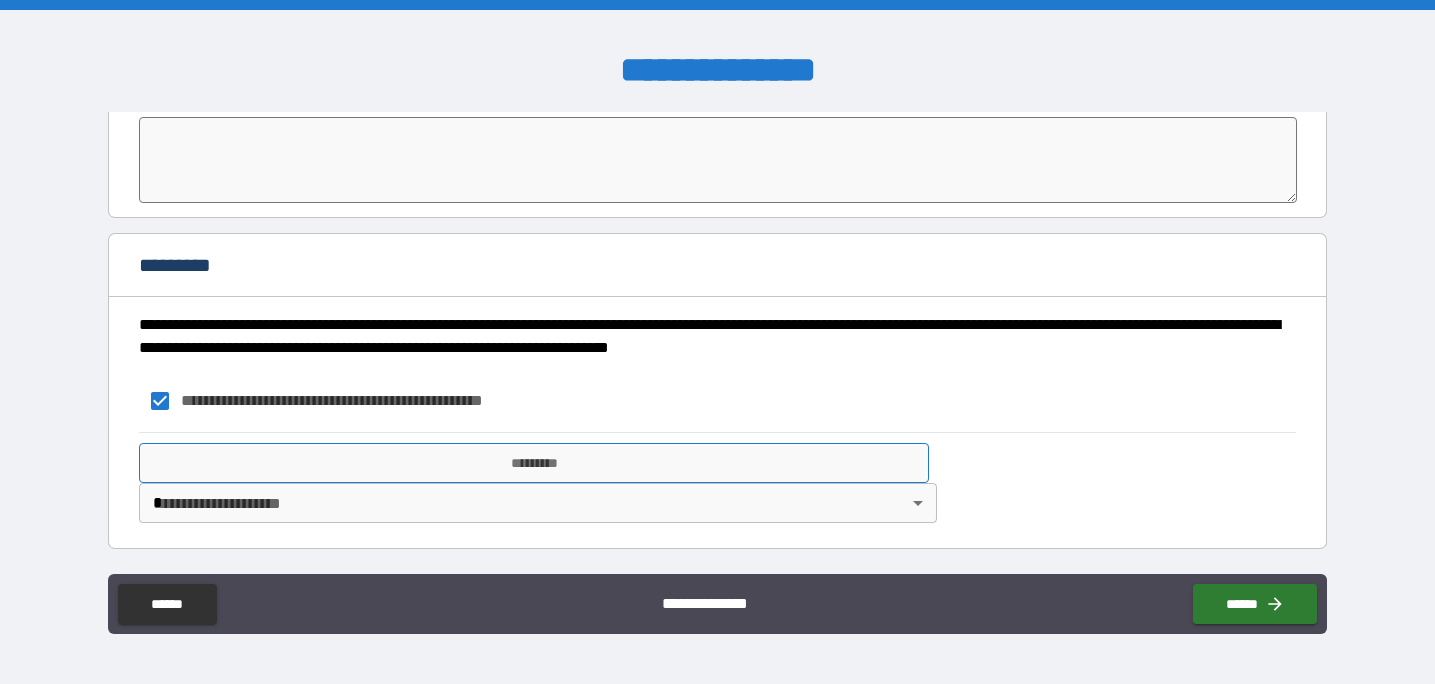 click on "*********" at bounding box center (534, 463) 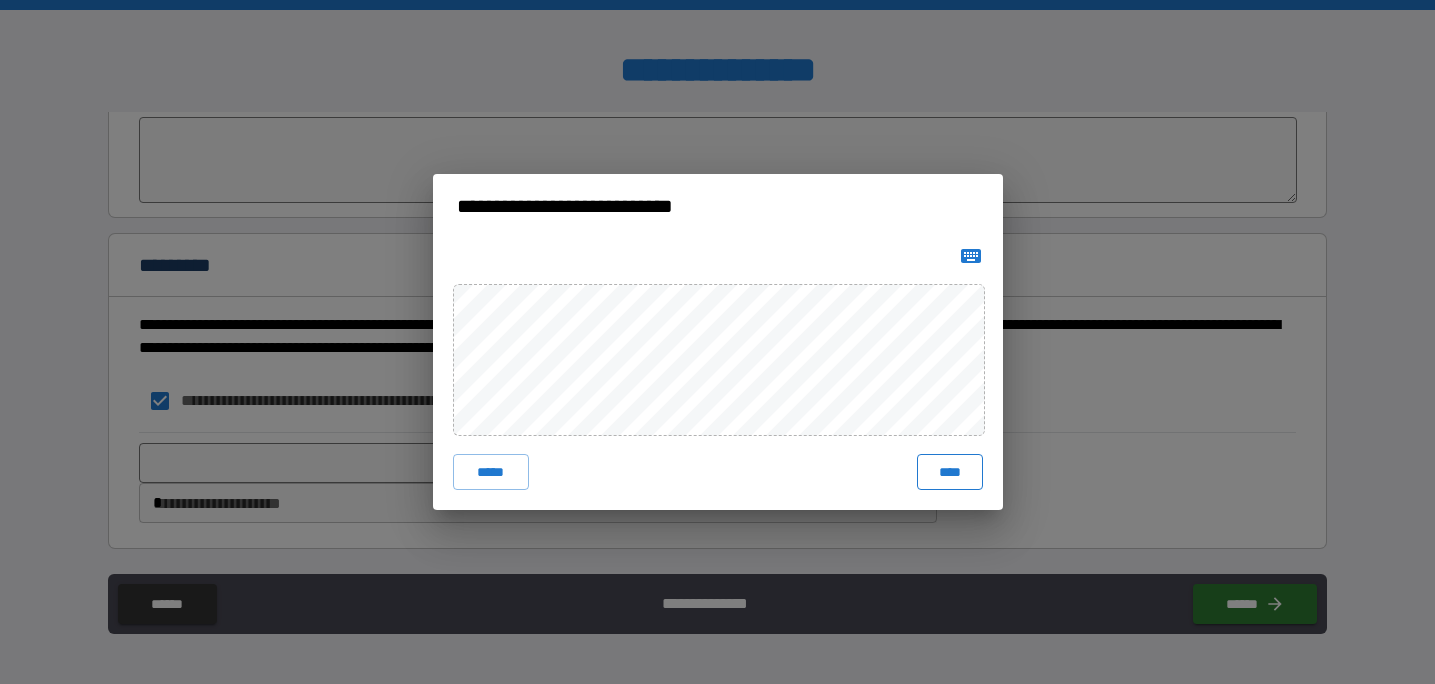click on "****" at bounding box center [950, 472] 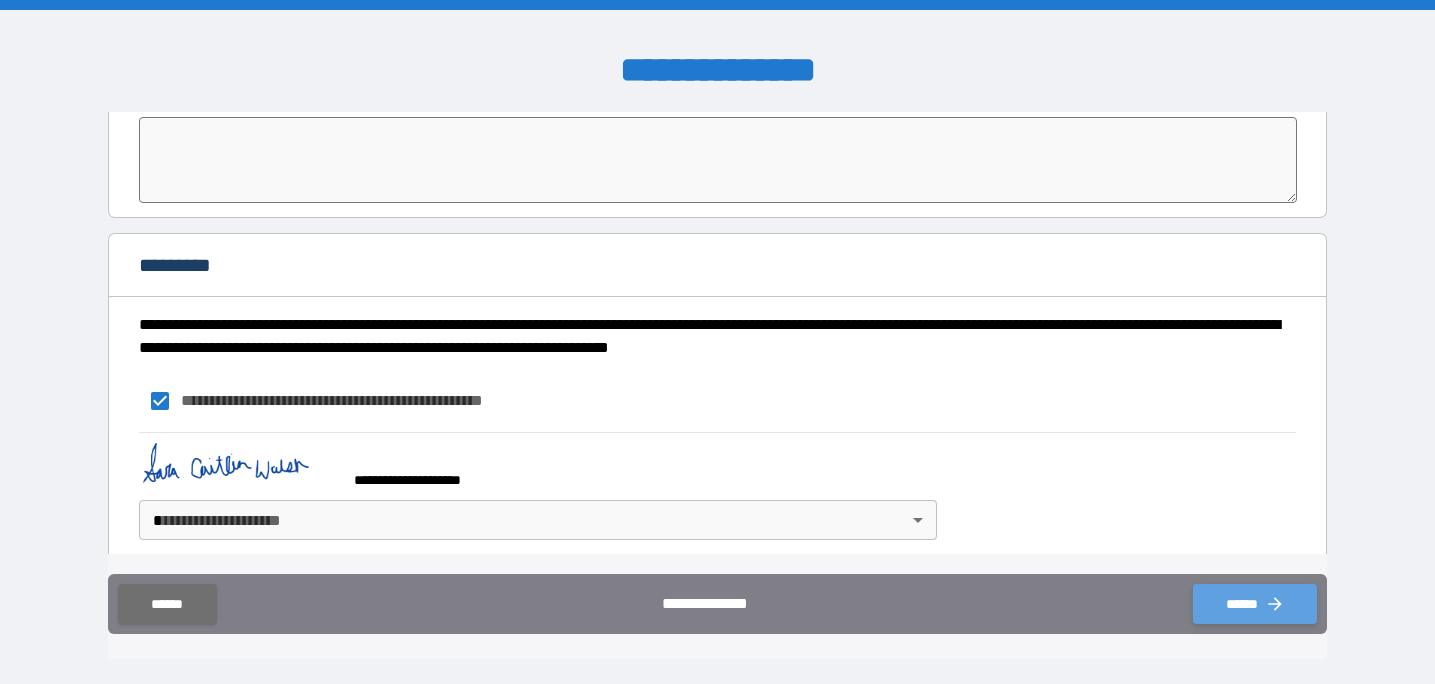 click on "******" at bounding box center [1255, 604] 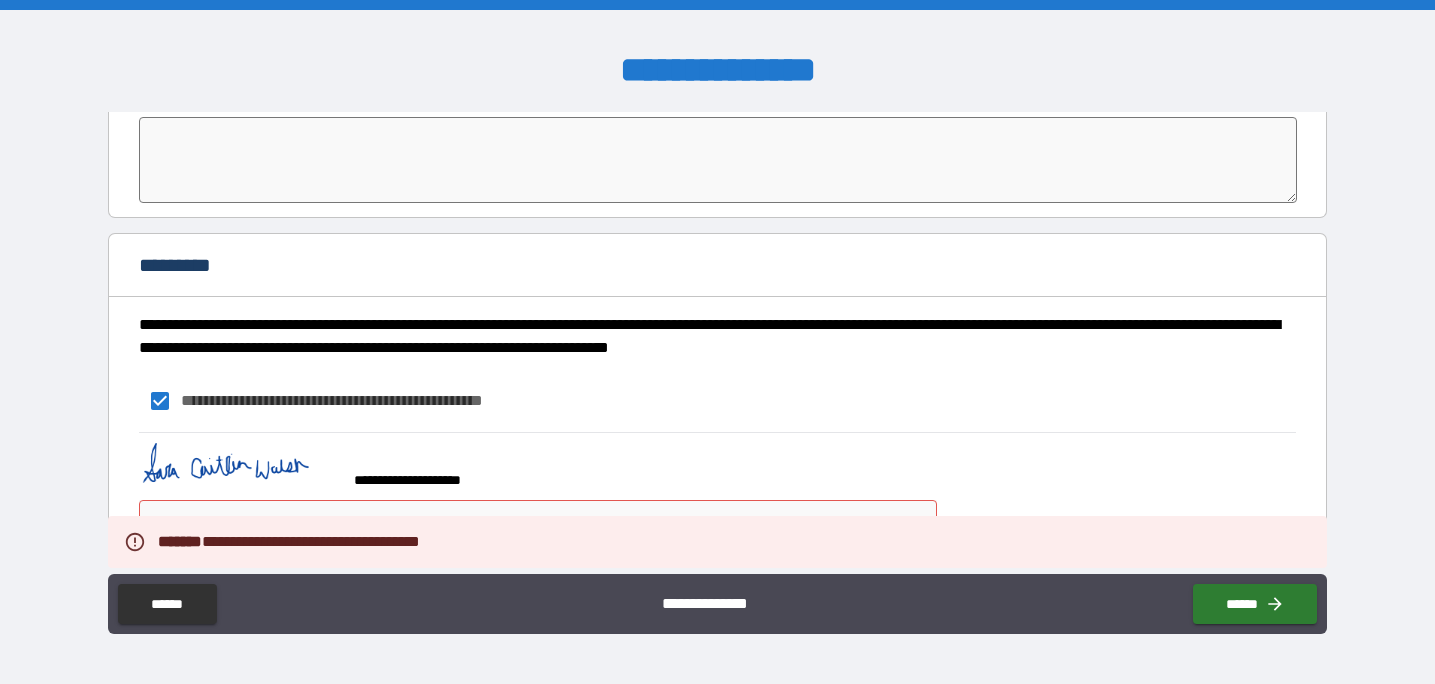 scroll, scrollTop: 4490, scrollLeft: 0, axis: vertical 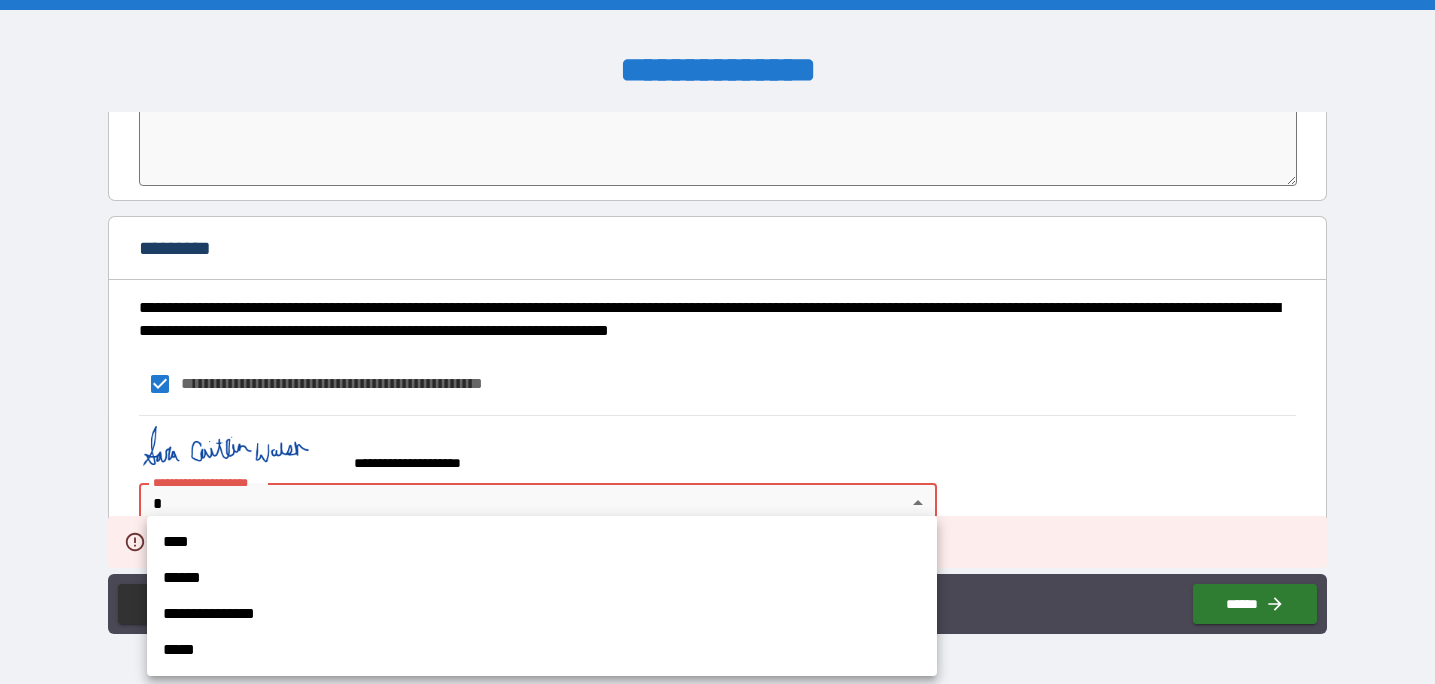 click on "**********" at bounding box center (717, 342) 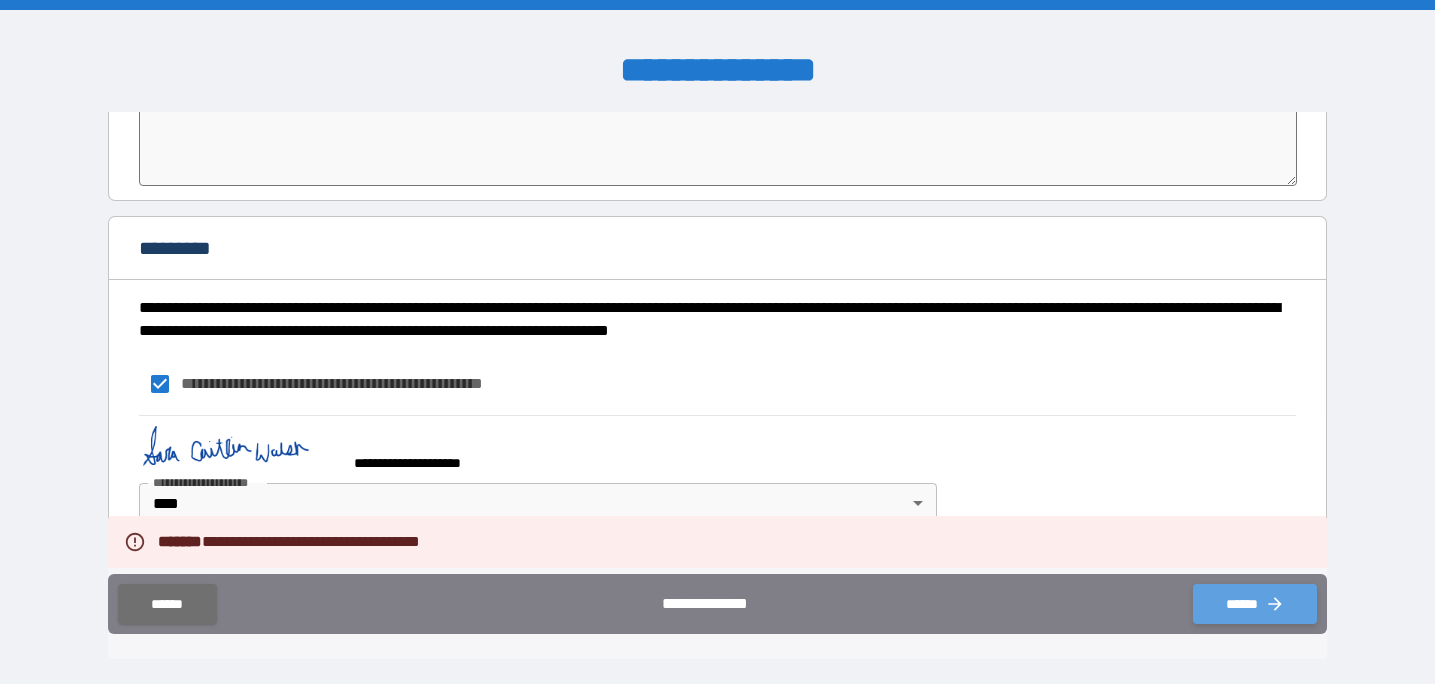 click on "******" at bounding box center [1255, 604] 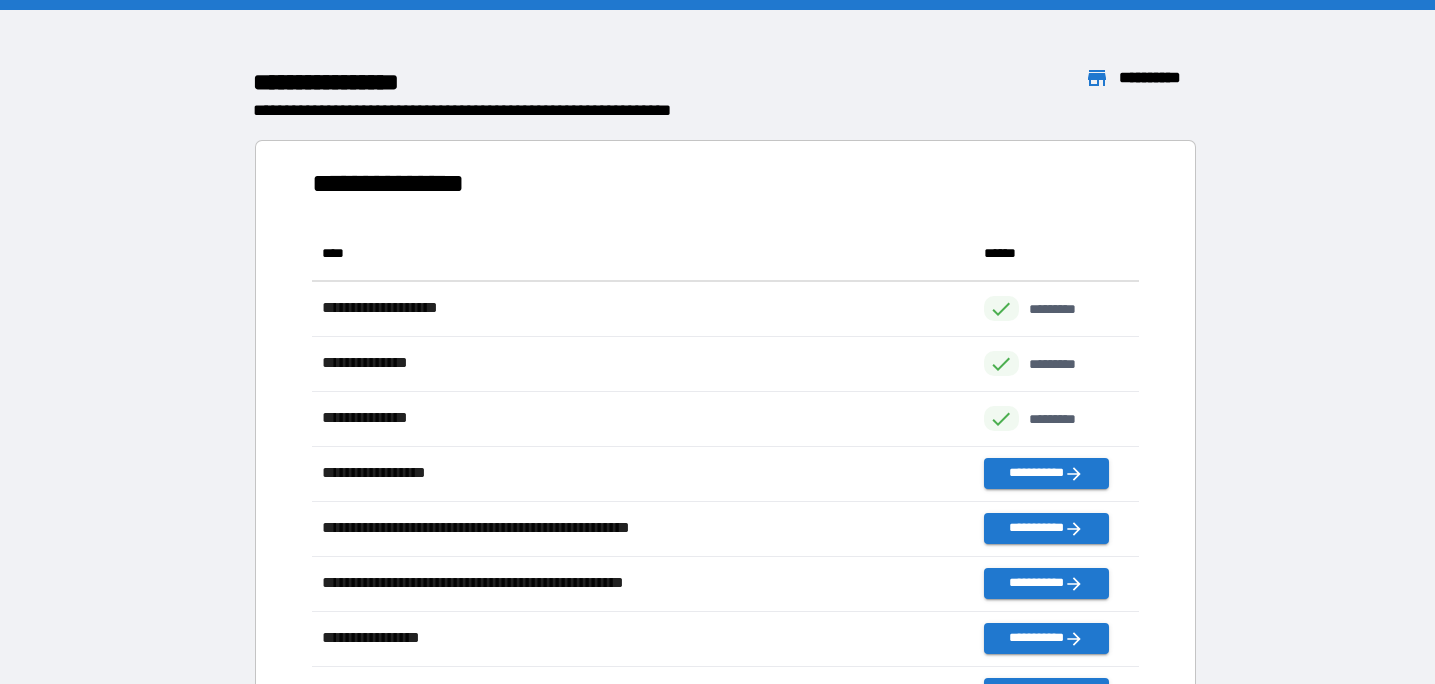 scroll, scrollTop: 1, scrollLeft: 1, axis: both 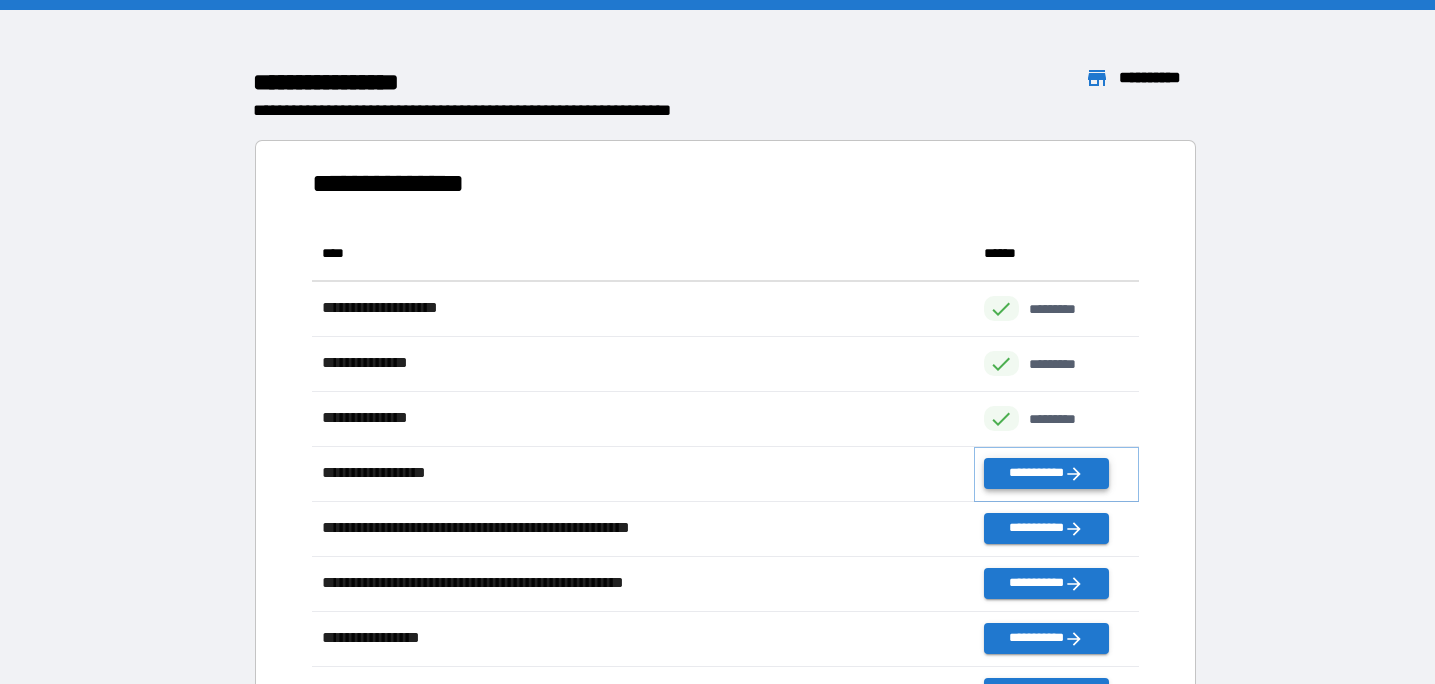 click on "**********" at bounding box center [1046, 473] 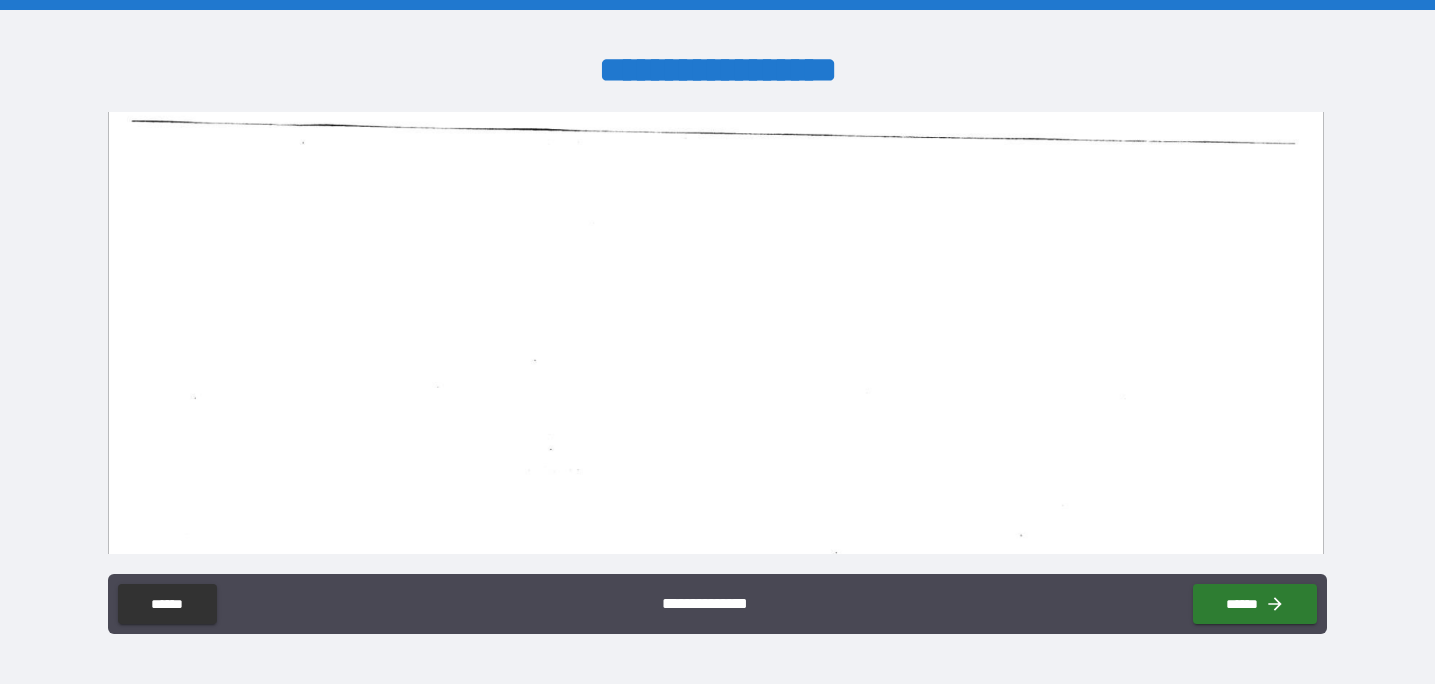 scroll, scrollTop: 2966, scrollLeft: 0, axis: vertical 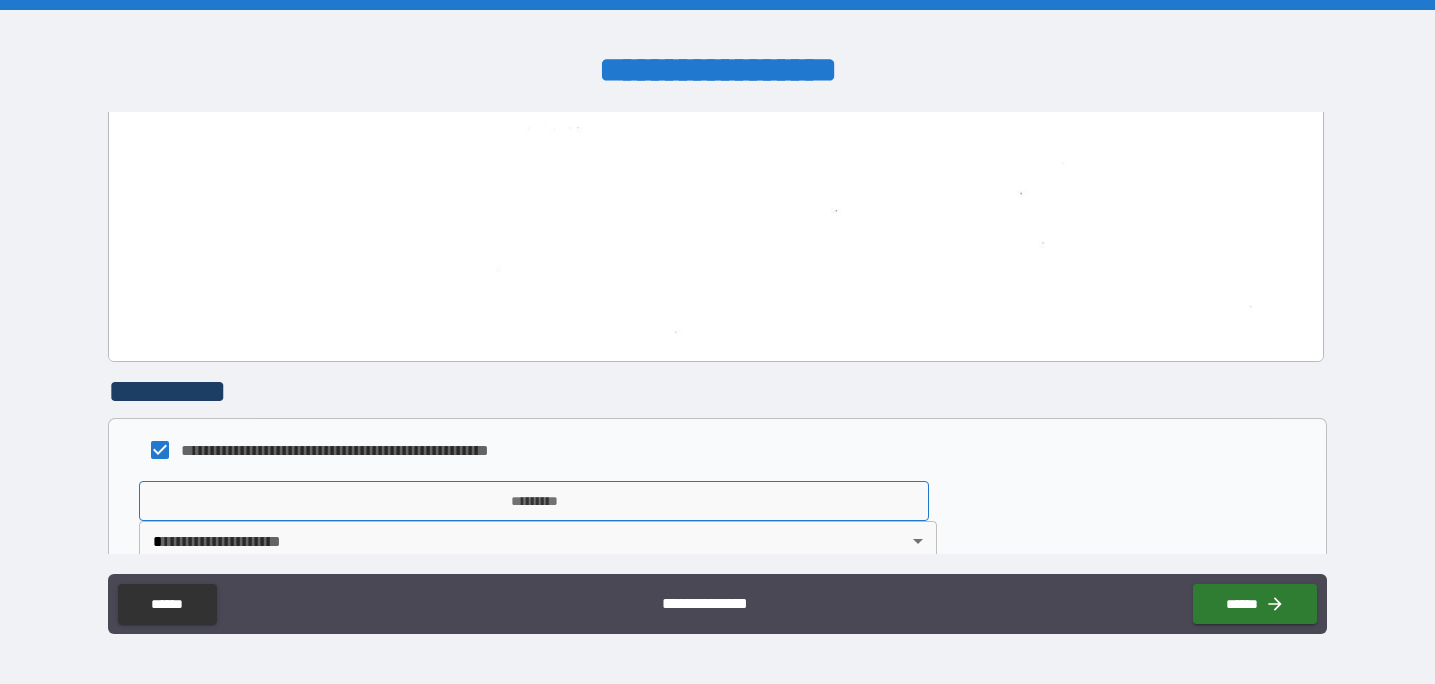 click on "*********" at bounding box center (534, 501) 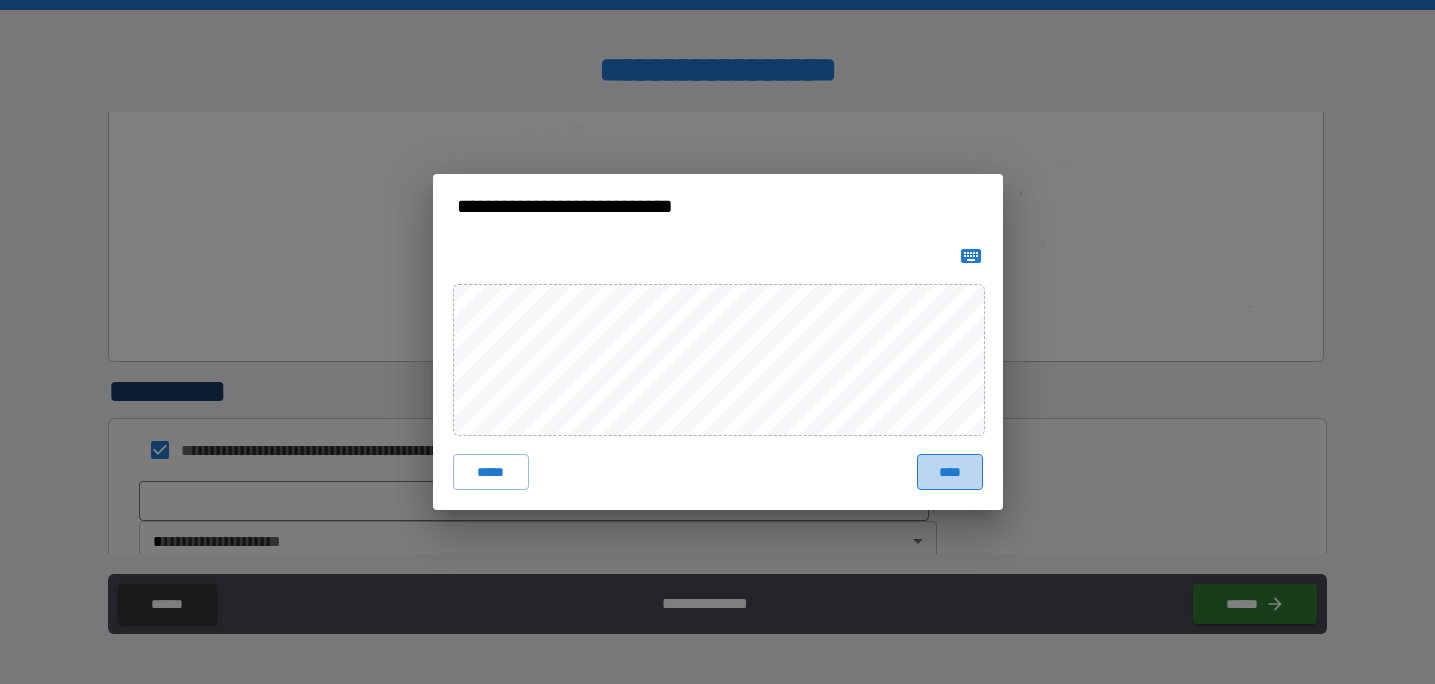 click on "****" at bounding box center [950, 472] 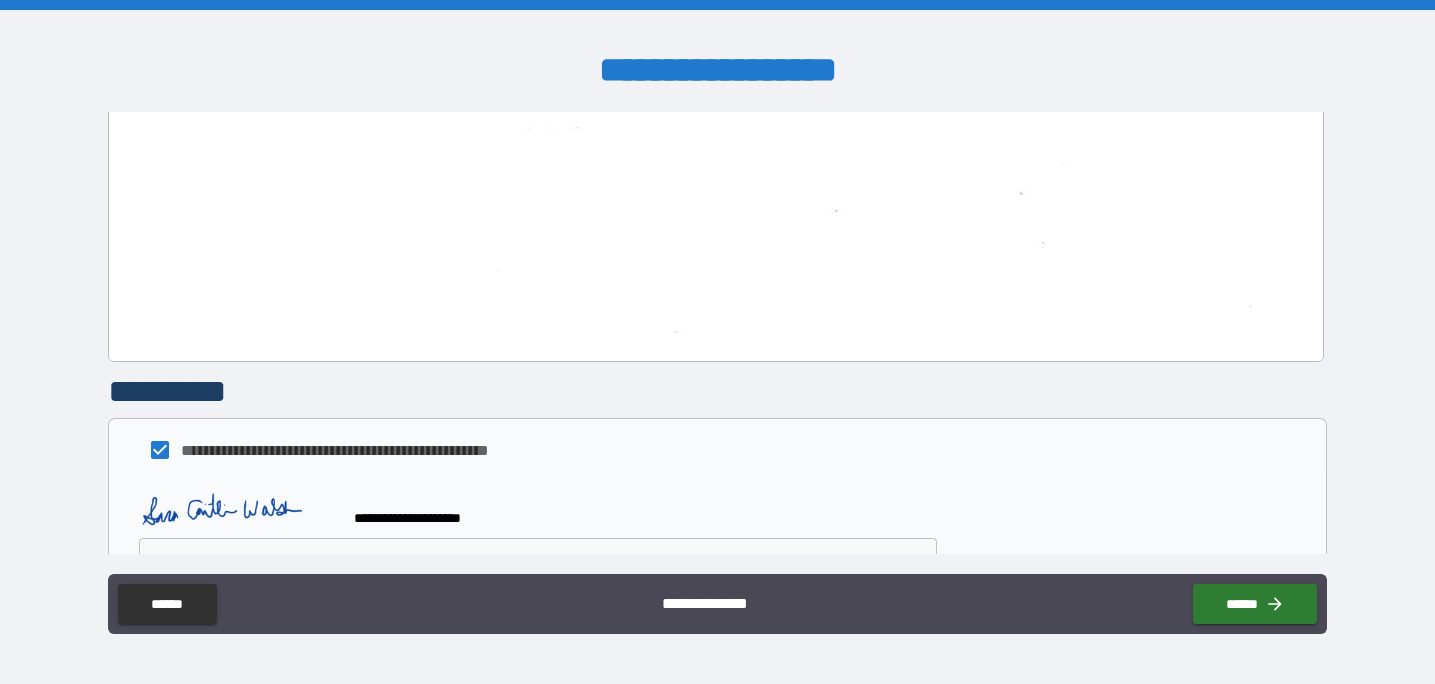 click on "******" at bounding box center [1251, 600] 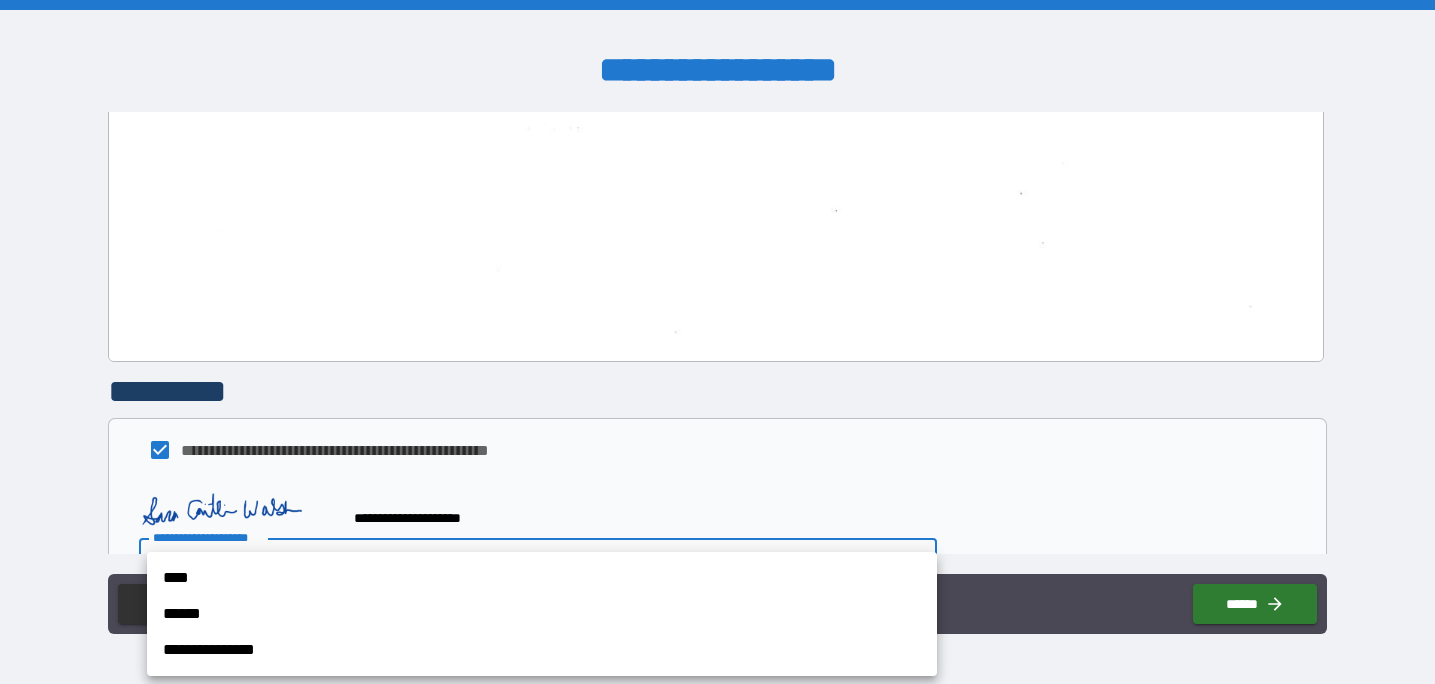 click on "****" at bounding box center (542, 578) 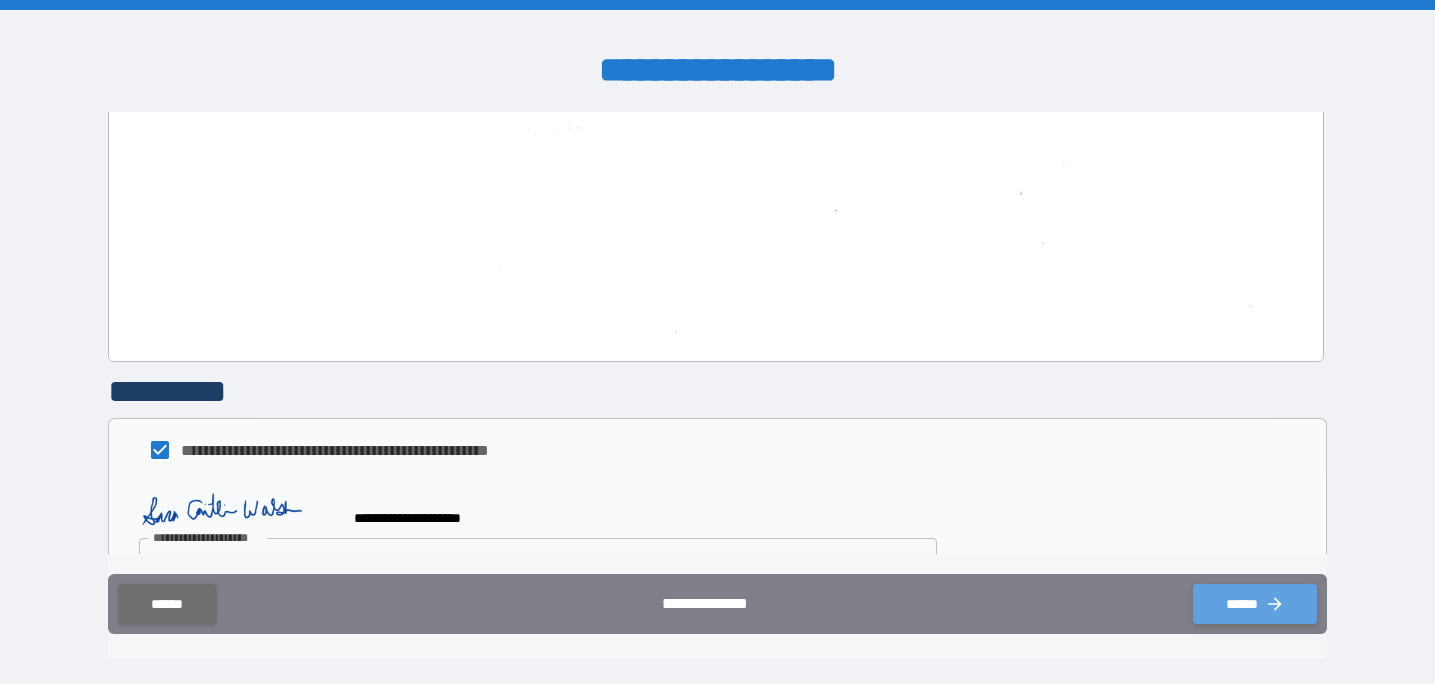 click on "******" at bounding box center (1255, 604) 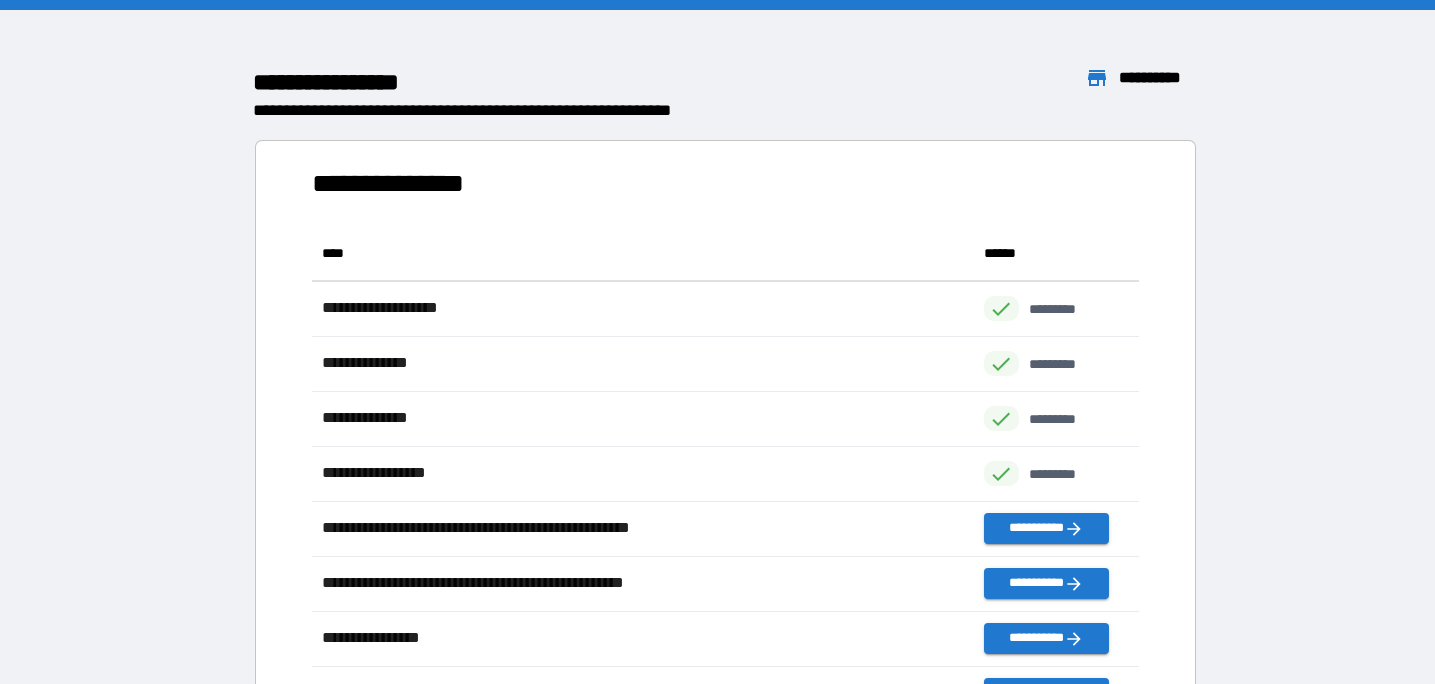 scroll, scrollTop: 1, scrollLeft: 1, axis: both 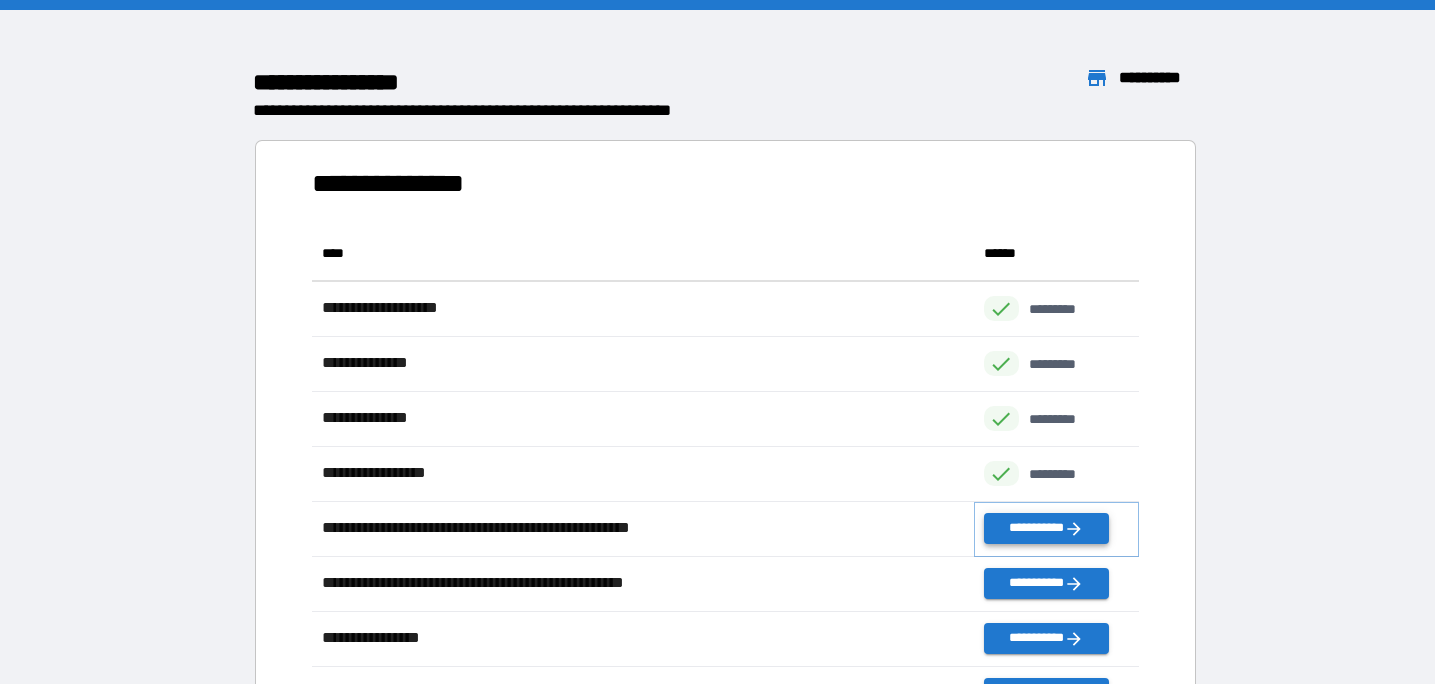 click on "**********" at bounding box center (1046, 528) 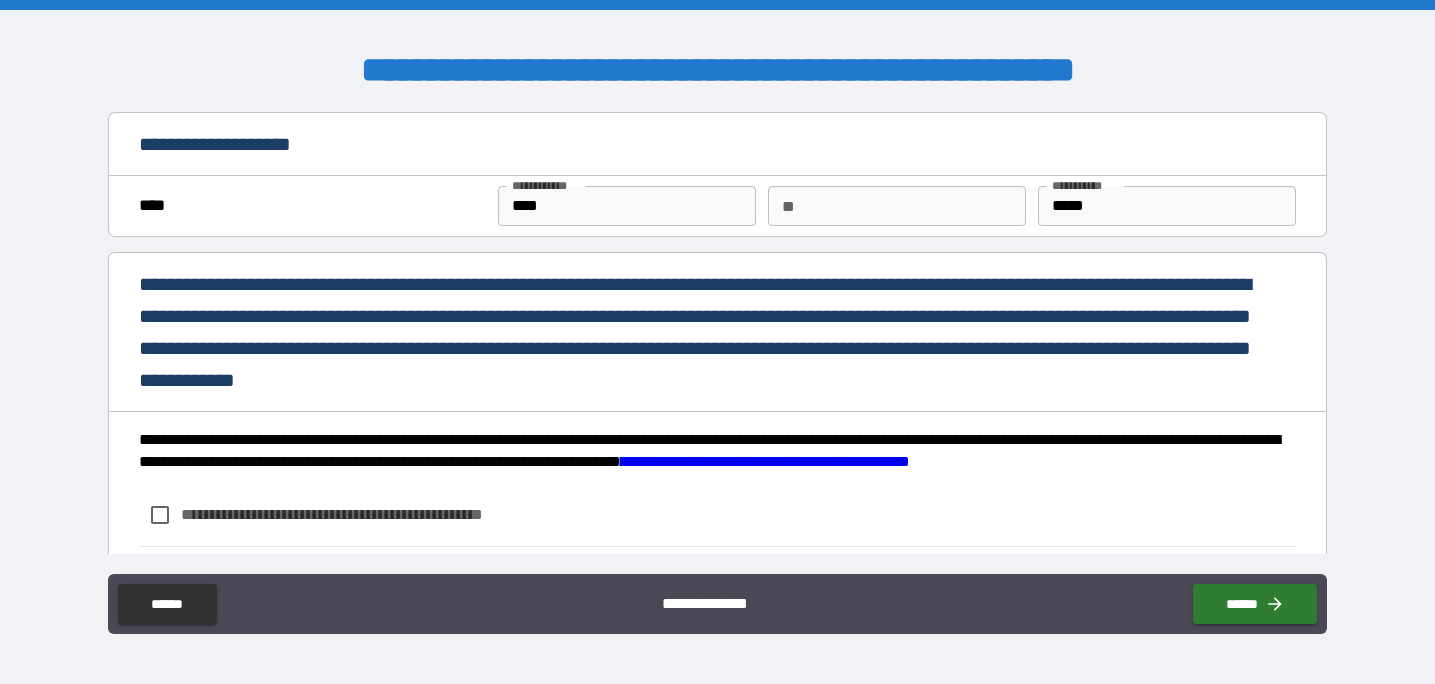 click on "**********" at bounding box center [365, 514] 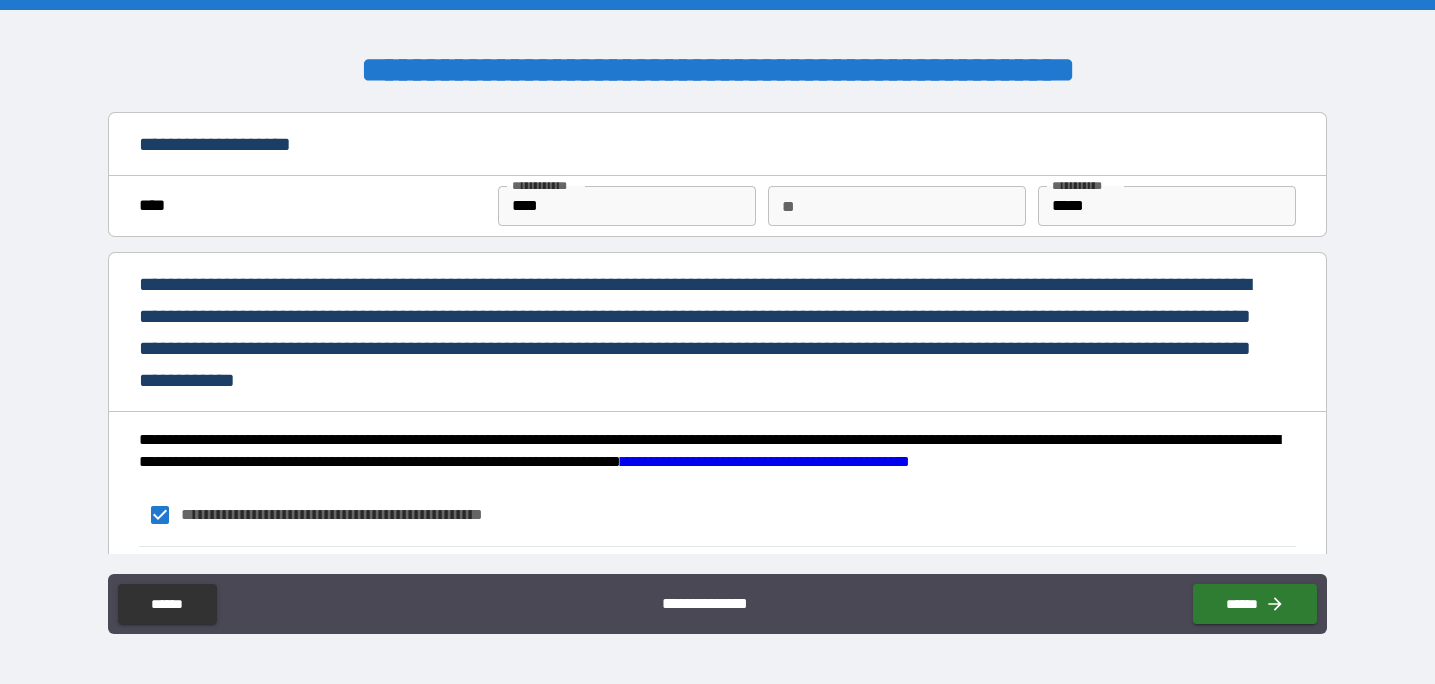 scroll, scrollTop: 114, scrollLeft: 0, axis: vertical 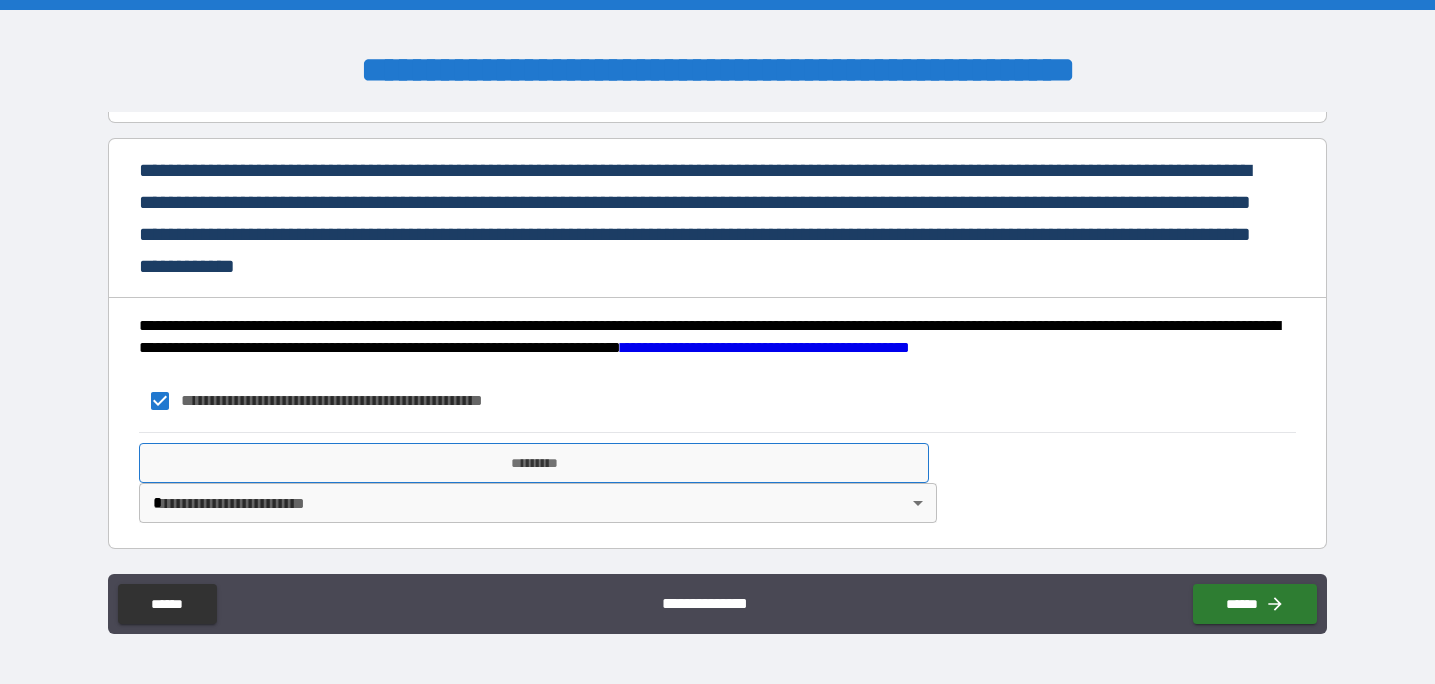 click on "*********" at bounding box center (534, 463) 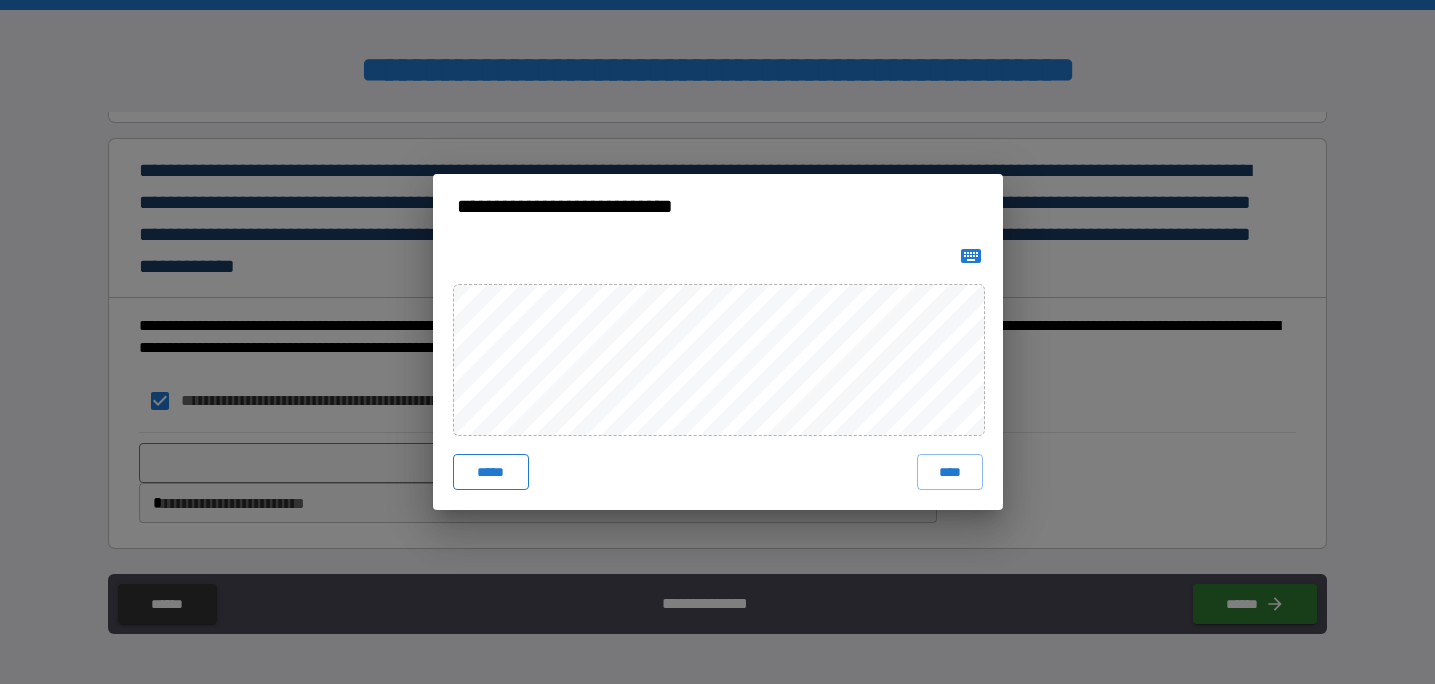 click on "*****" at bounding box center [491, 472] 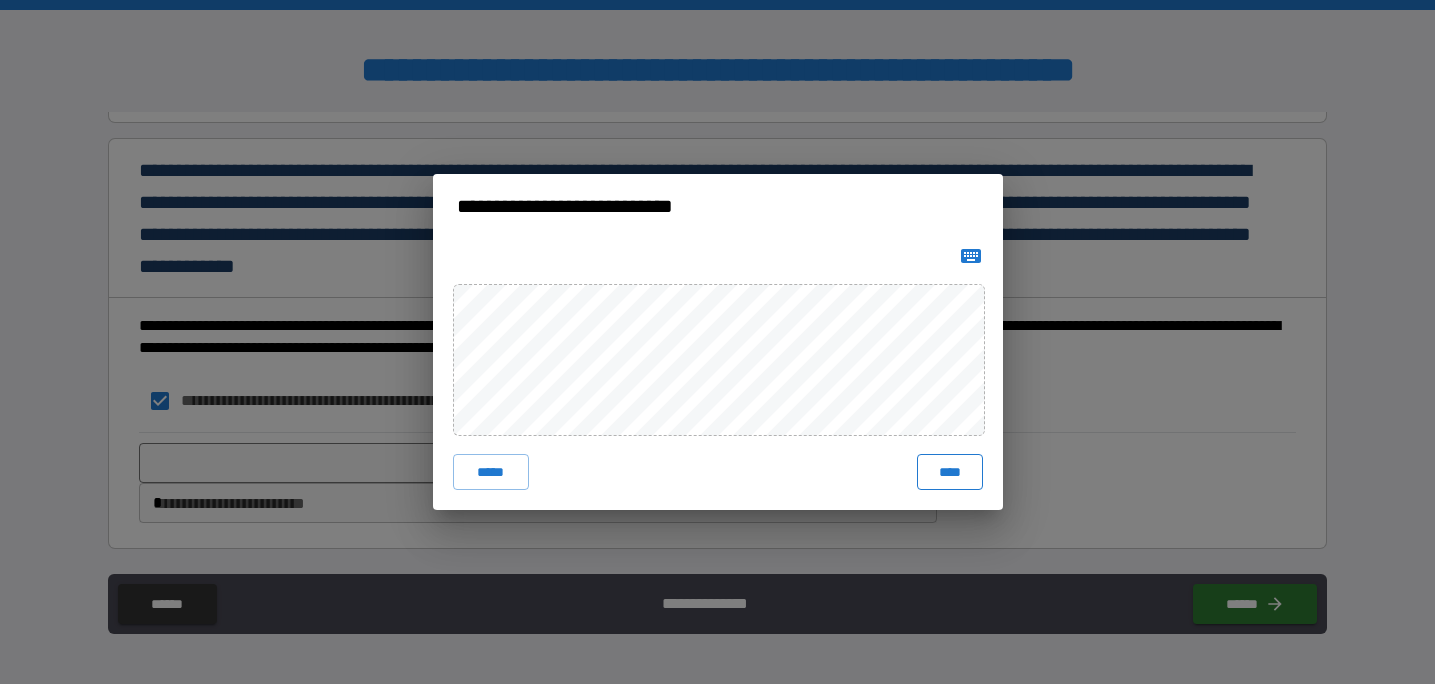 click on "****" at bounding box center (950, 472) 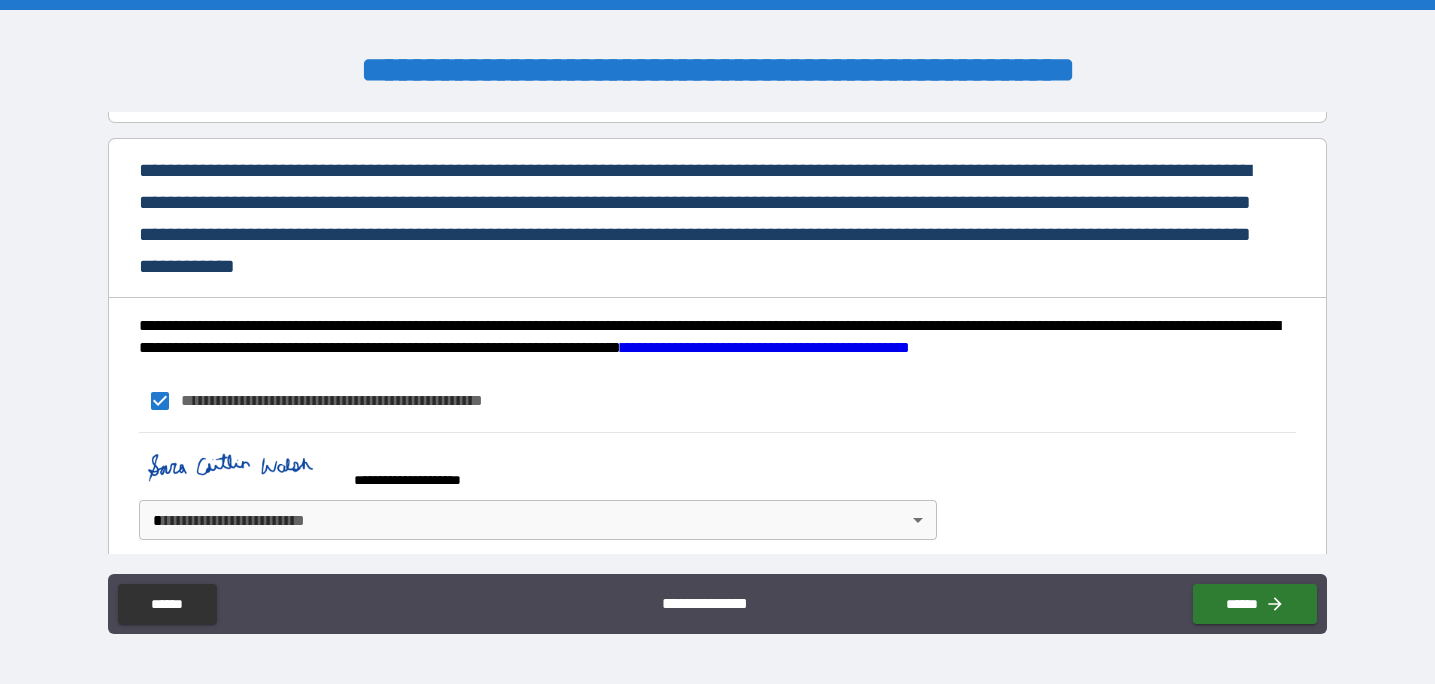 click on "**********" at bounding box center (717, 342) 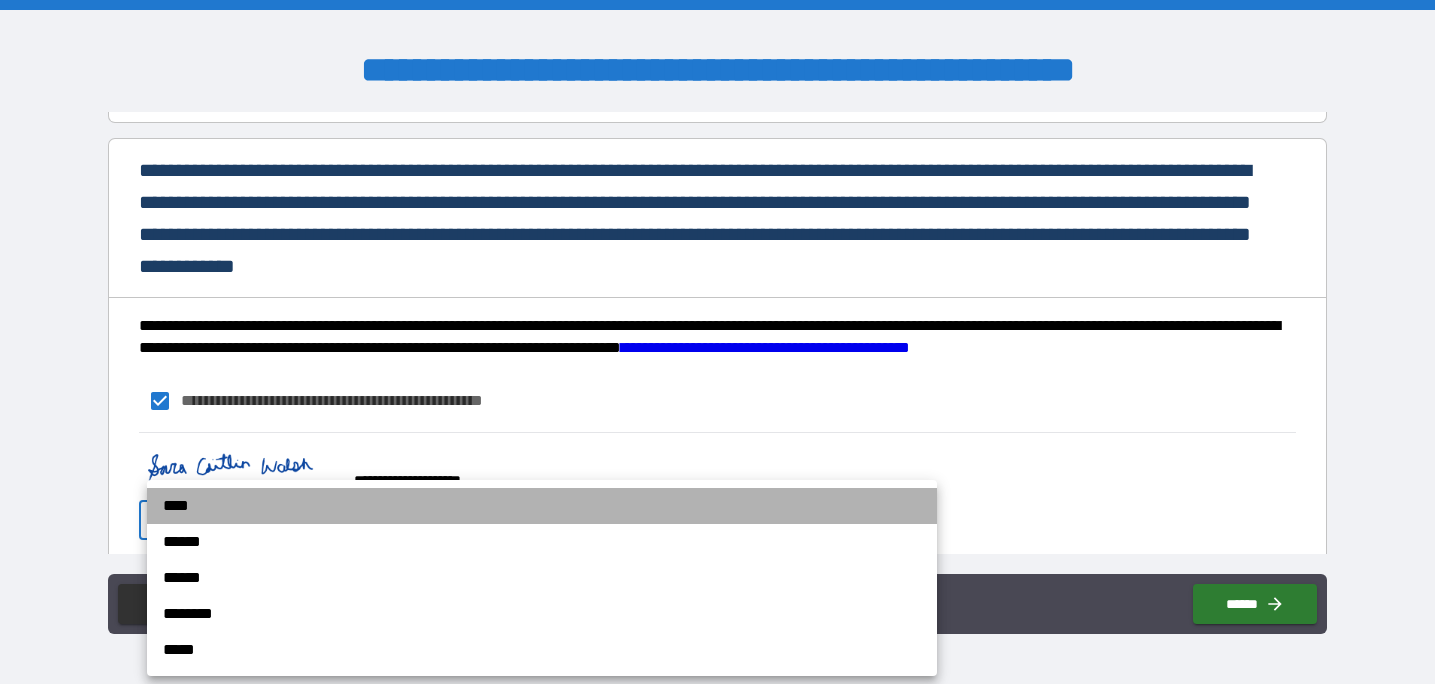 click on "****" at bounding box center [542, 506] 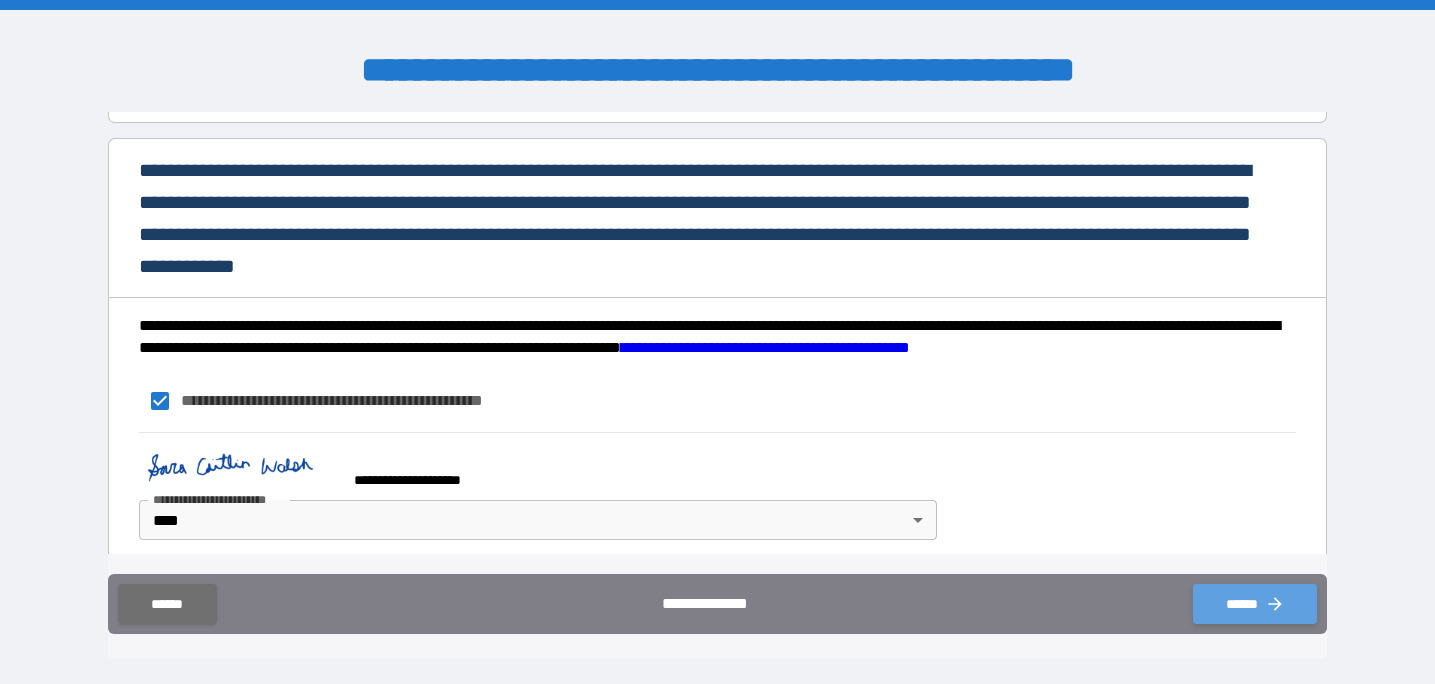 click on "******" at bounding box center [1255, 604] 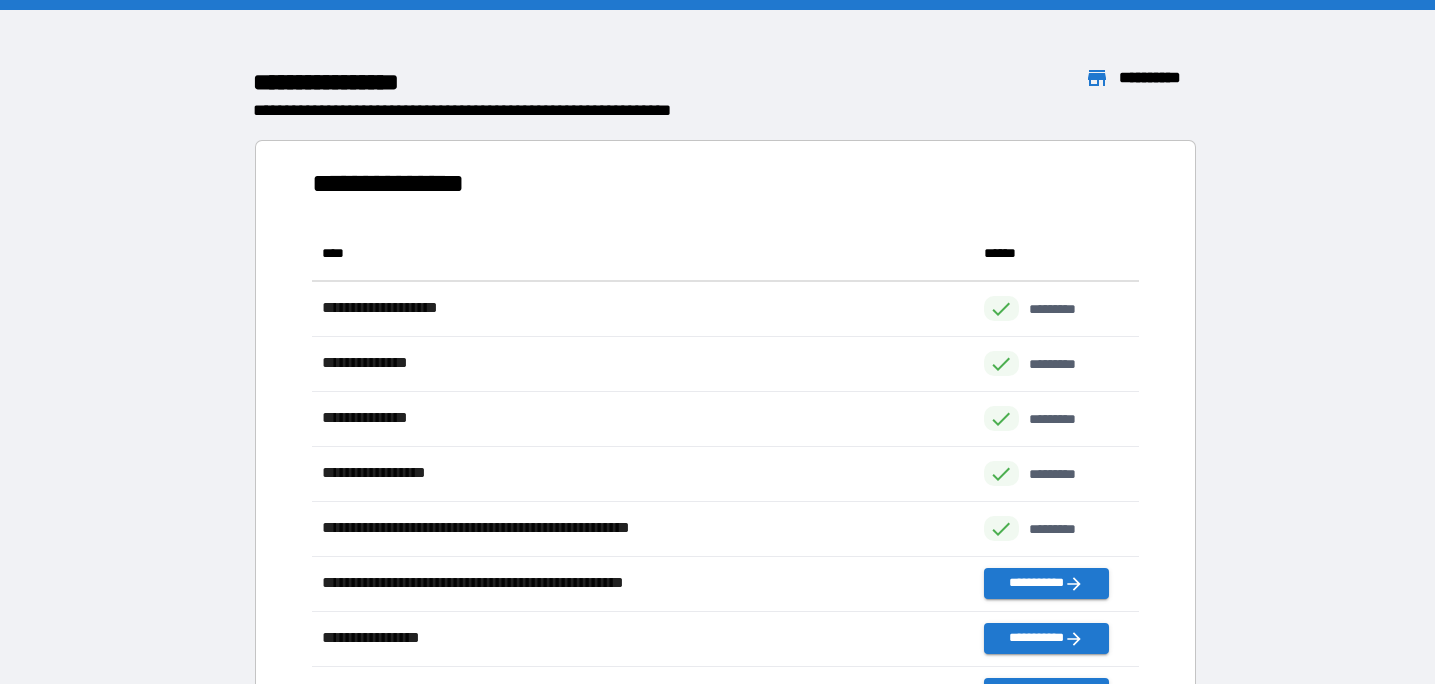 scroll, scrollTop: 1, scrollLeft: 1, axis: both 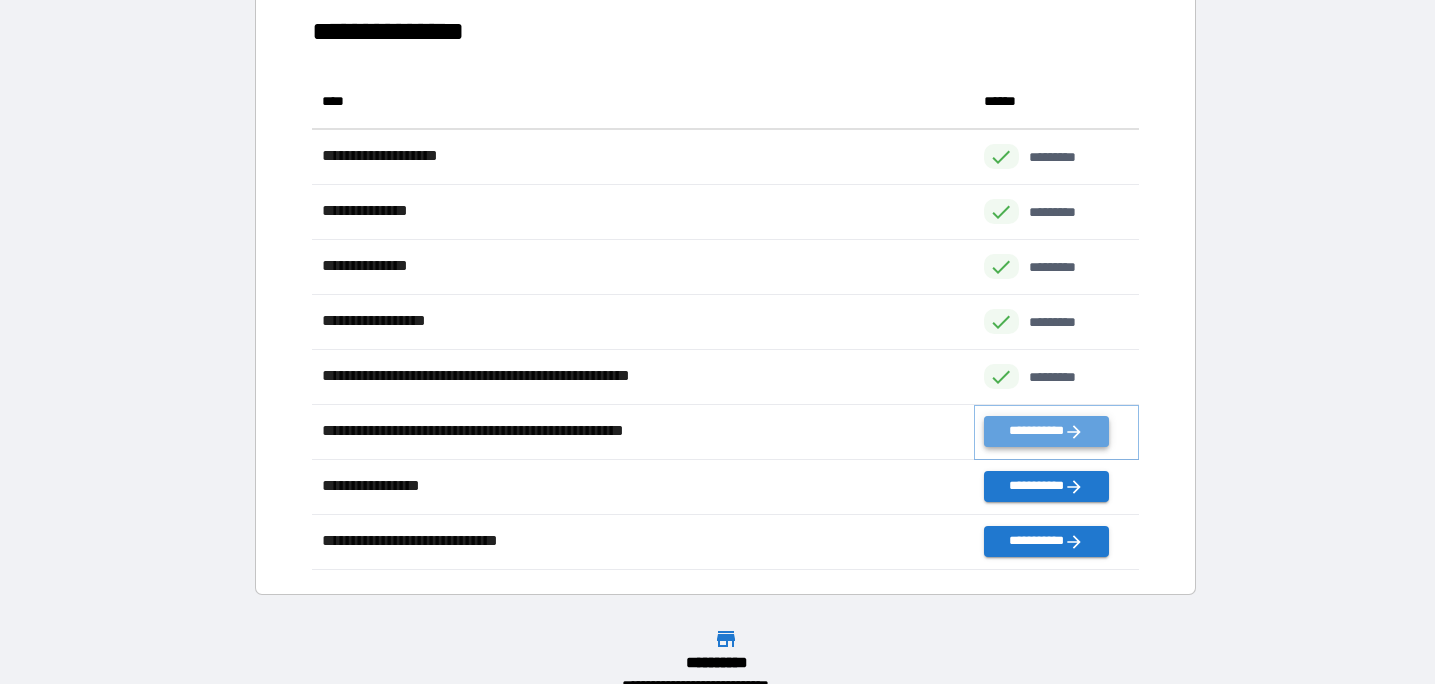 click on "**********" at bounding box center (1046, 431) 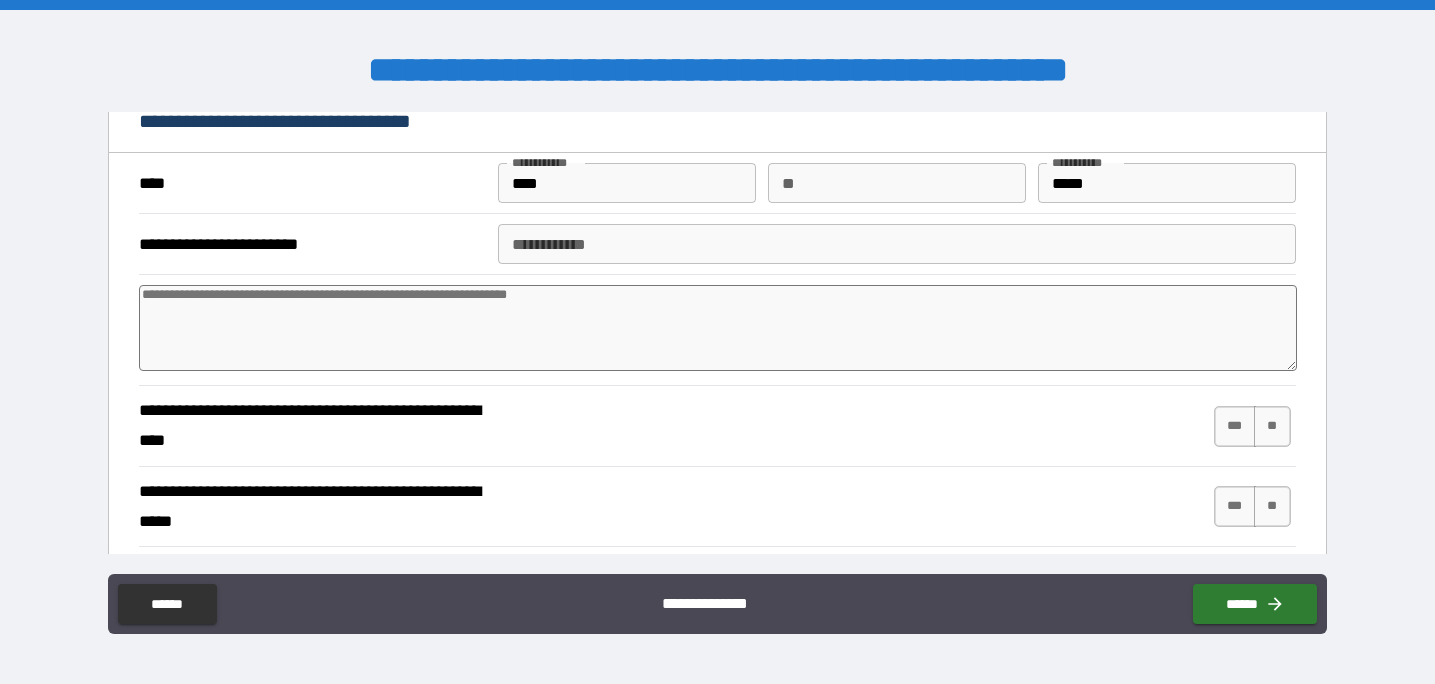 scroll, scrollTop: 242, scrollLeft: 0, axis: vertical 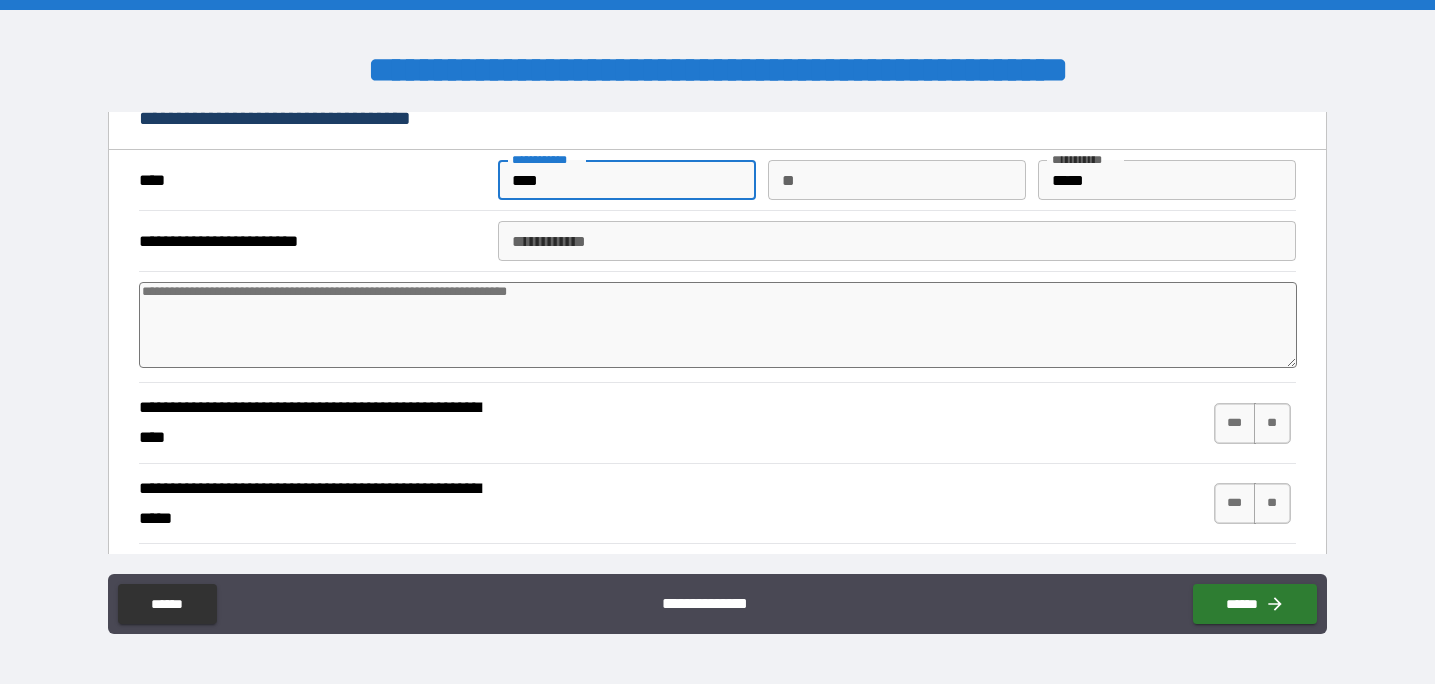drag, startPoint x: 661, startPoint y: 169, endPoint x: 376, endPoint y: 160, distance: 285.14206 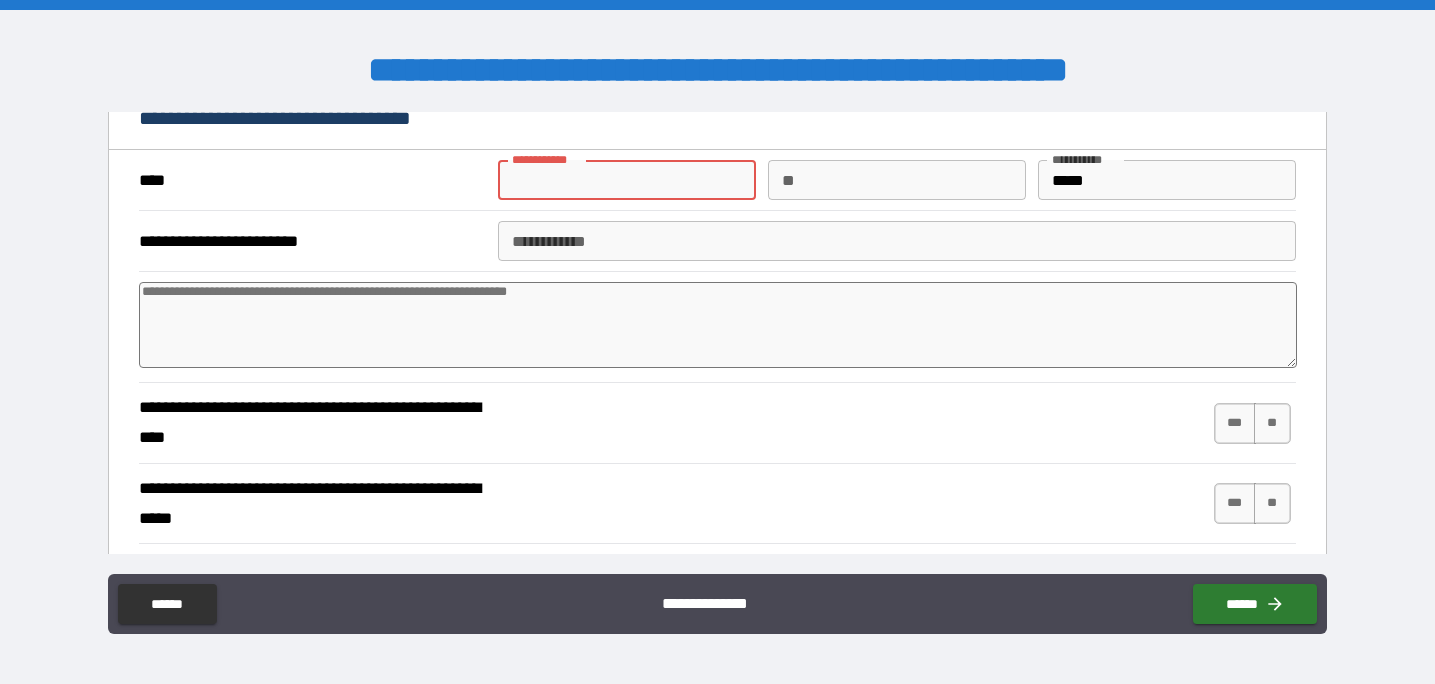 type on "*" 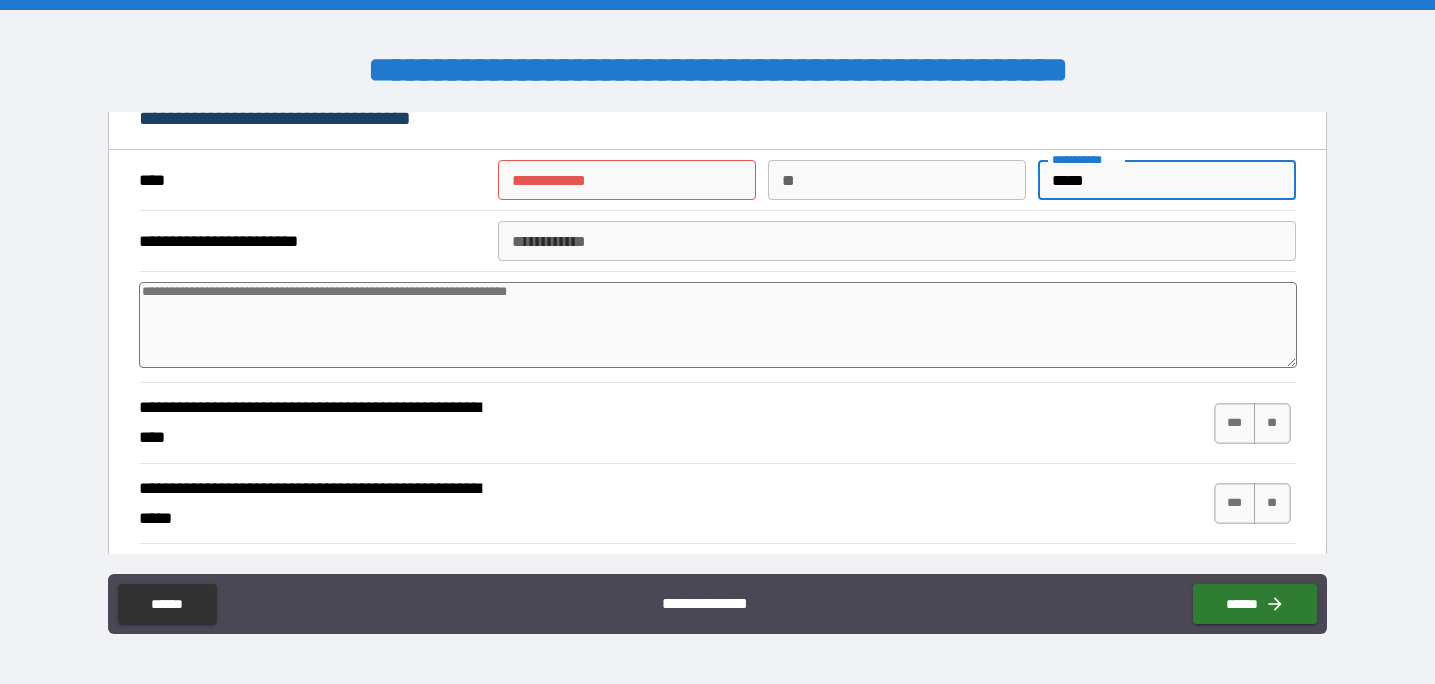 drag, startPoint x: 1177, startPoint y: 194, endPoint x: 683, endPoint y: 187, distance: 494.0496 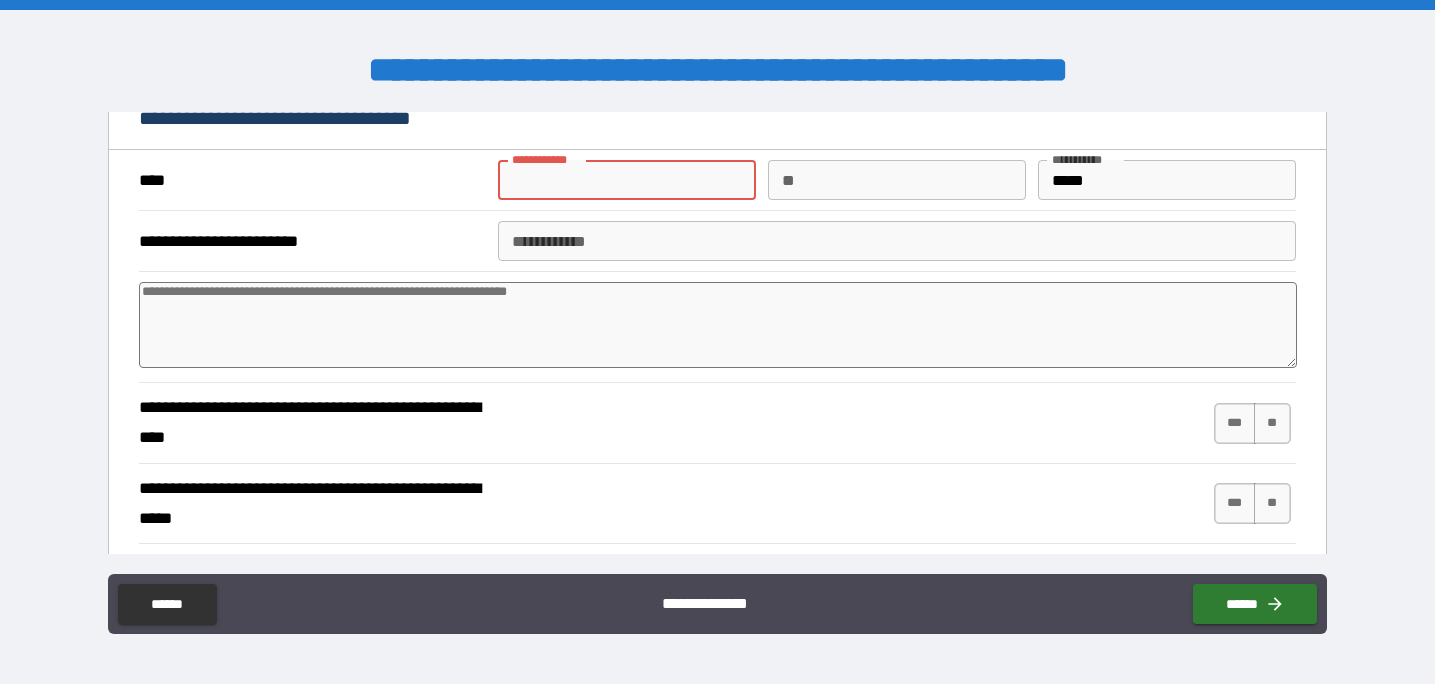 type on "****" 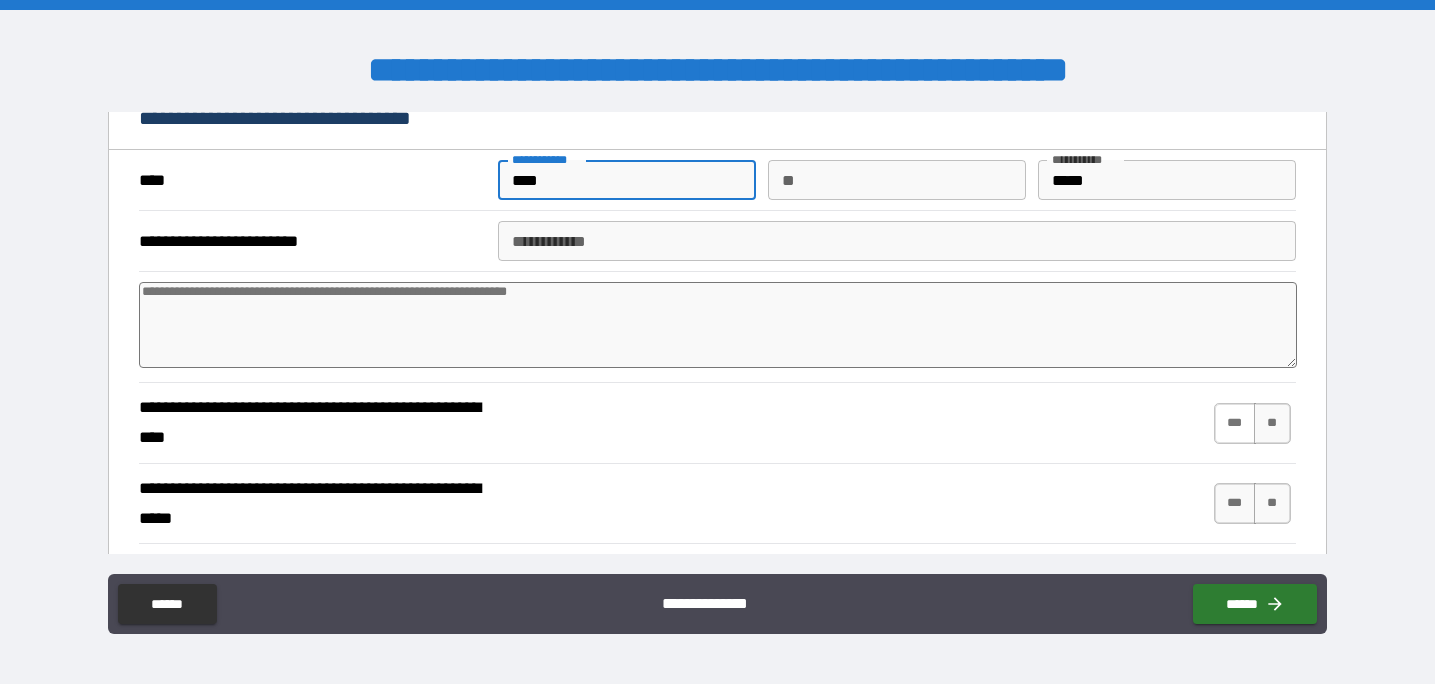 click on "***" at bounding box center [1235, 423] 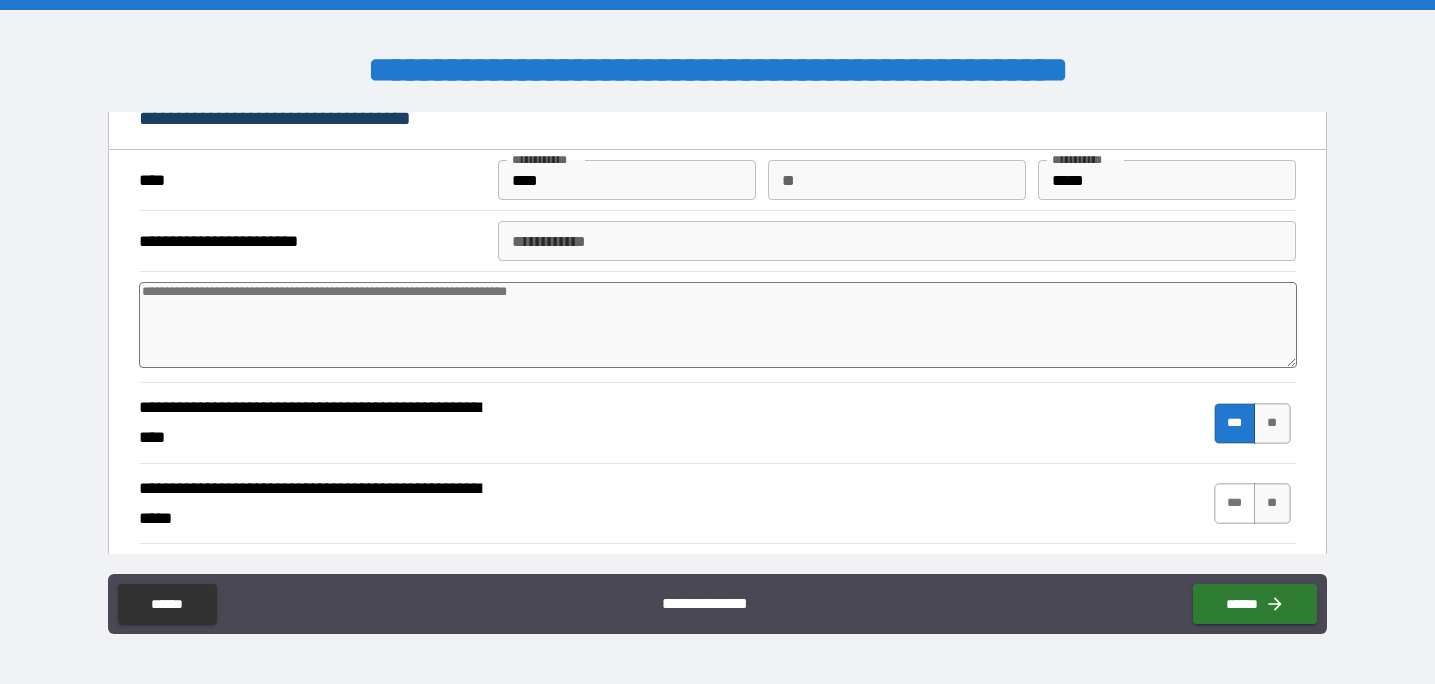click on "***" at bounding box center [1235, 503] 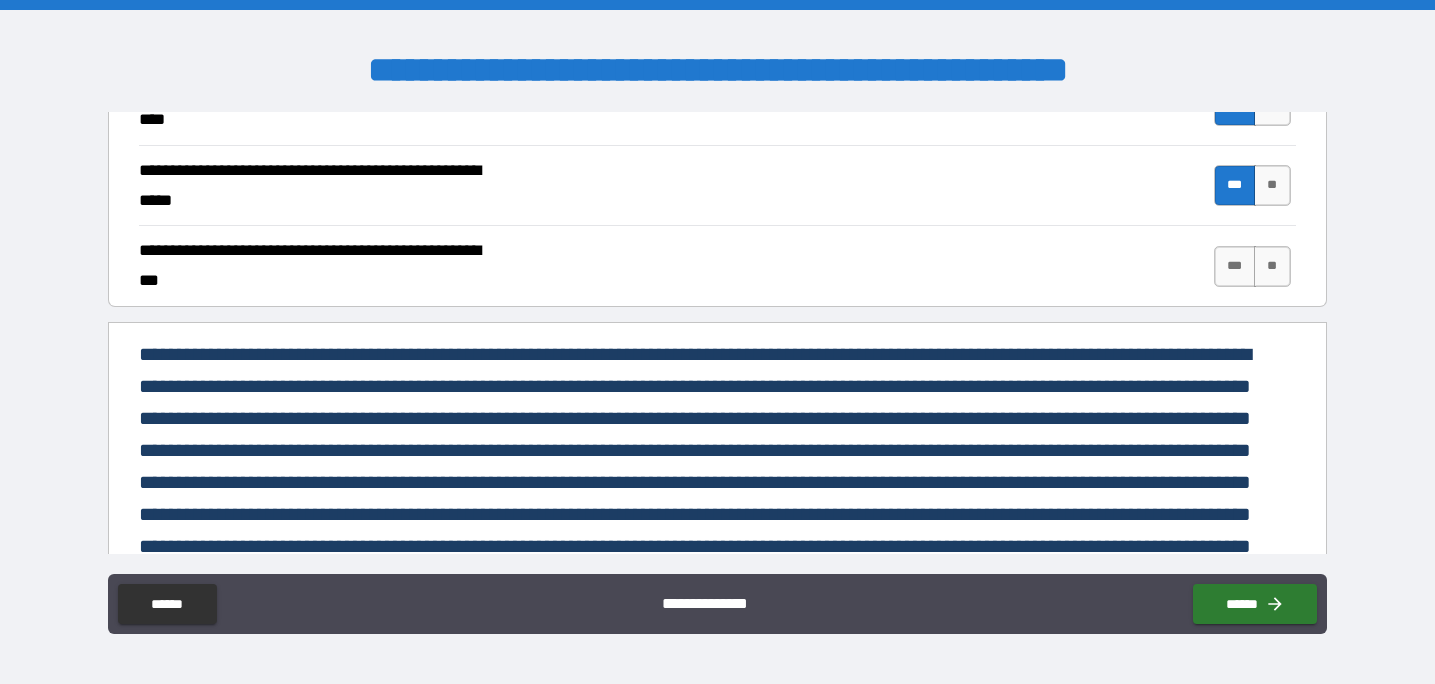 scroll, scrollTop: 580, scrollLeft: 0, axis: vertical 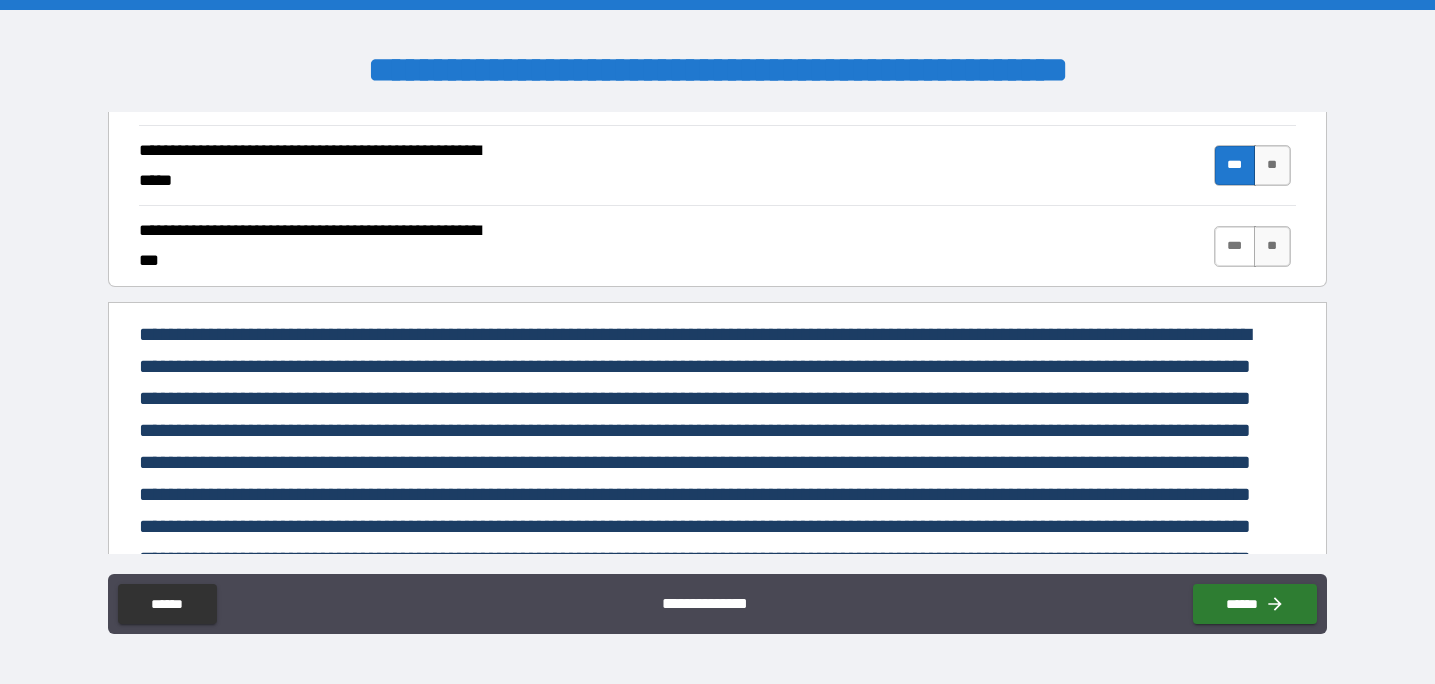 click on "***" at bounding box center (1235, 246) 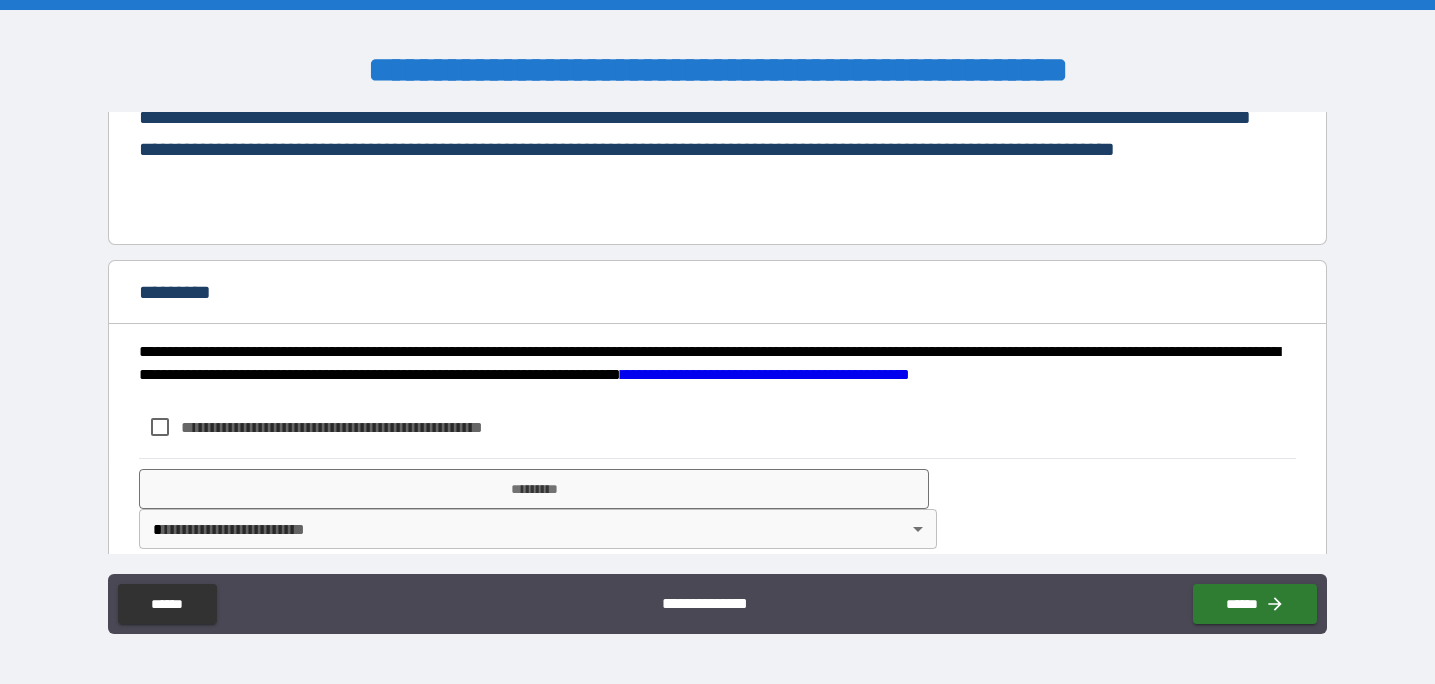 scroll, scrollTop: 1143, scrollLeft: 0, axis: vertical 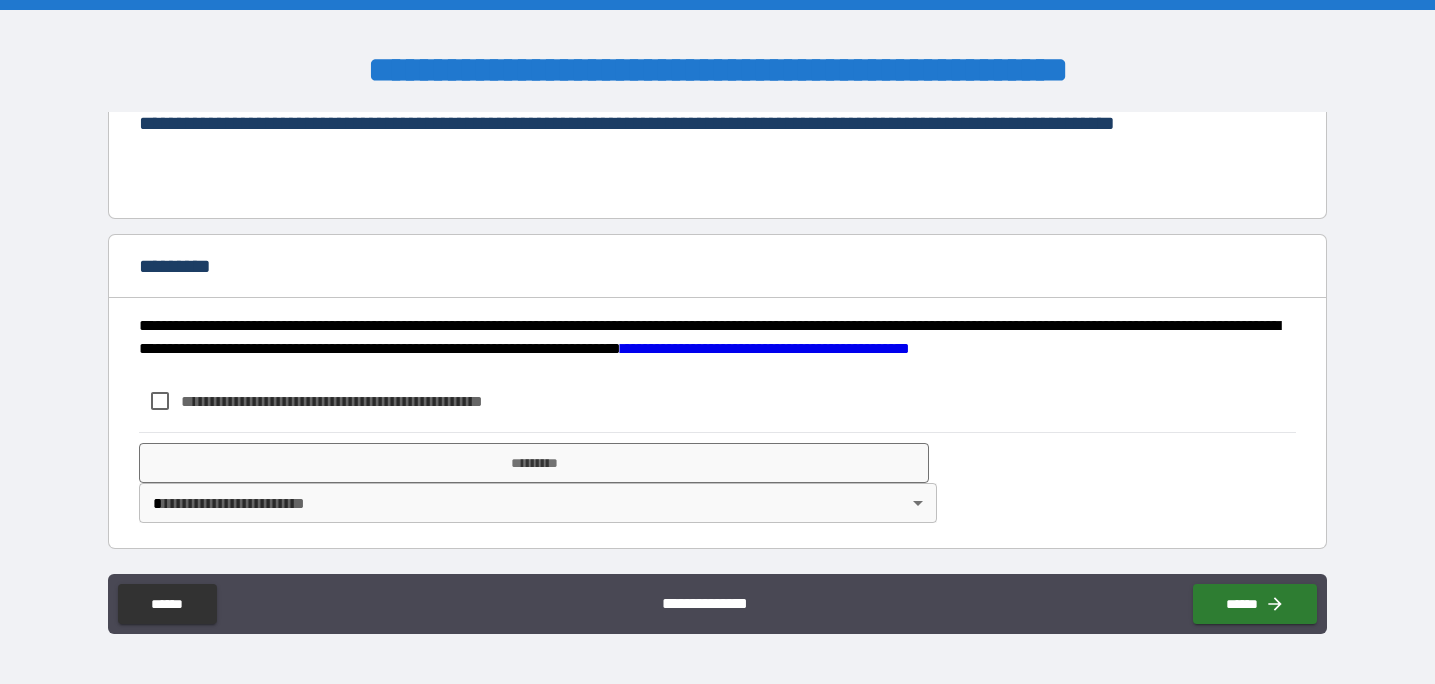 click on "**********" at bounding box center (365, 401) 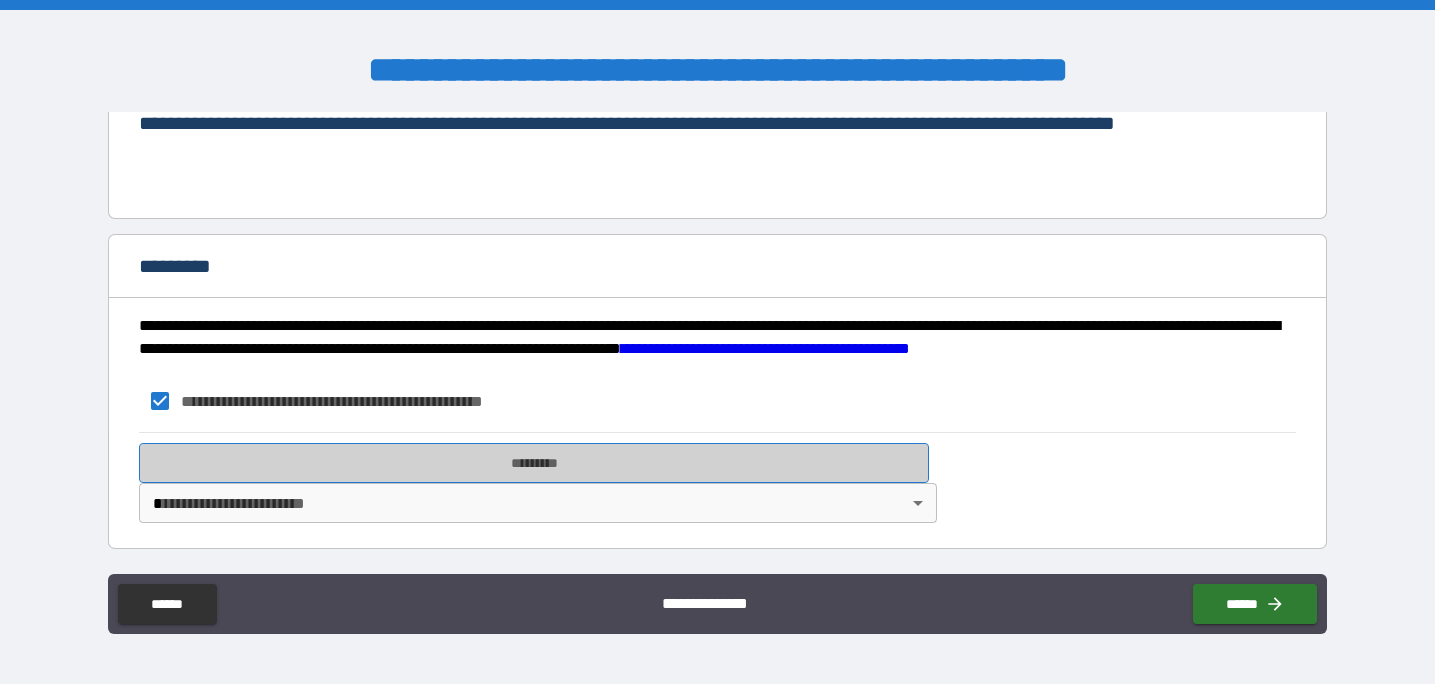 click on "*********" at bounding box center (534, 463) 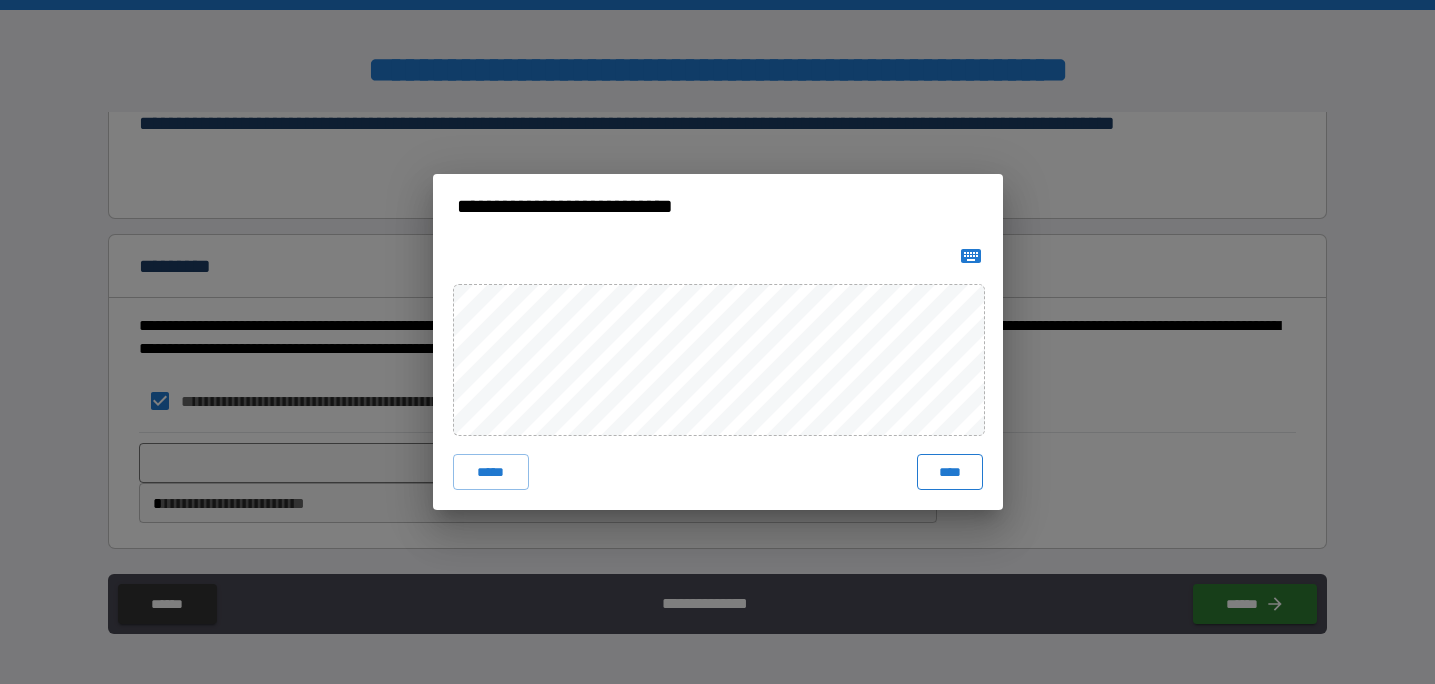 click on "****" at bounding box center (950, 472) 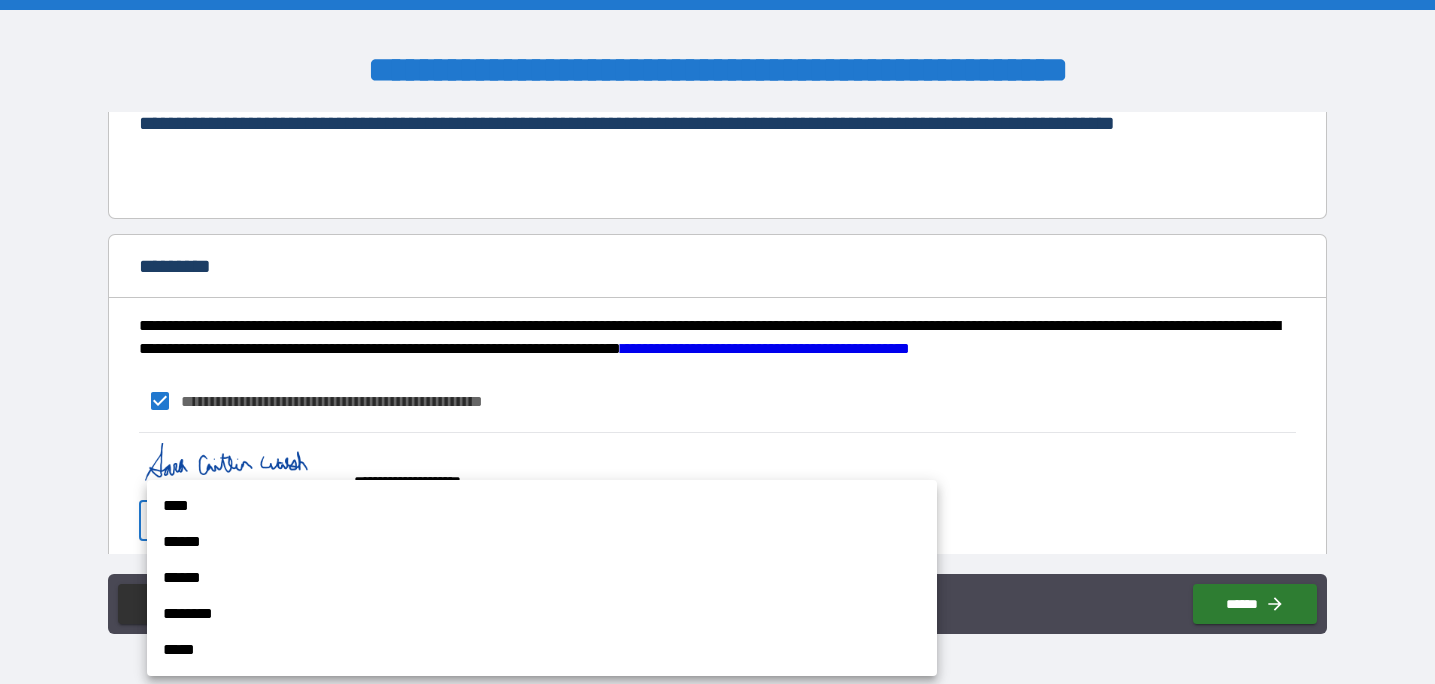 click on "**********" at bounding box center (717, 342) 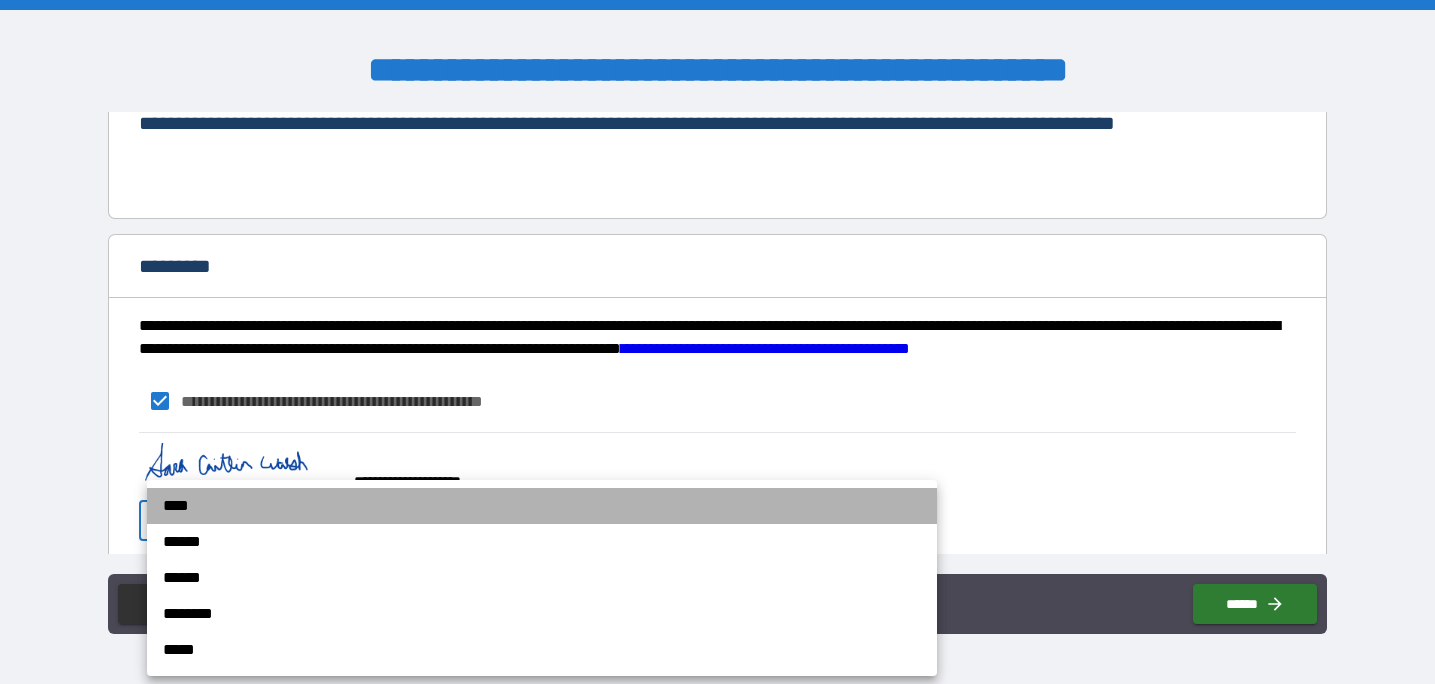 click on "****" at bounding box center (542, 506) 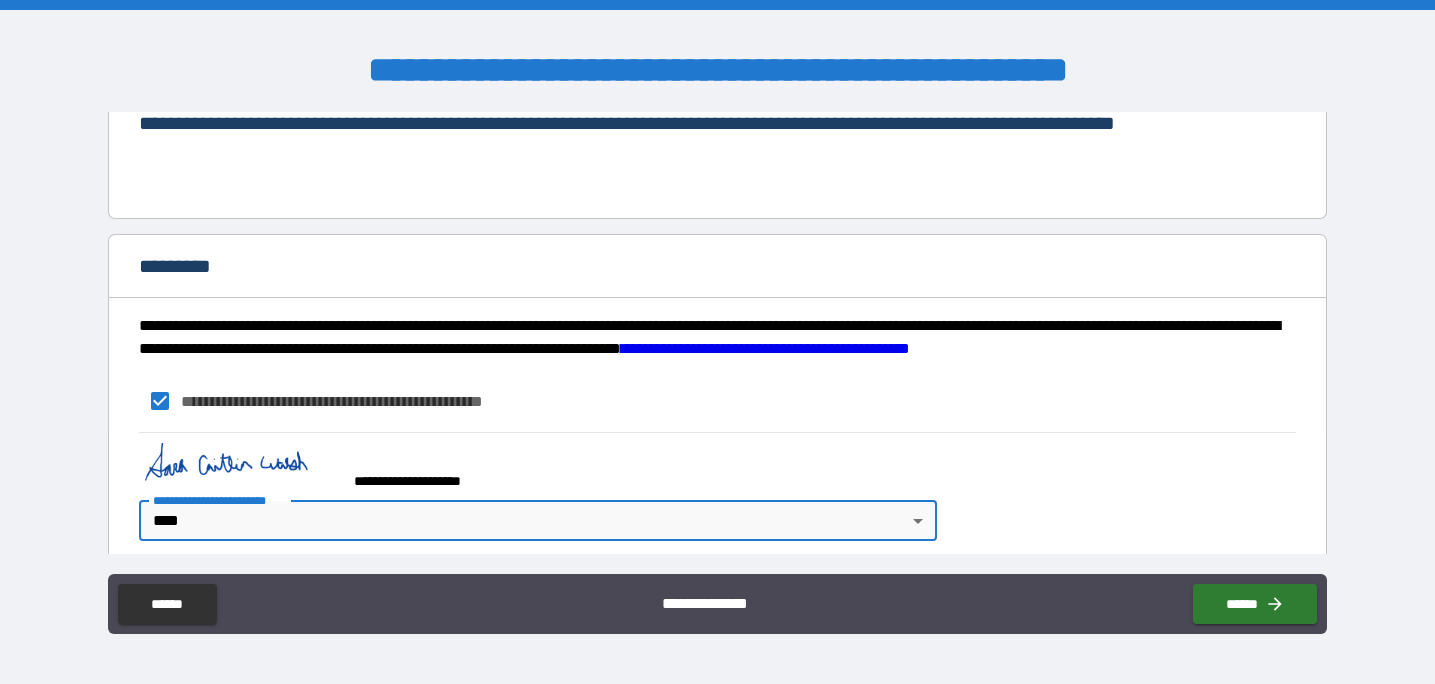 type on "*" 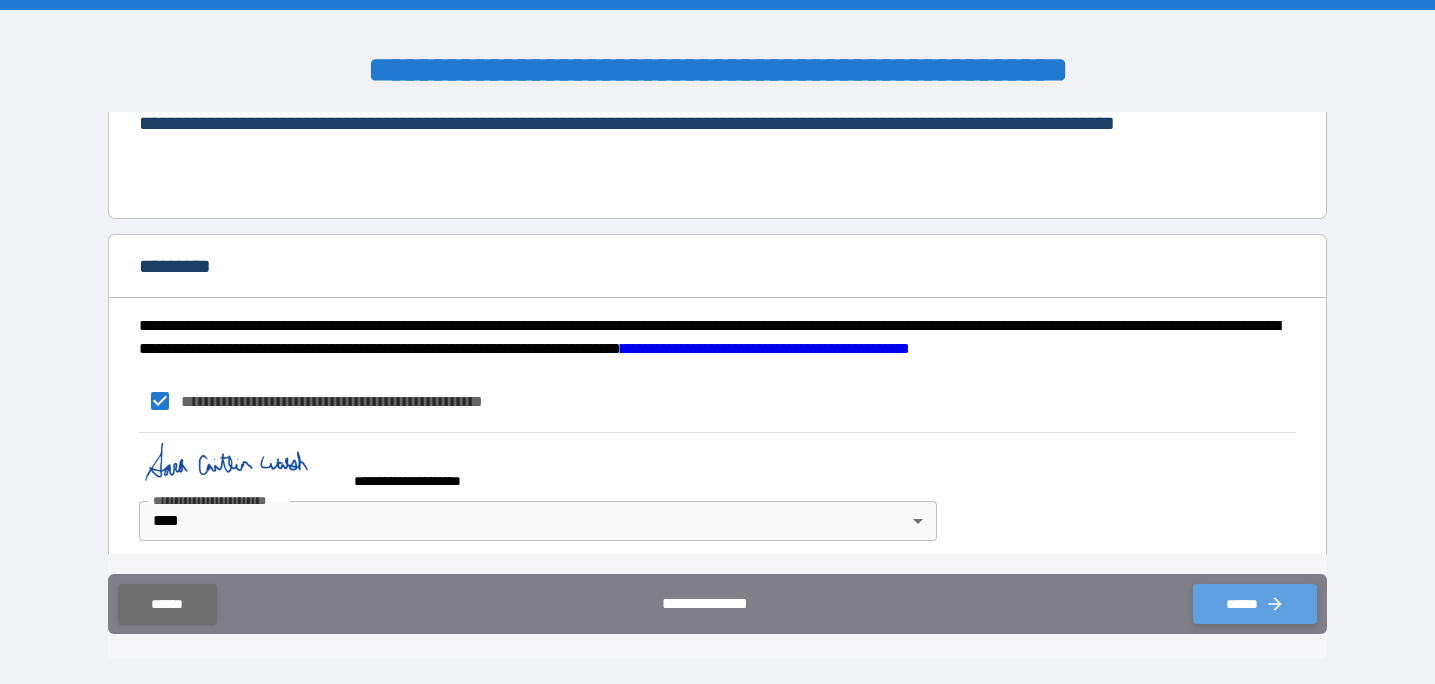 click on "******" at bounding box center [1255, 604] 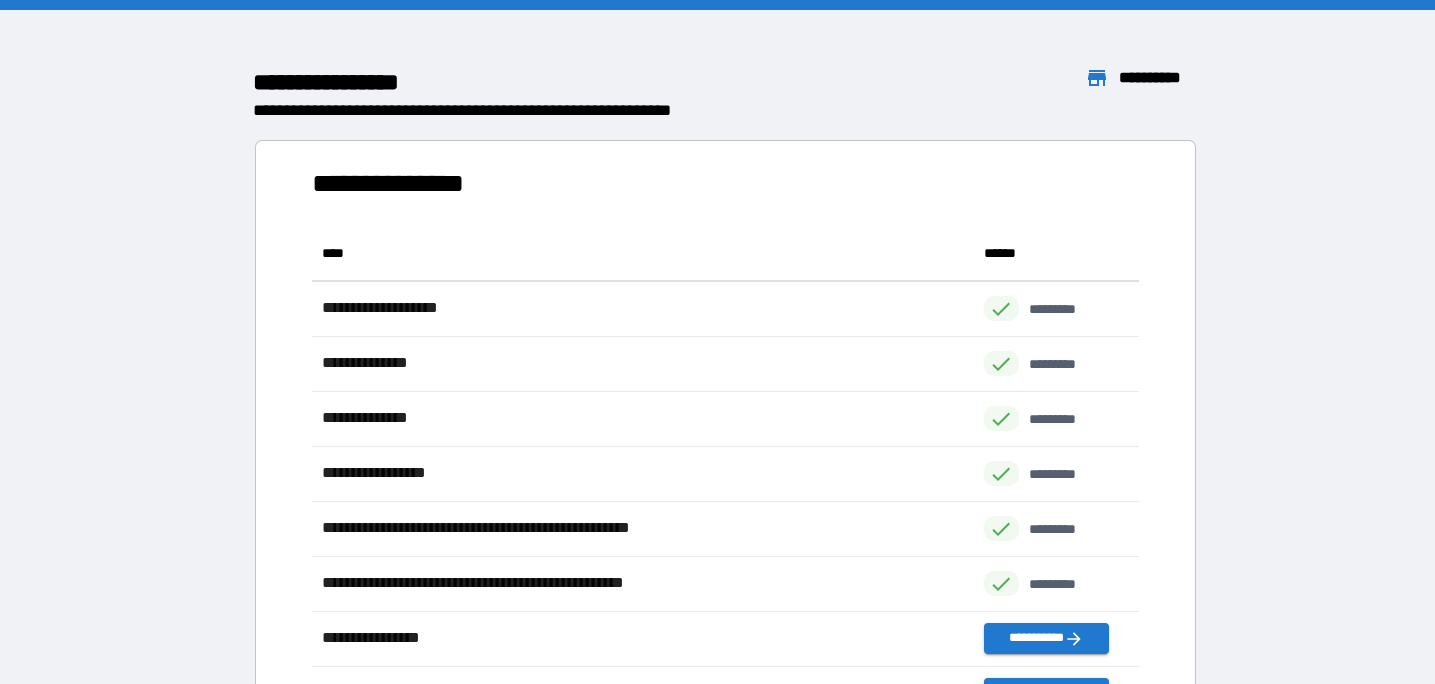 scroll, scrollTop: 1, scrollLeft: 1, axis: both 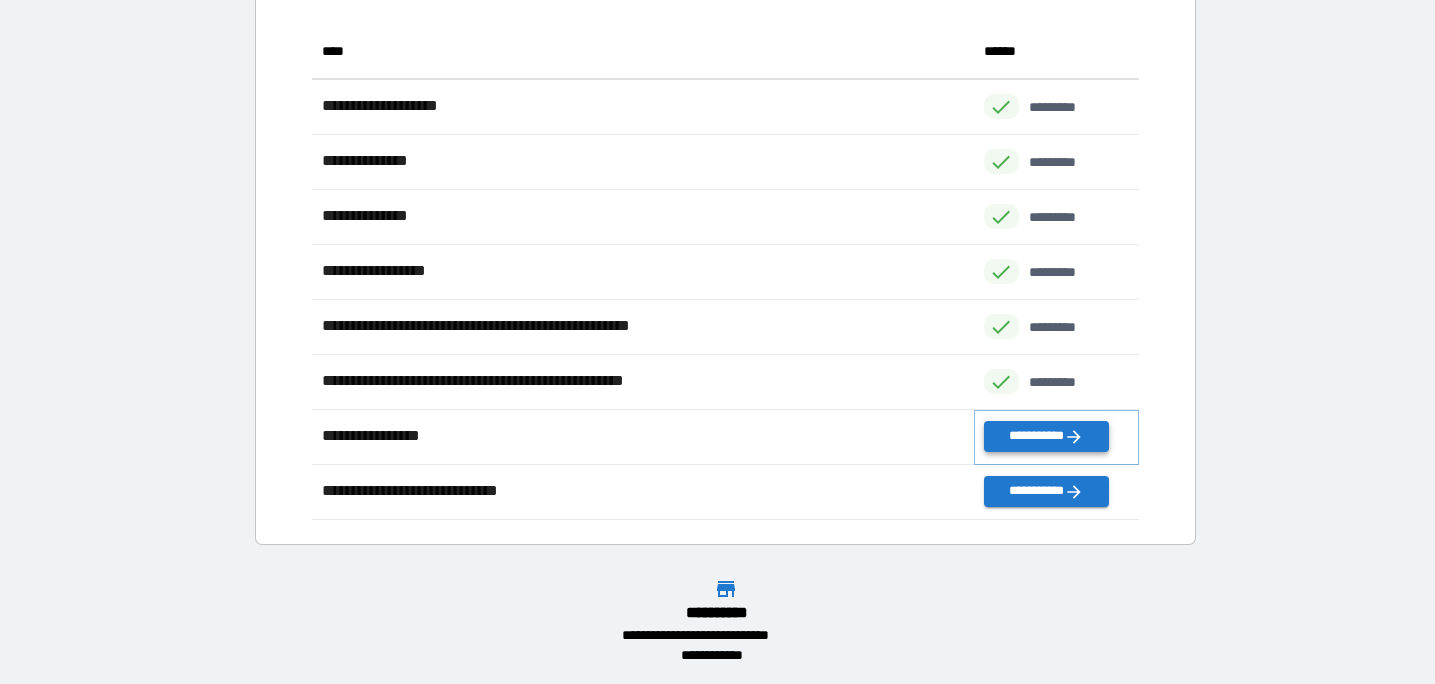 click on "**********" at bounding box center [1046, 436] 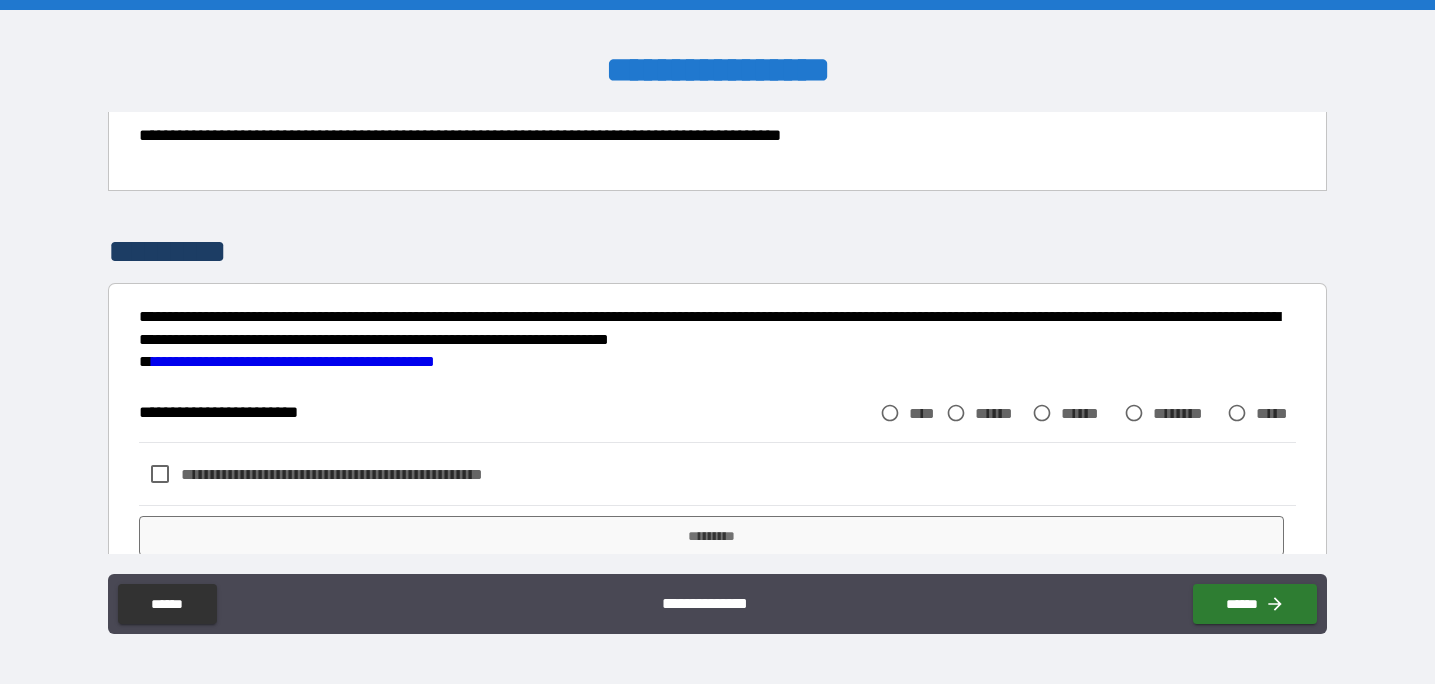 scroll, scrollTop: 273, scrollLeft: 0, axis: vertical 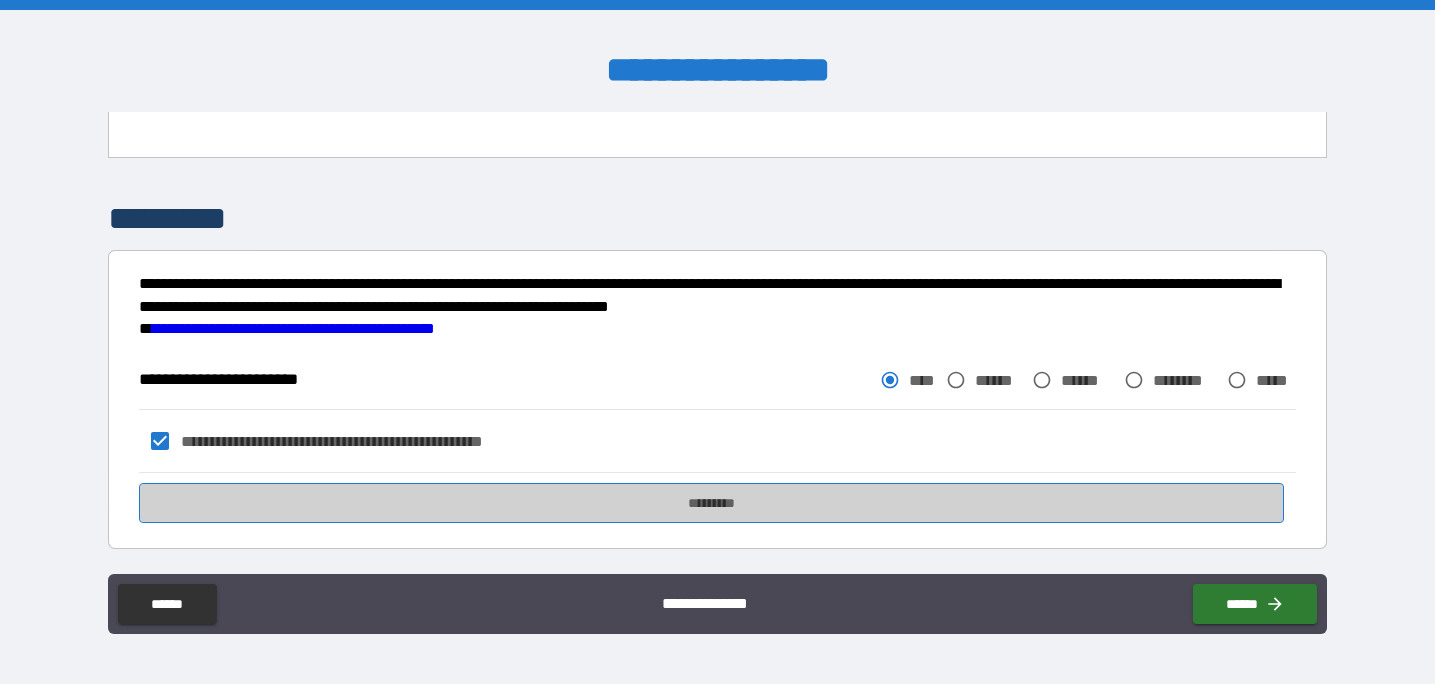 click on "*********" at bounding box center [711, 503] 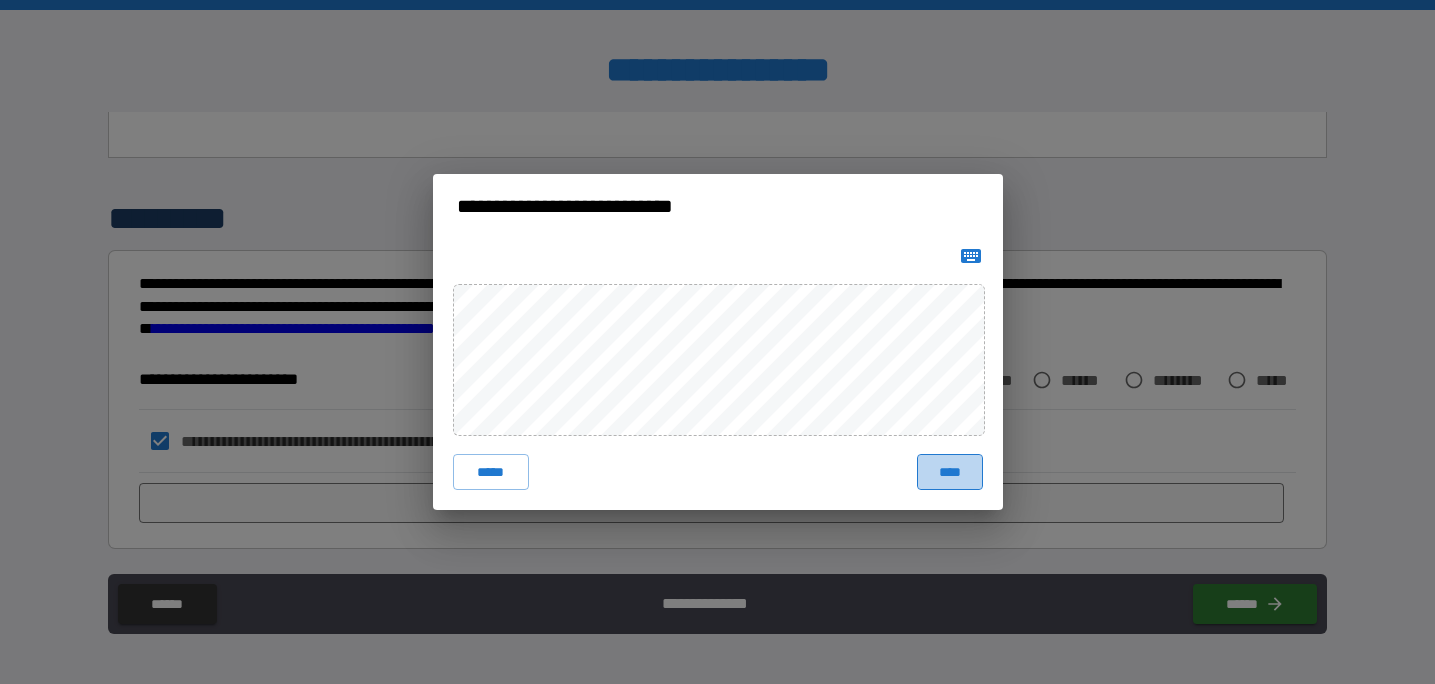 click on "****" at bounding box center (950, 472) 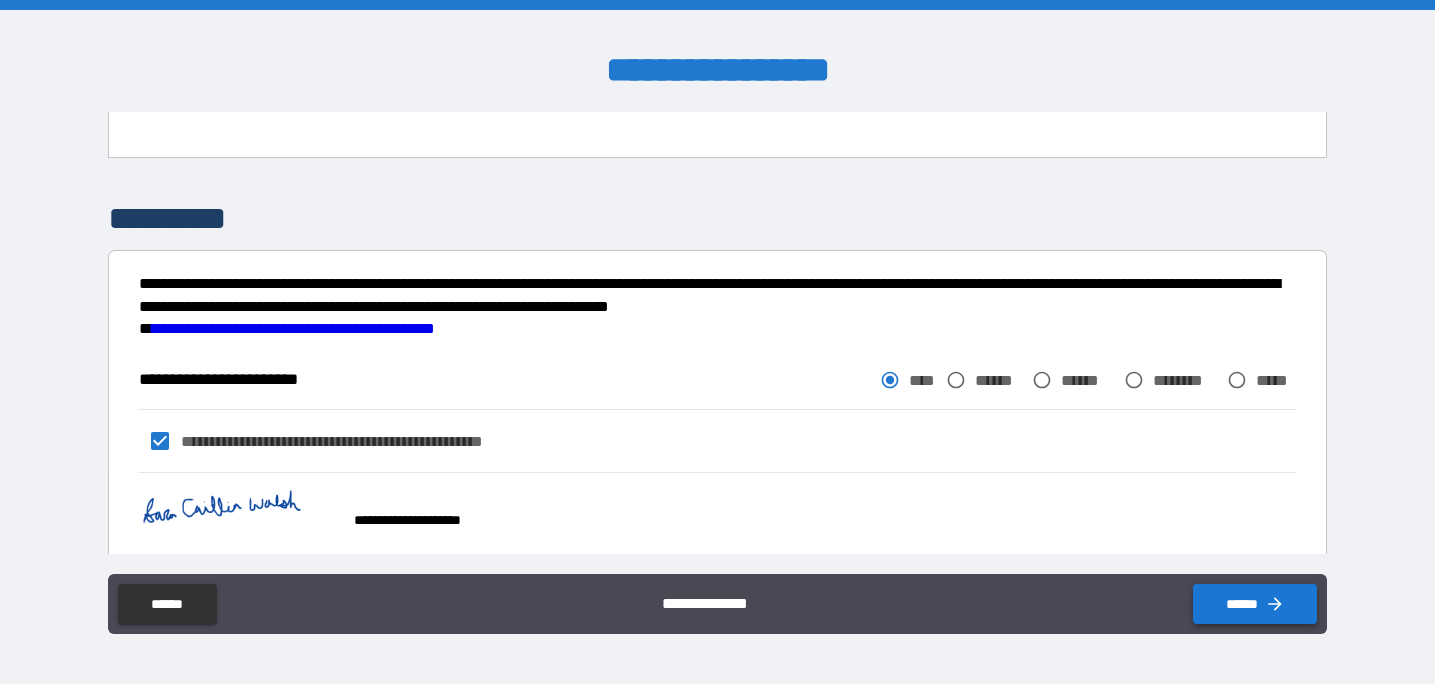 click on "******" at bounding box center (1255, 604) 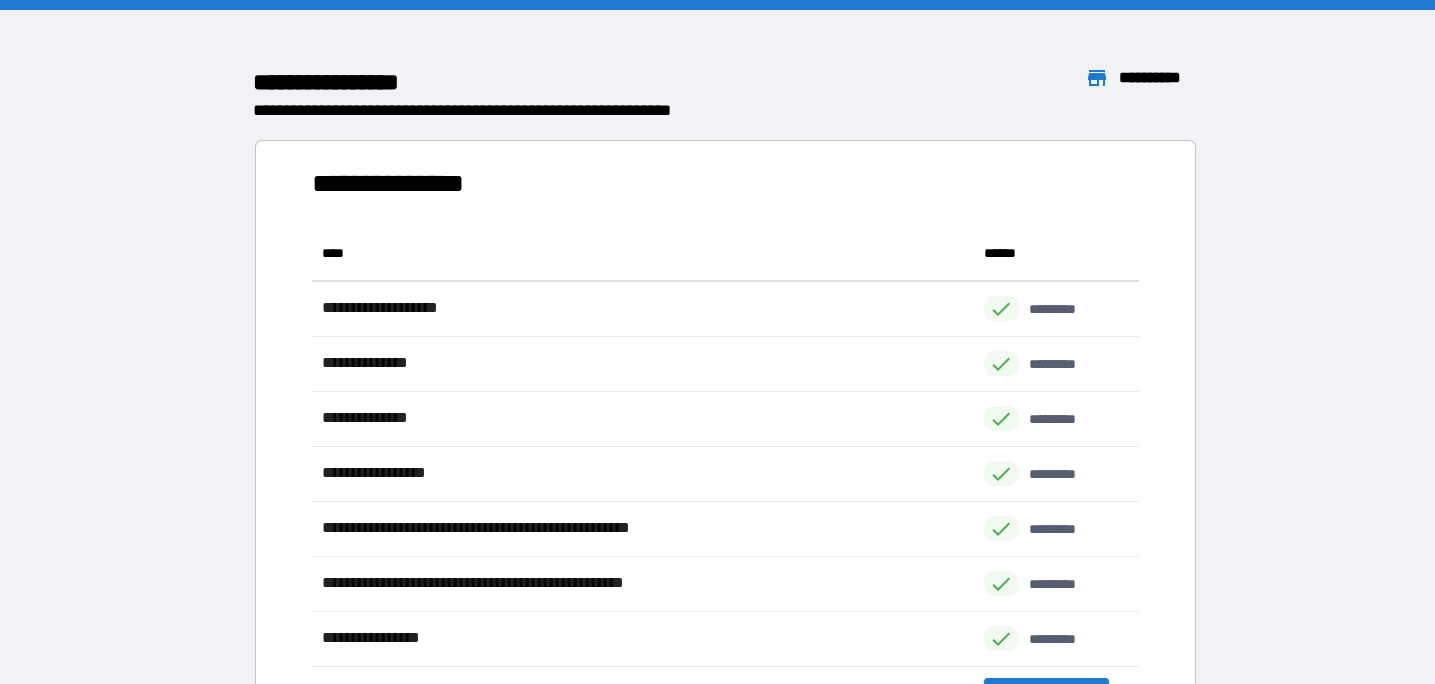 scroll, scrollTop: 1, scrollLeft: 1, axis: both 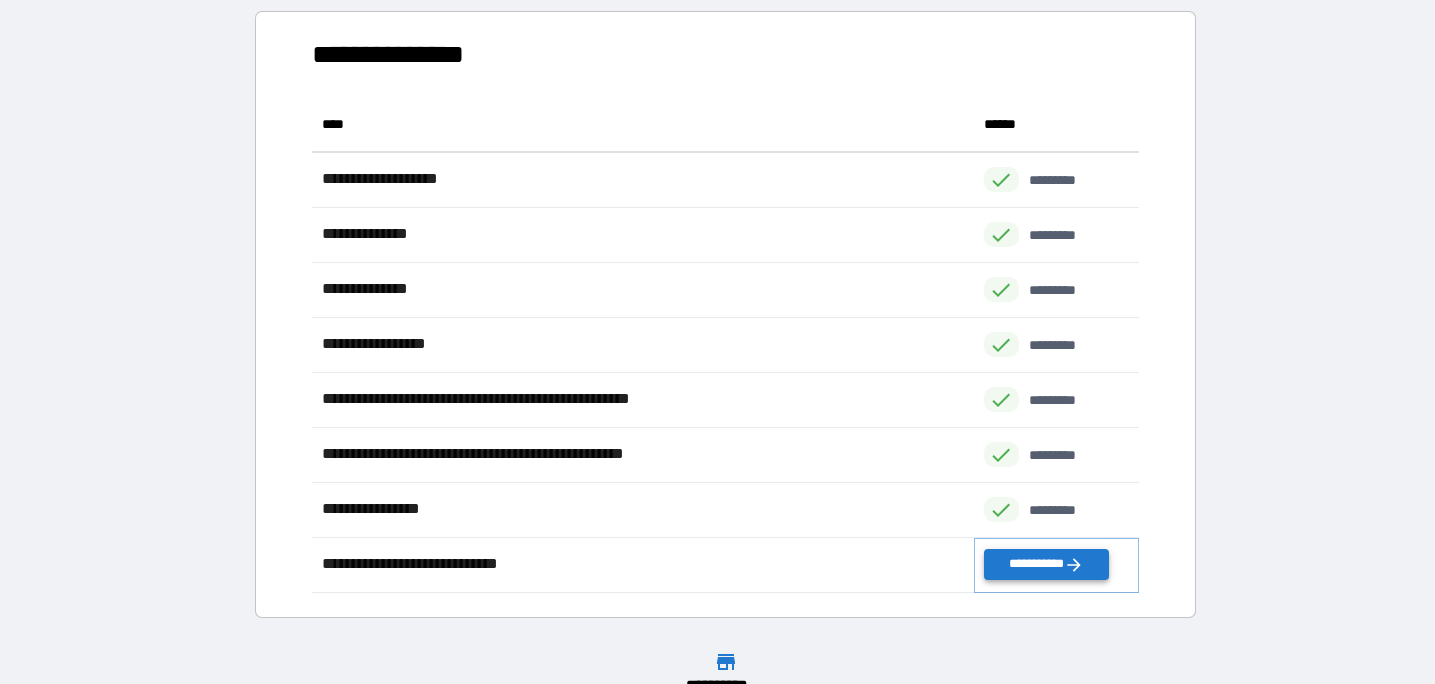 click on "**********" at bounding box center (1046, 564) 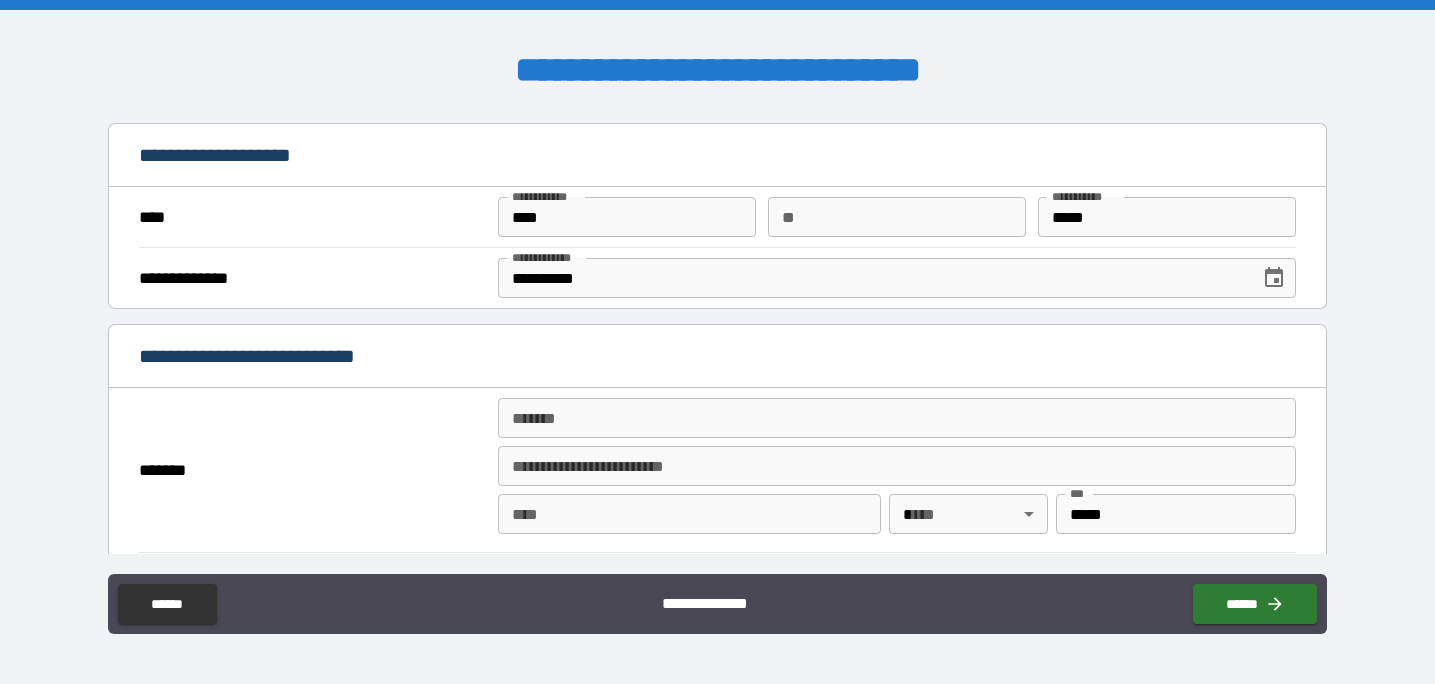scroll, scrollTop: 72, scrollLeft: 0, axis: vertical 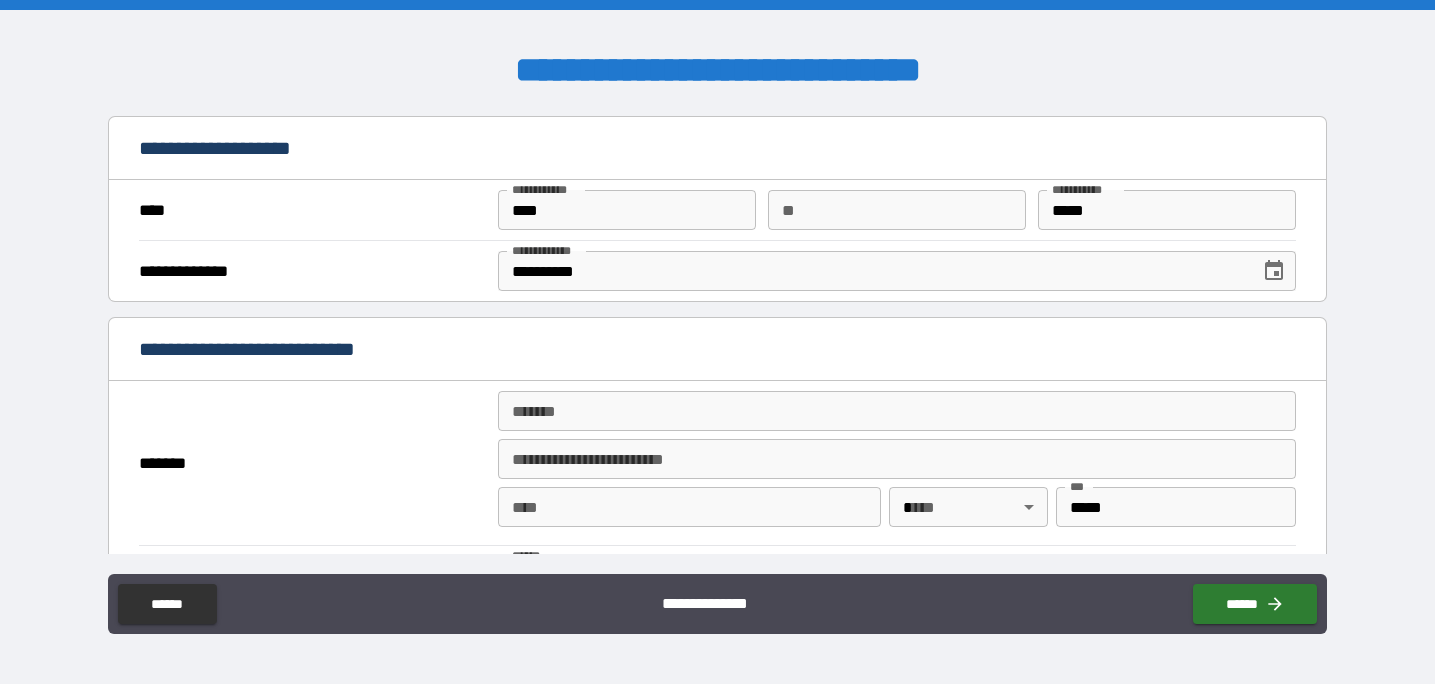click on "*******" at bounding box center [897, 411] 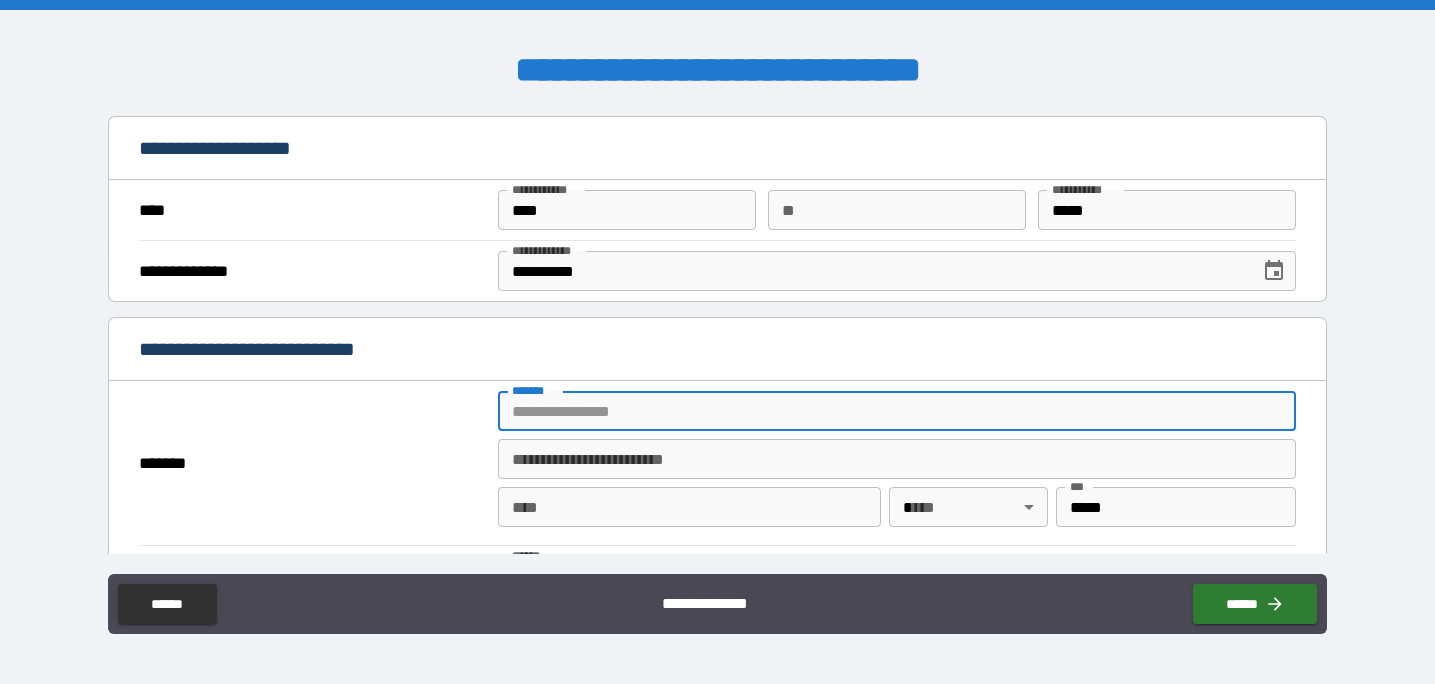 type on "**********" 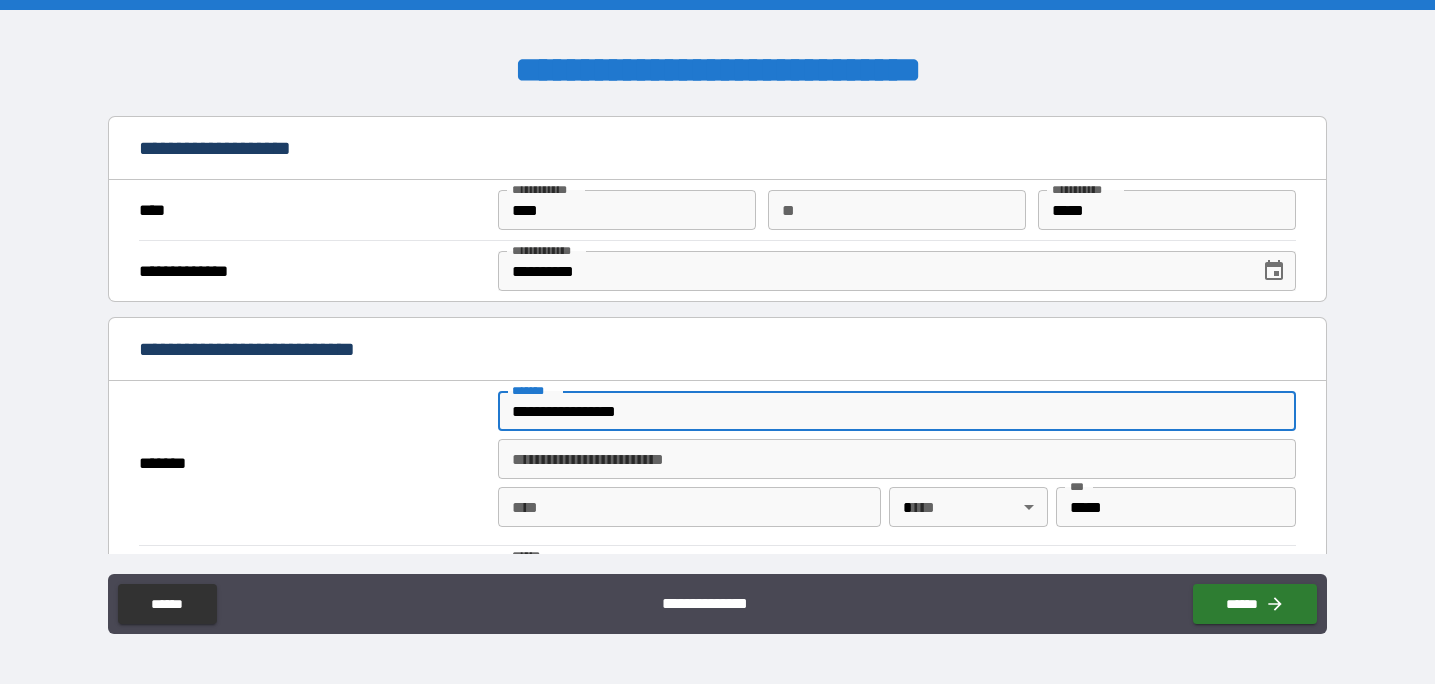 type on "******" 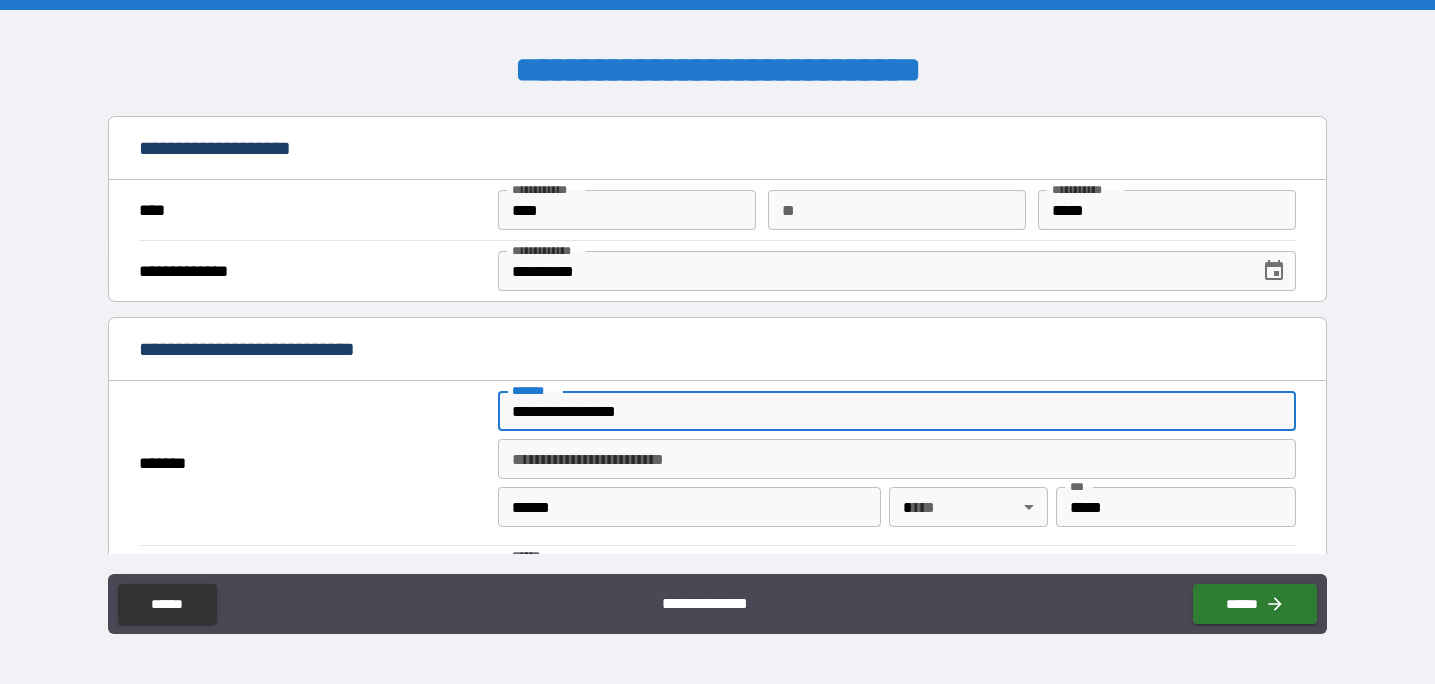 type on "**" 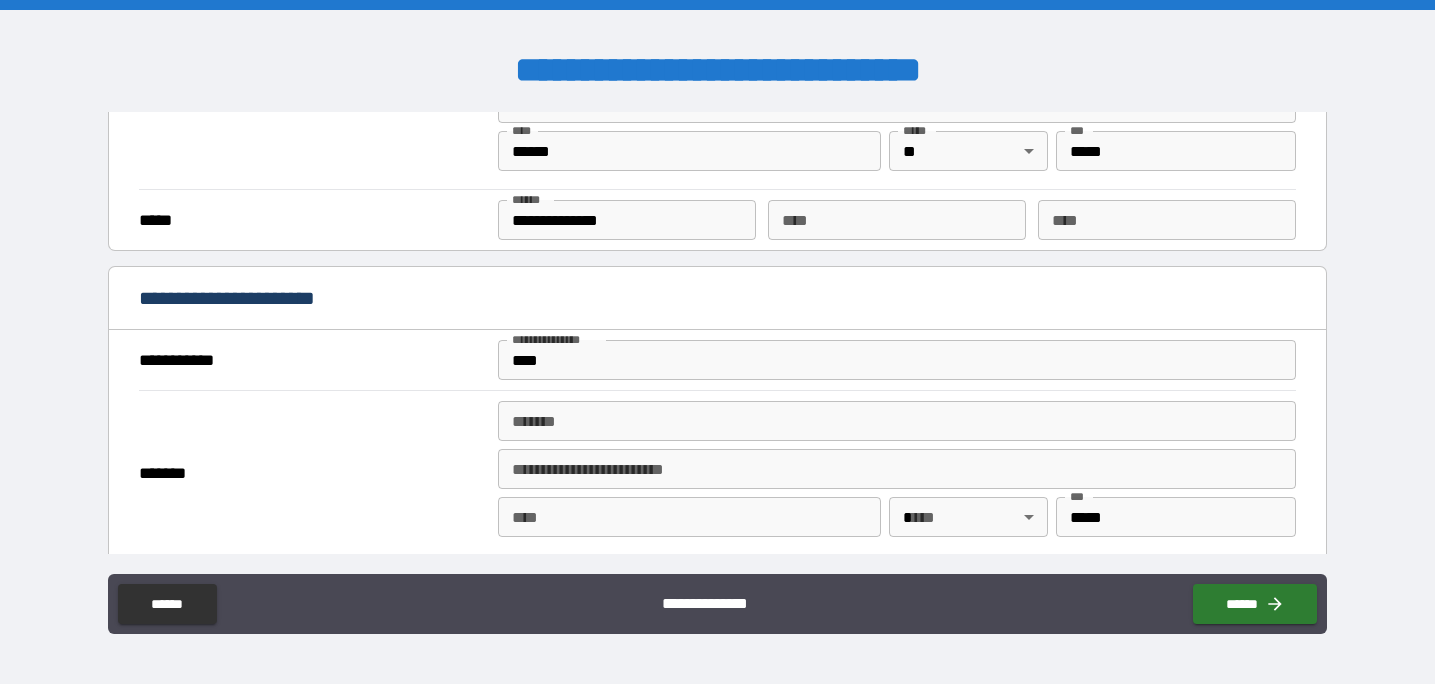scroll, scrollTop: 431, scrollLeft: 0, axis: vertical 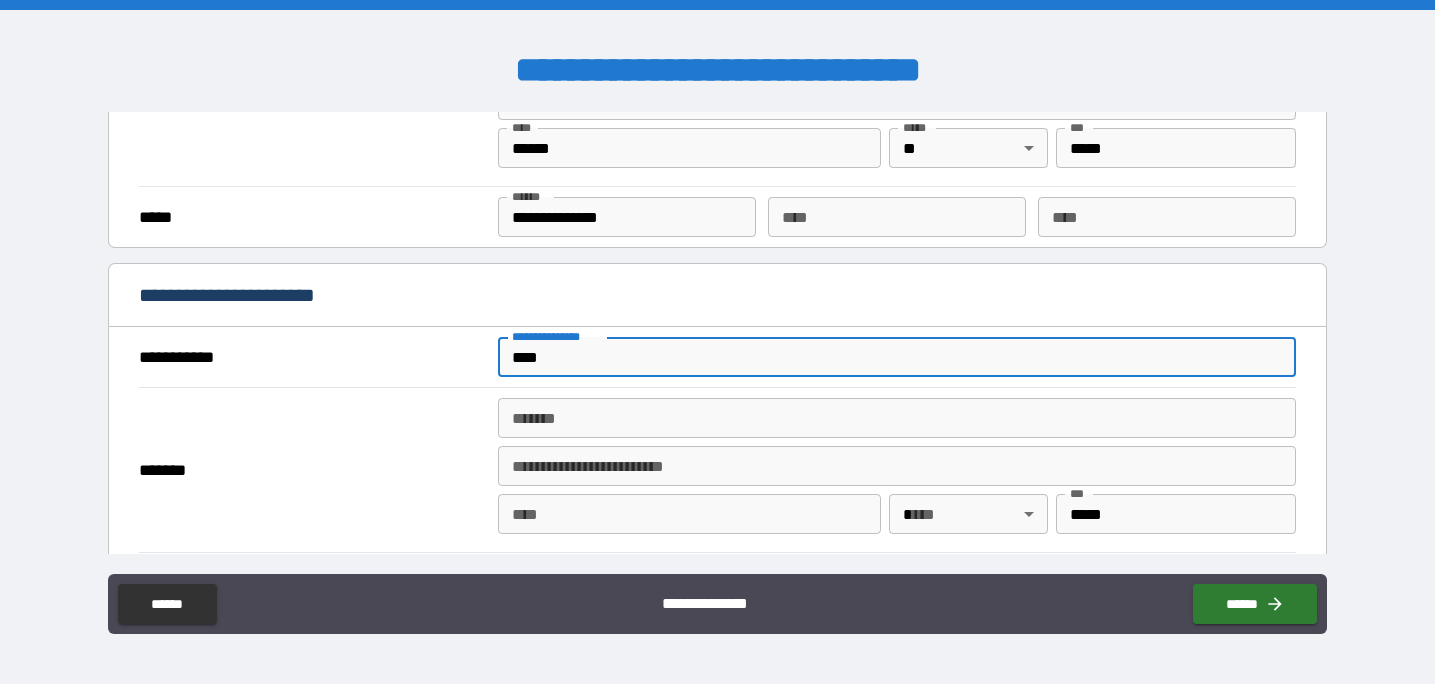 drag, startPoint x: 590, startPoint y: 347, endPoint x: 394, endPoint y: 340, distance: 196.12495 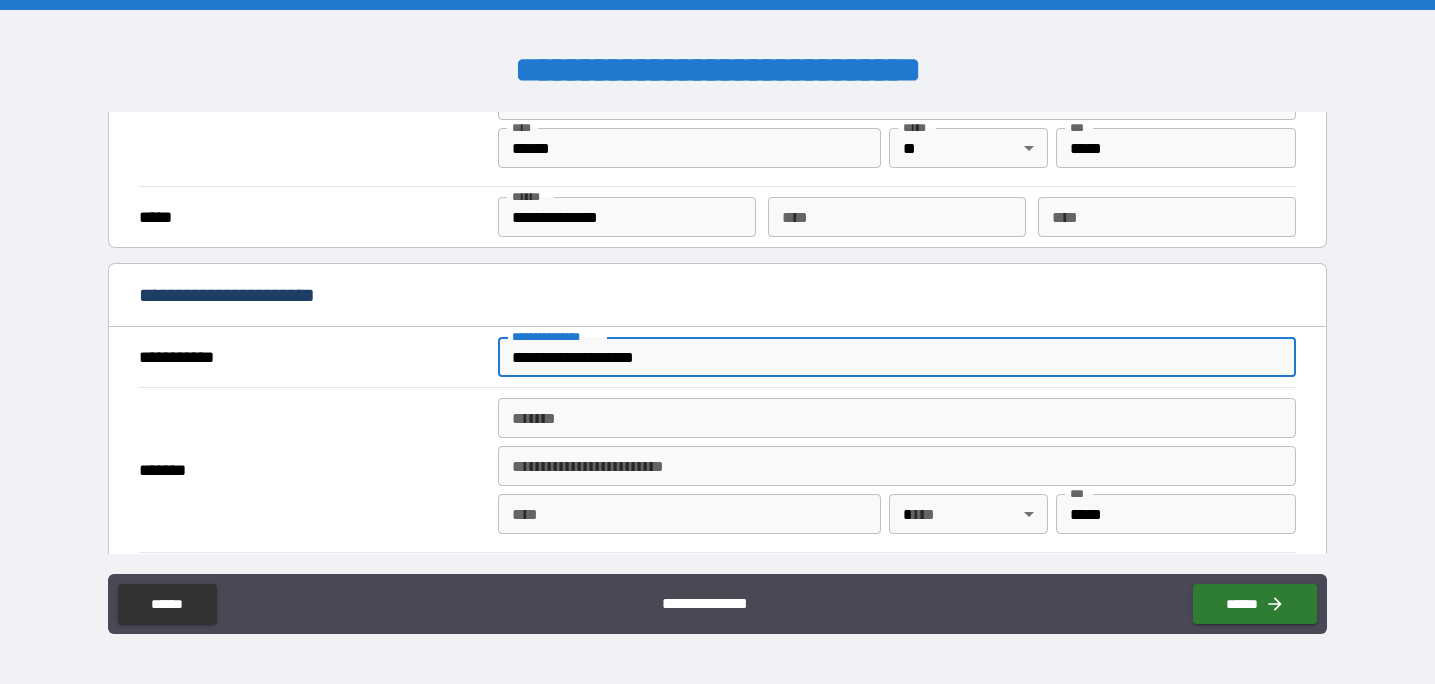 type on "**********" 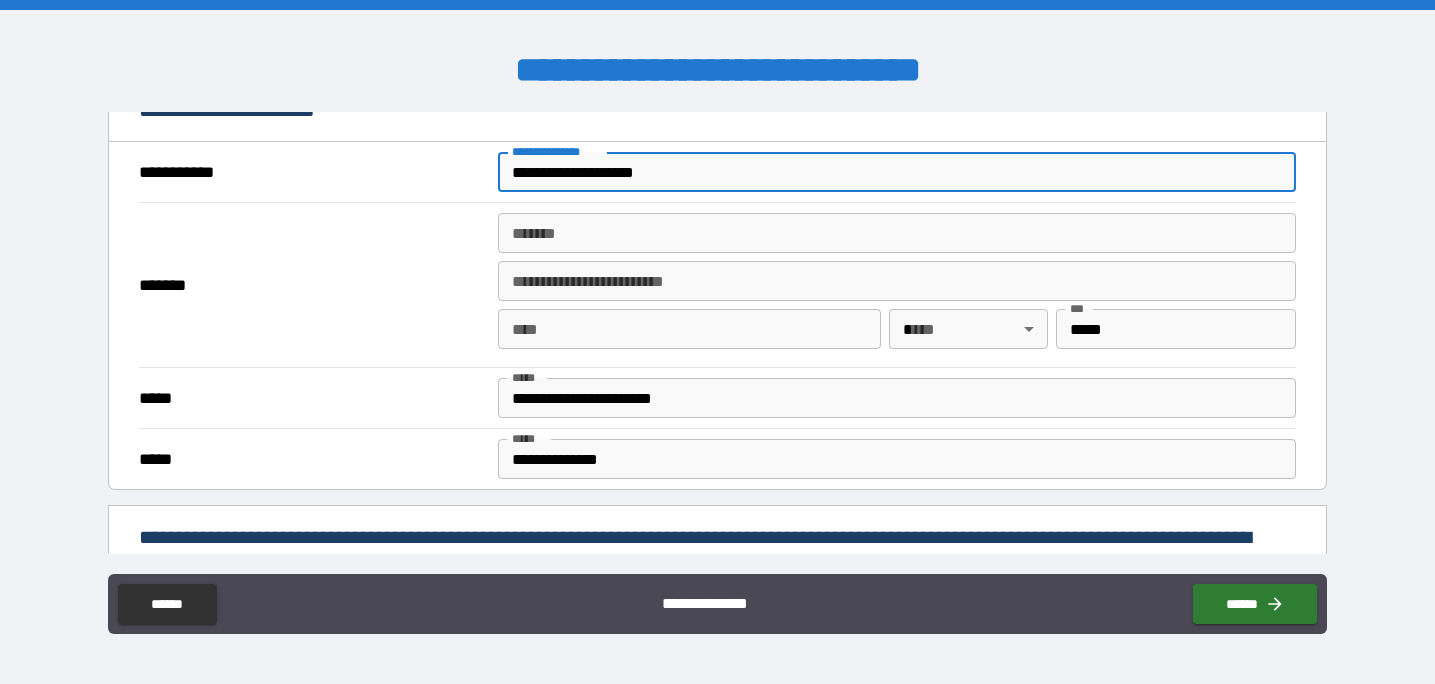scroll, scrollTop: 615, scrollLeft: 0, axis: vertical 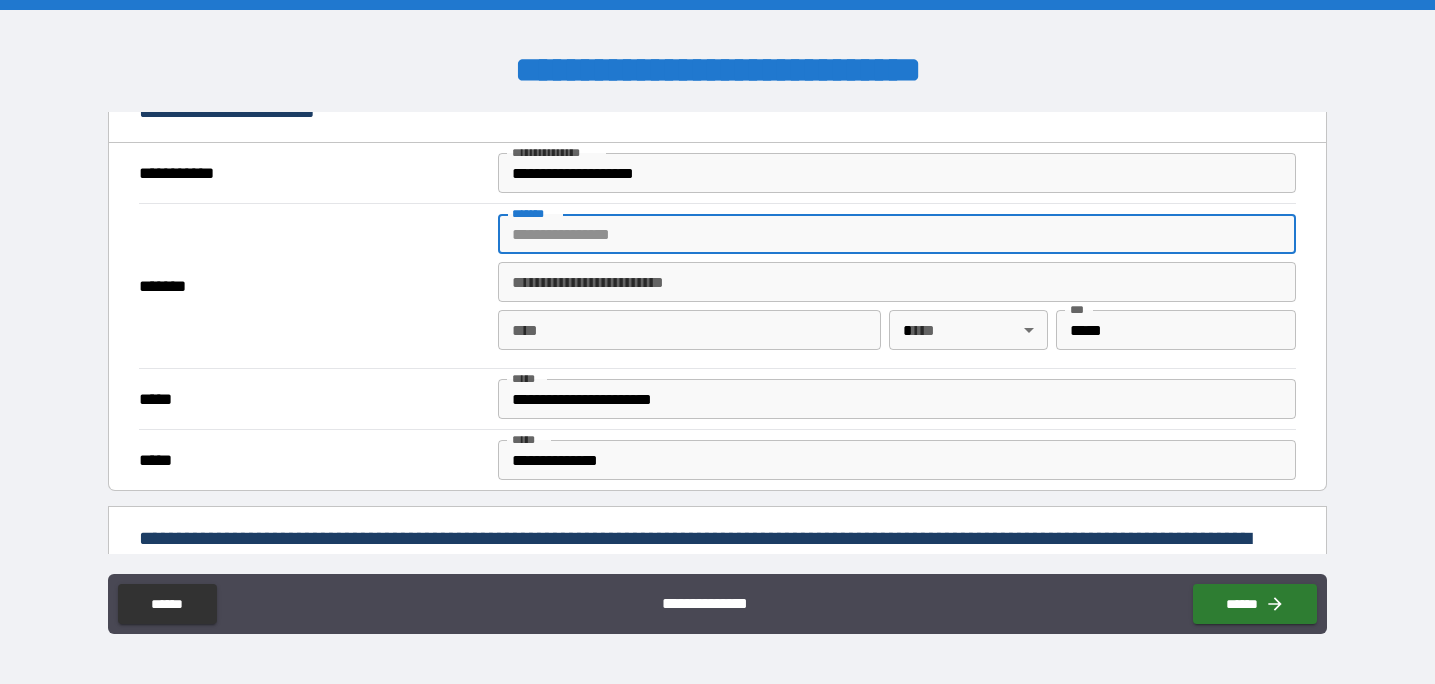 click on "*******" at bounding box center [897, 234] 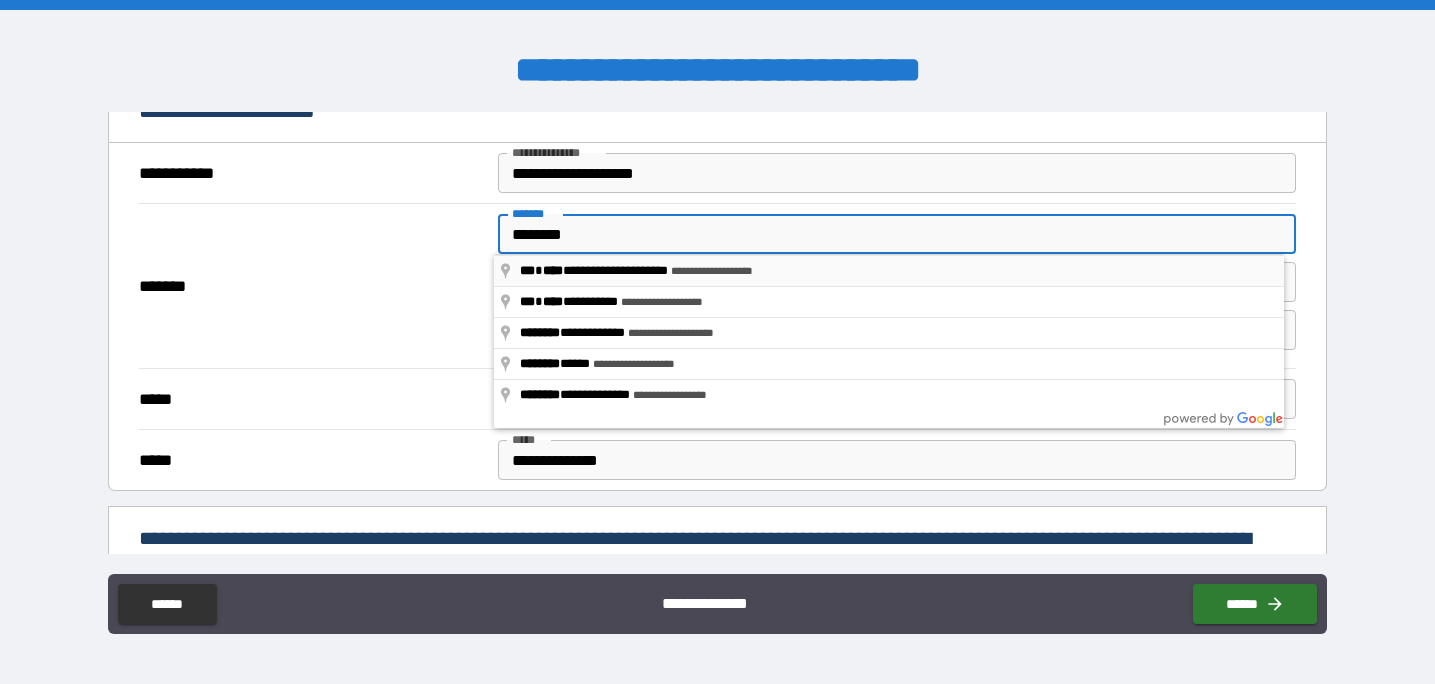 type on "**********" 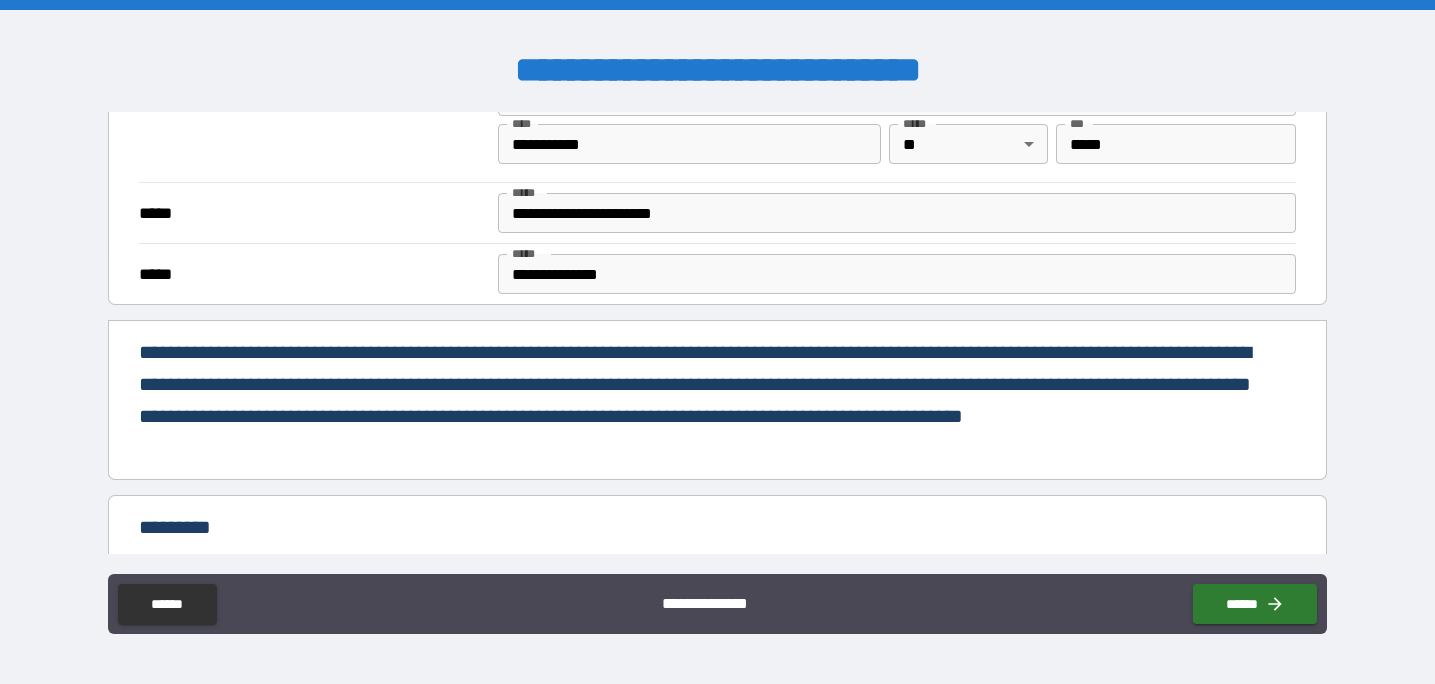 scroll, scrollTop: 782, scrollLeft: 0, axis: vertical 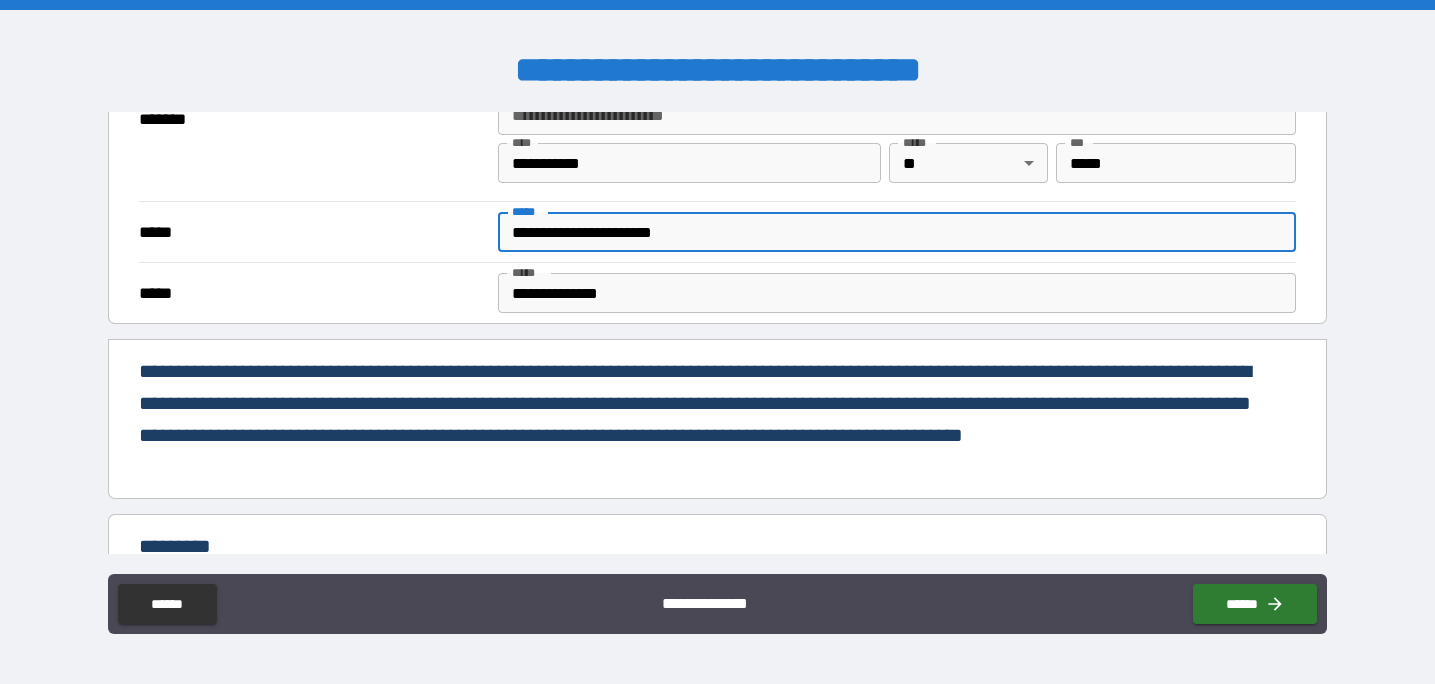 drag, startPoint x: 898, startPoint y: 226, endPoint x: 348, endPoint y: 196, distance: 550.81757 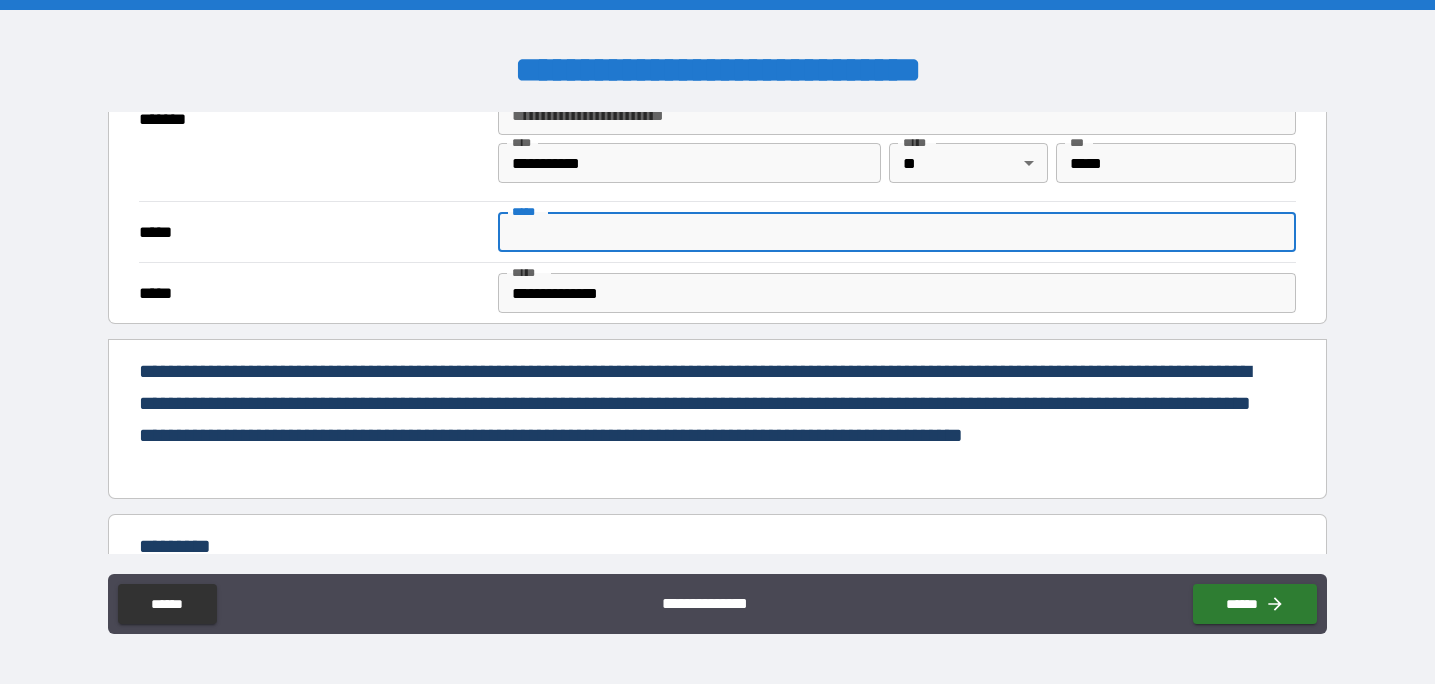 type 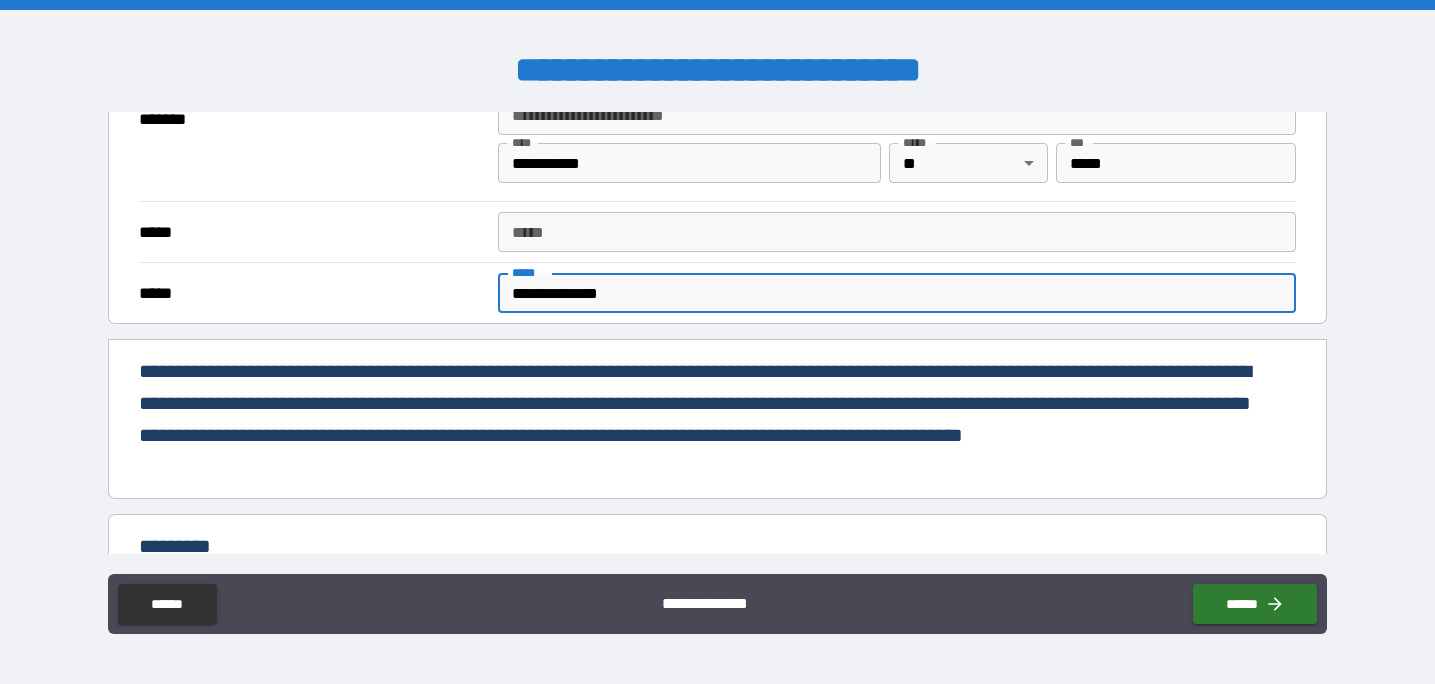 drag, startPoint x: 693, startPoint y: 308, endPoint x: 172, endPoint y: 348, distance: 522.53326 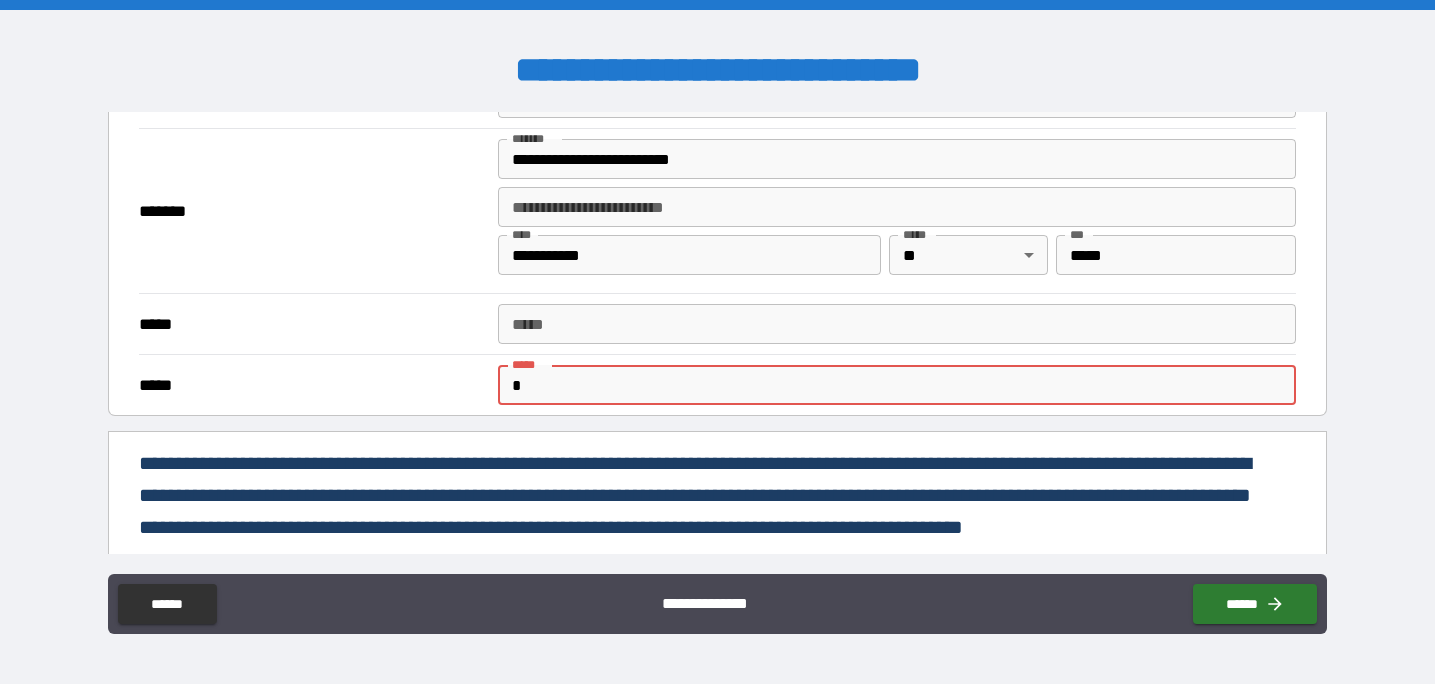 scroll, scrollTop: 686, scrollLeft: 0, axis: vertical 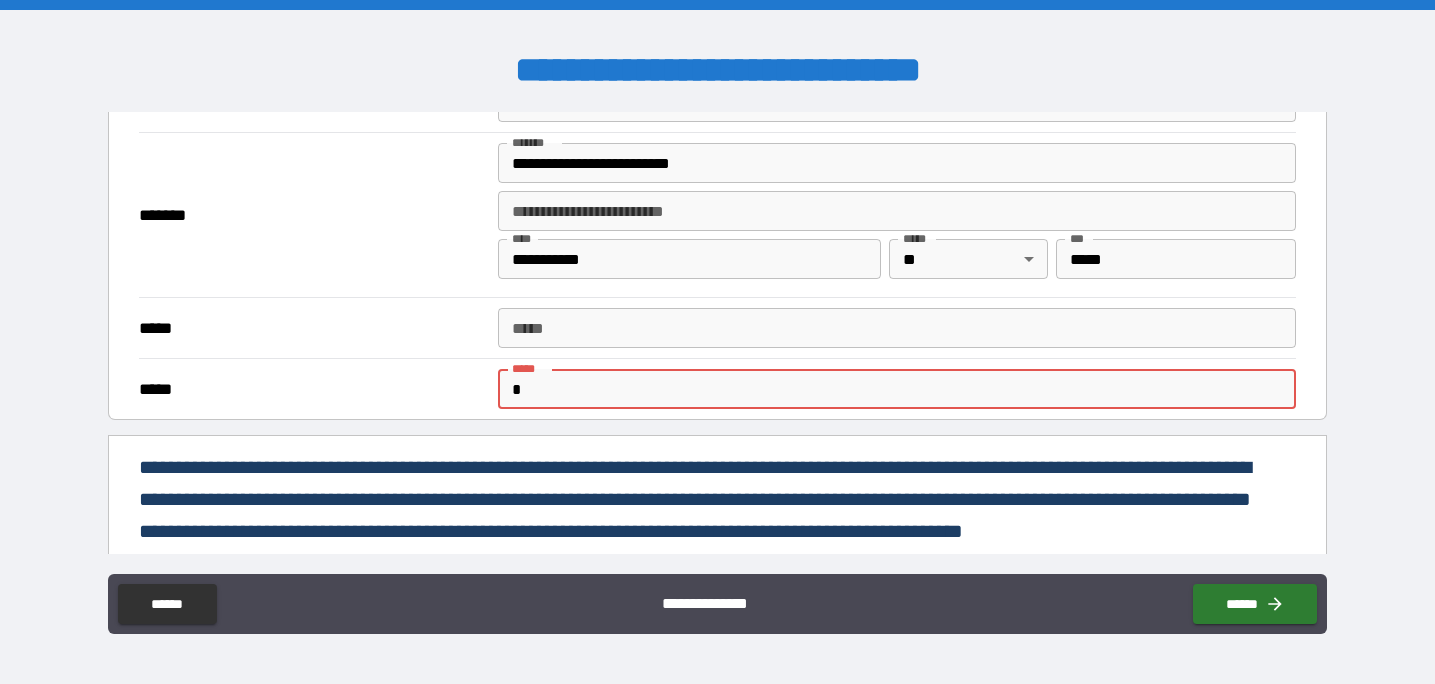 type on "*" 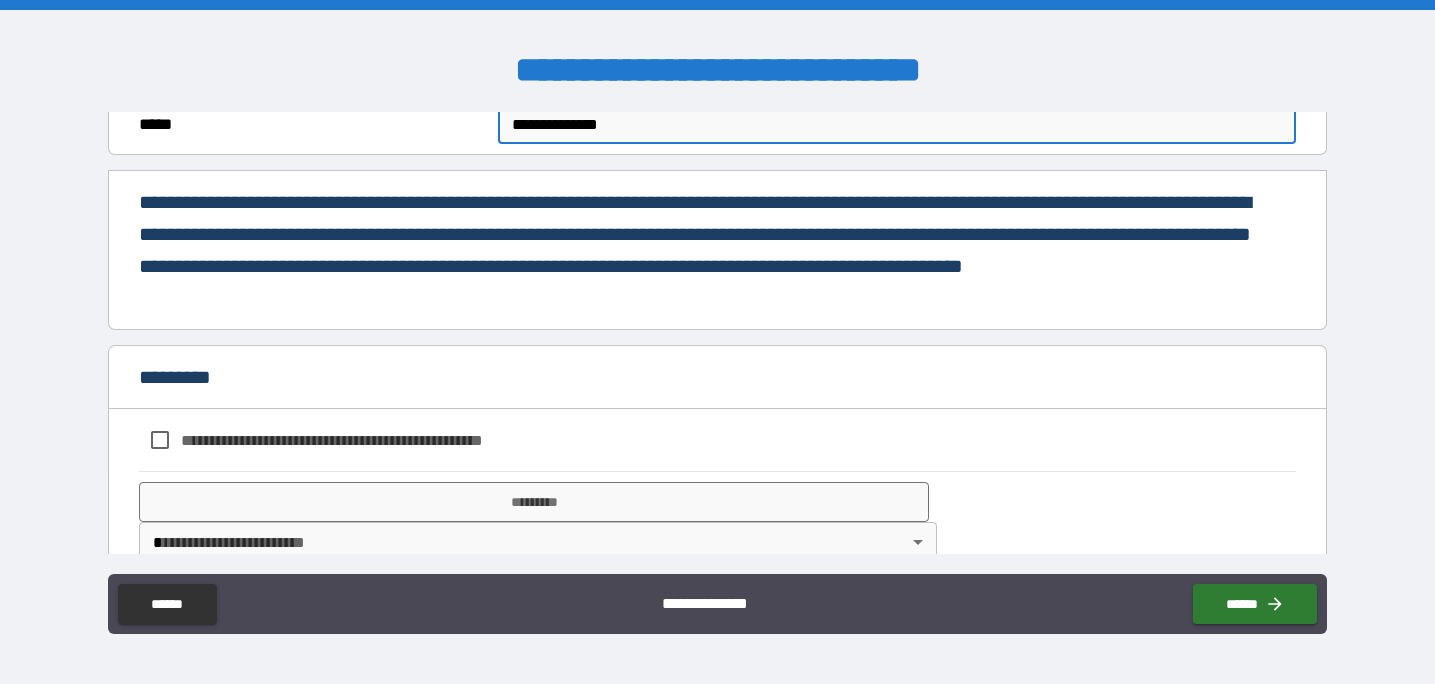scroll, scrollTop: 959, scrollLeft: 0, axis: vertical 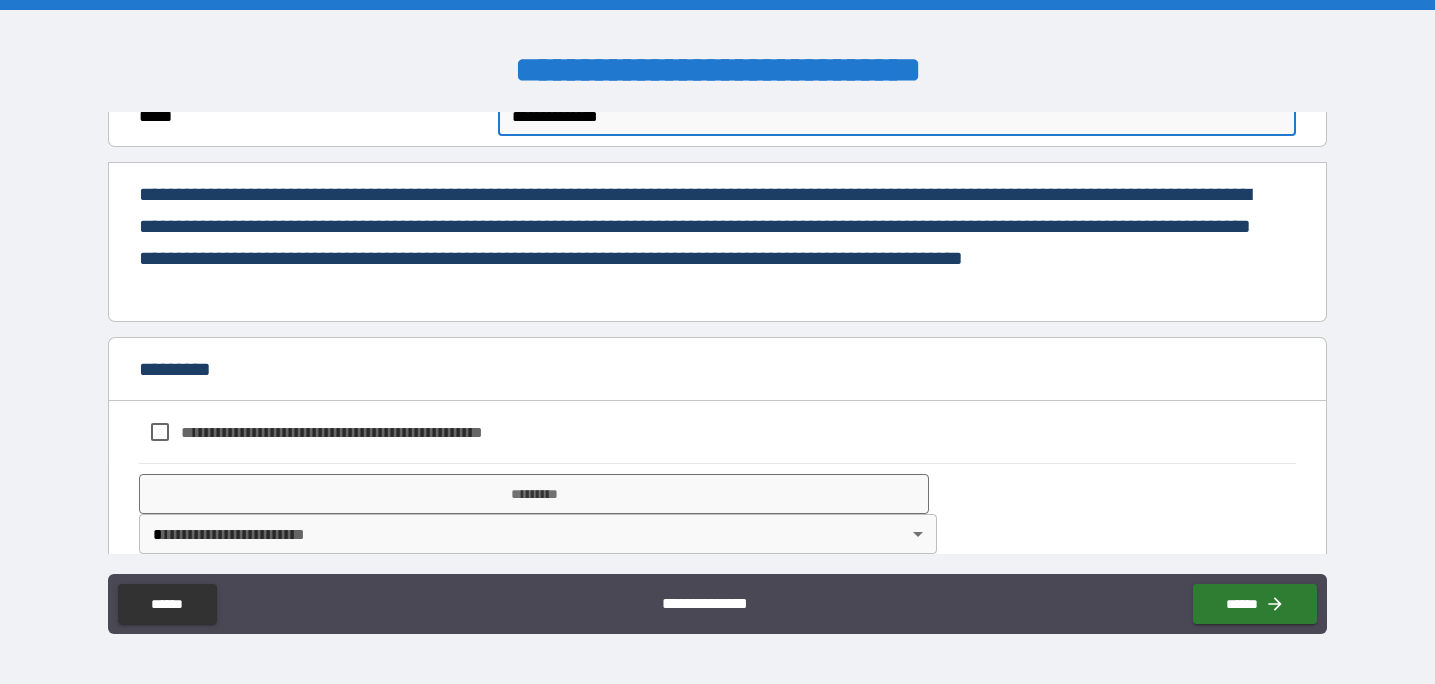 type on "**********" 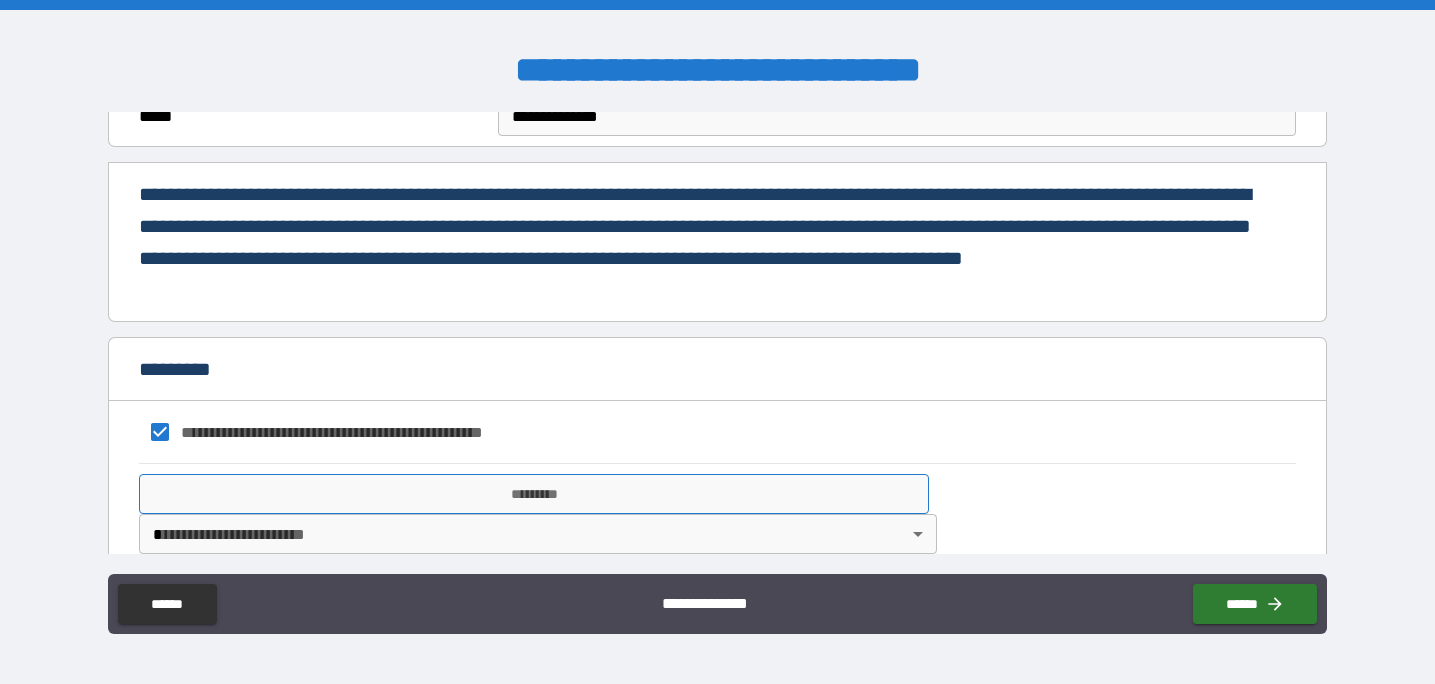 click on "*********" at bounding box center (534, 494) 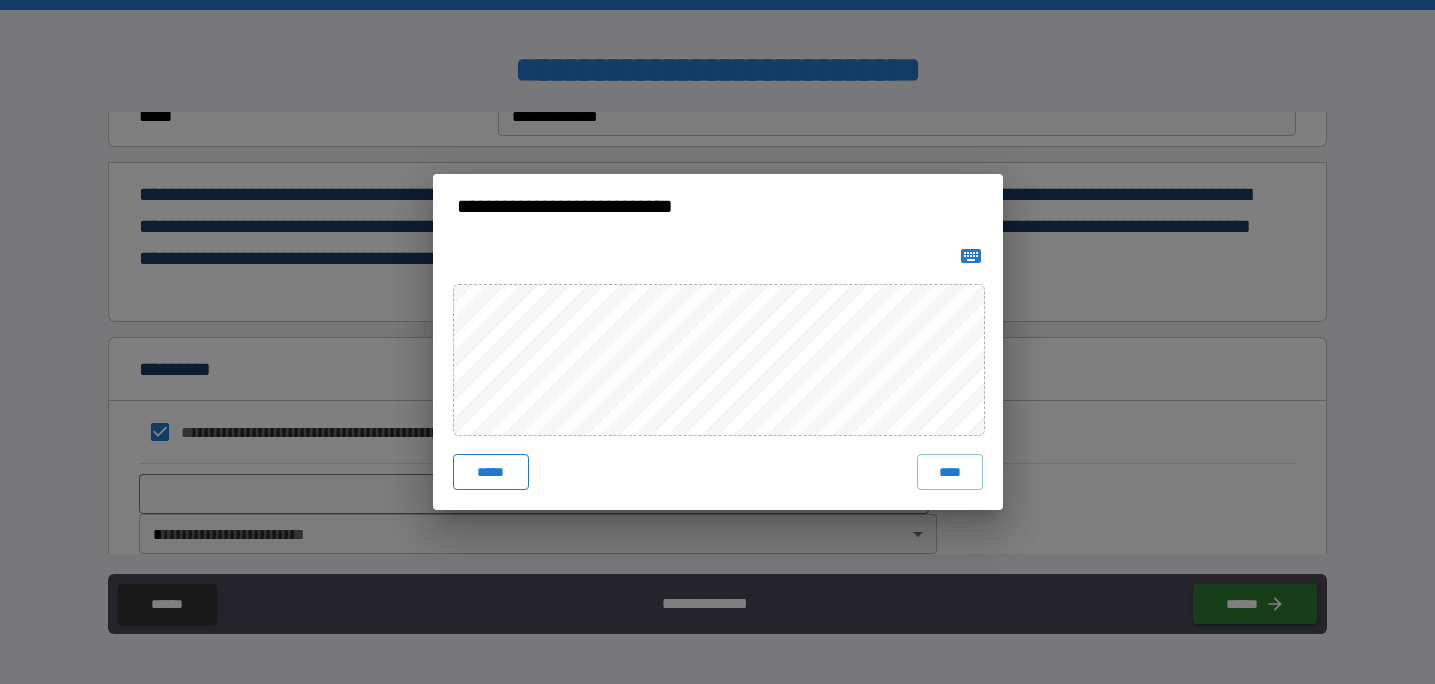 click on "*****" at bounding box center [491, 472] 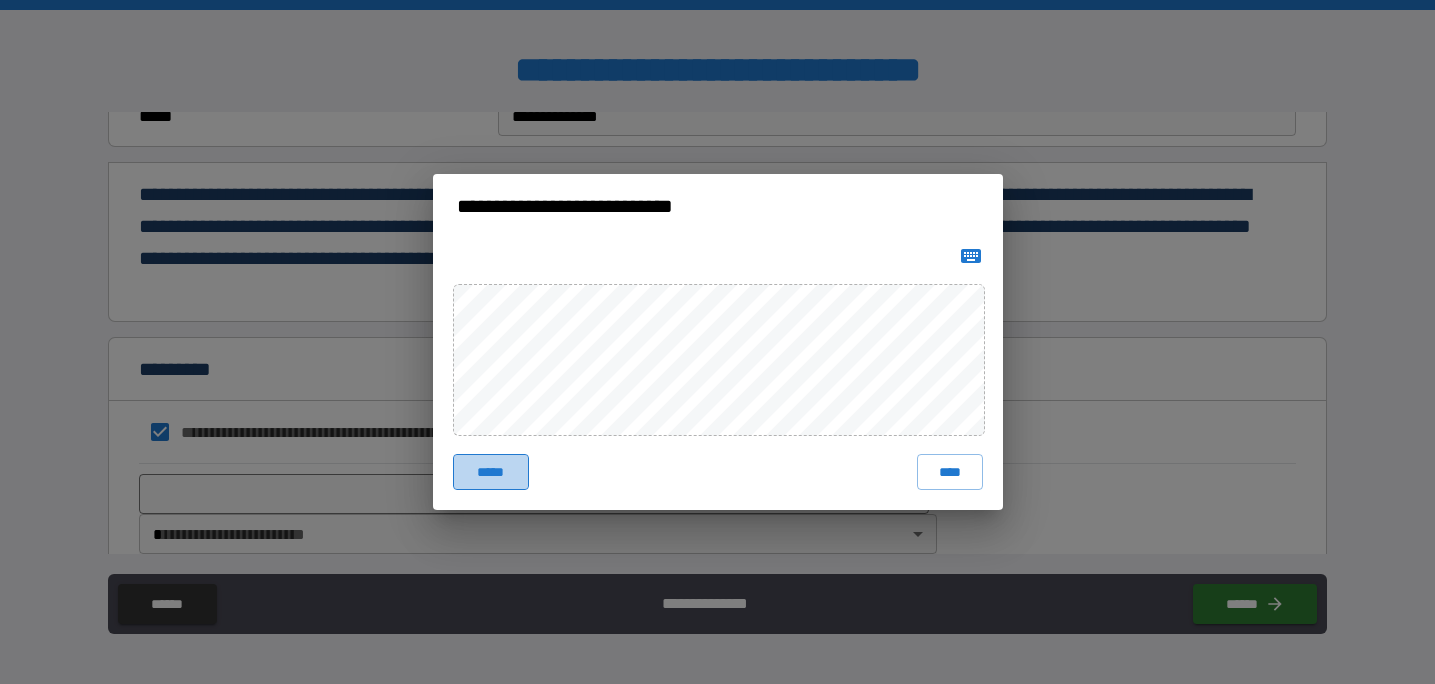 click on "*****" at bounding box center [491, 472] 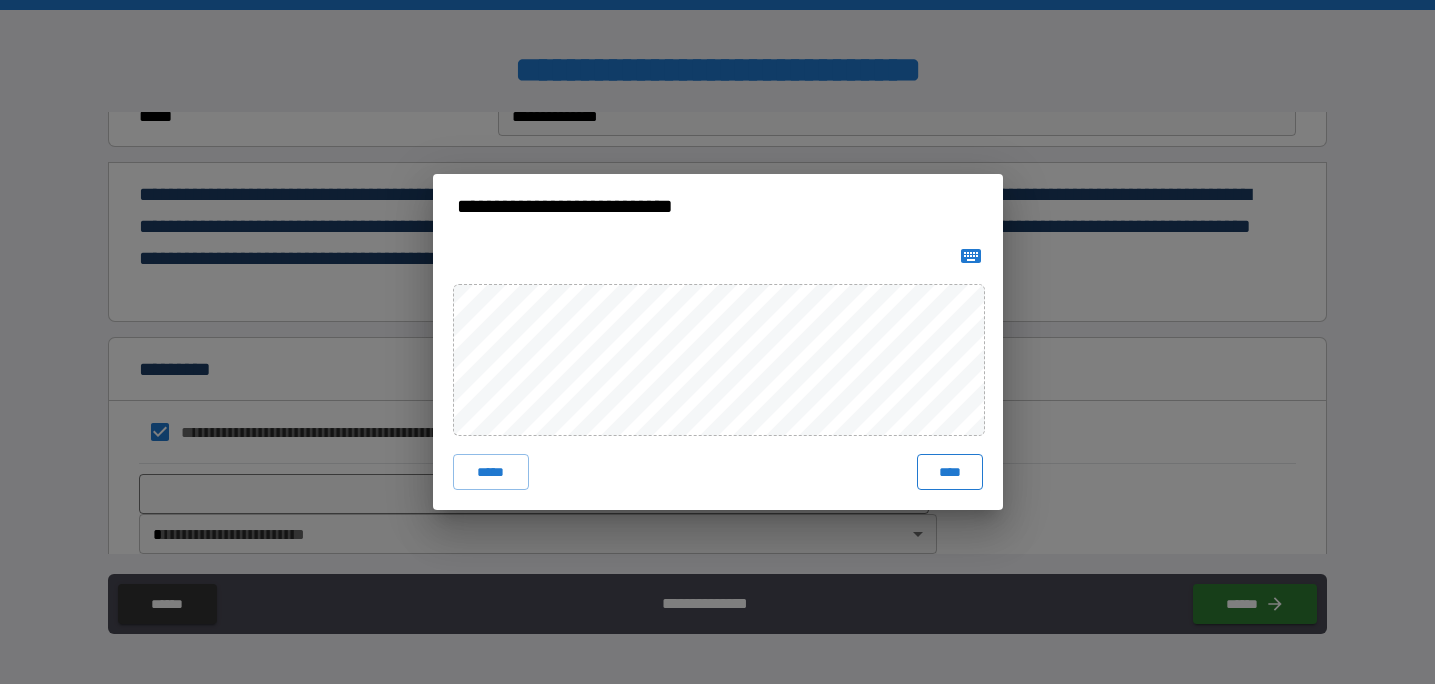 click on "****" at bounding box center (950, 472) 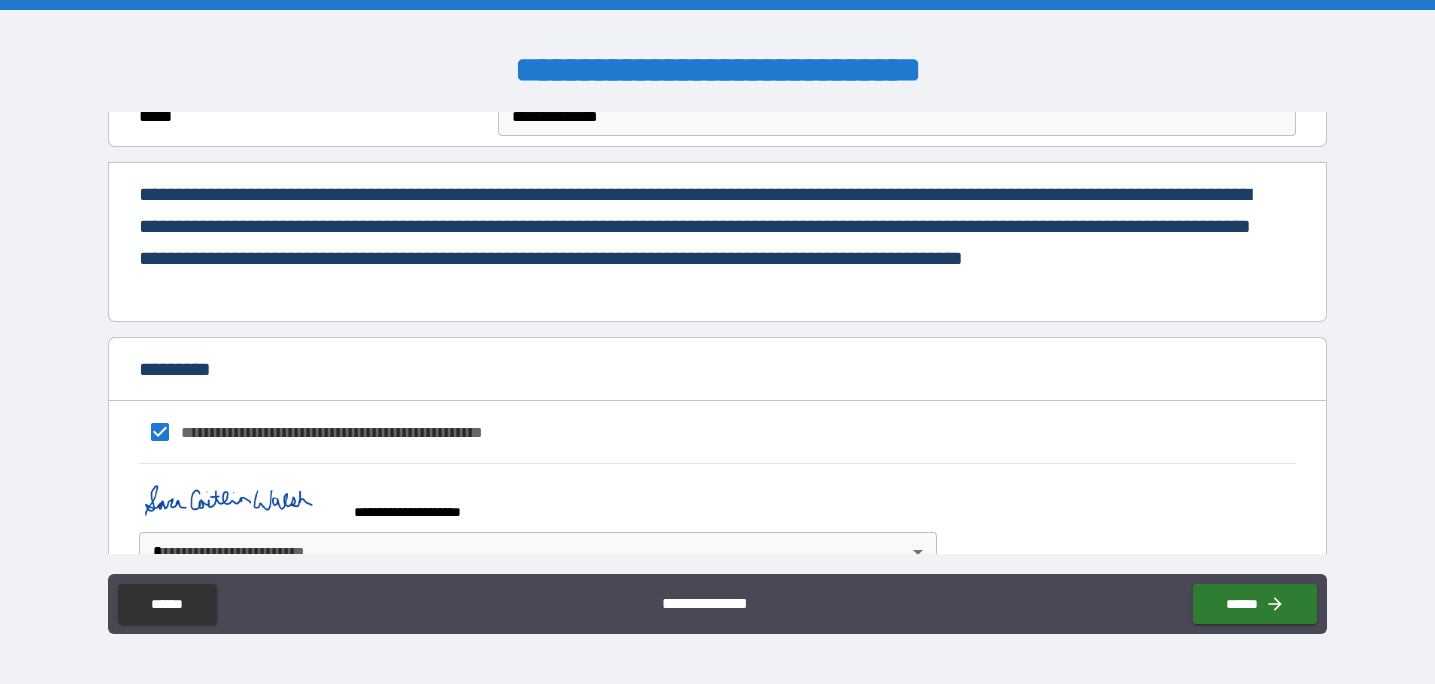 scroll, scrollTop: 1007, scrollLeft: 0, axis: vertical 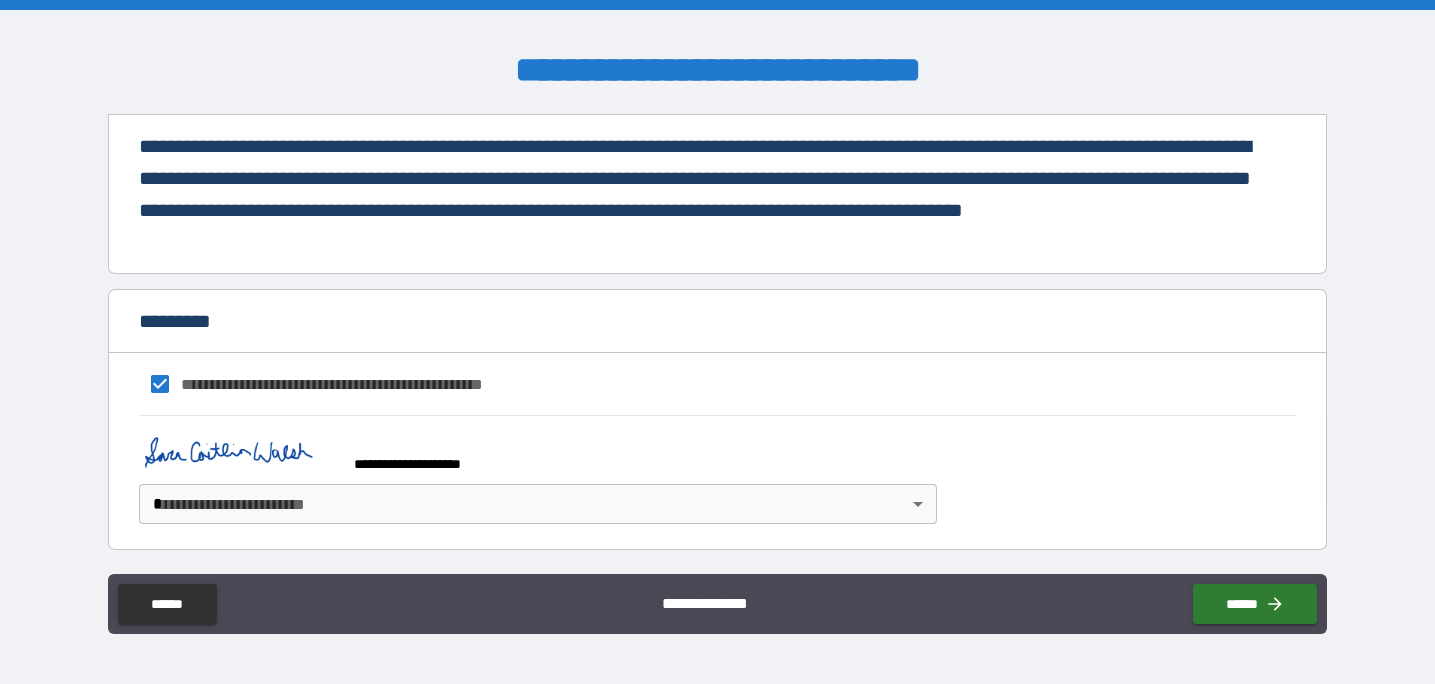 click on "**********" at bounding box center (717, 342) 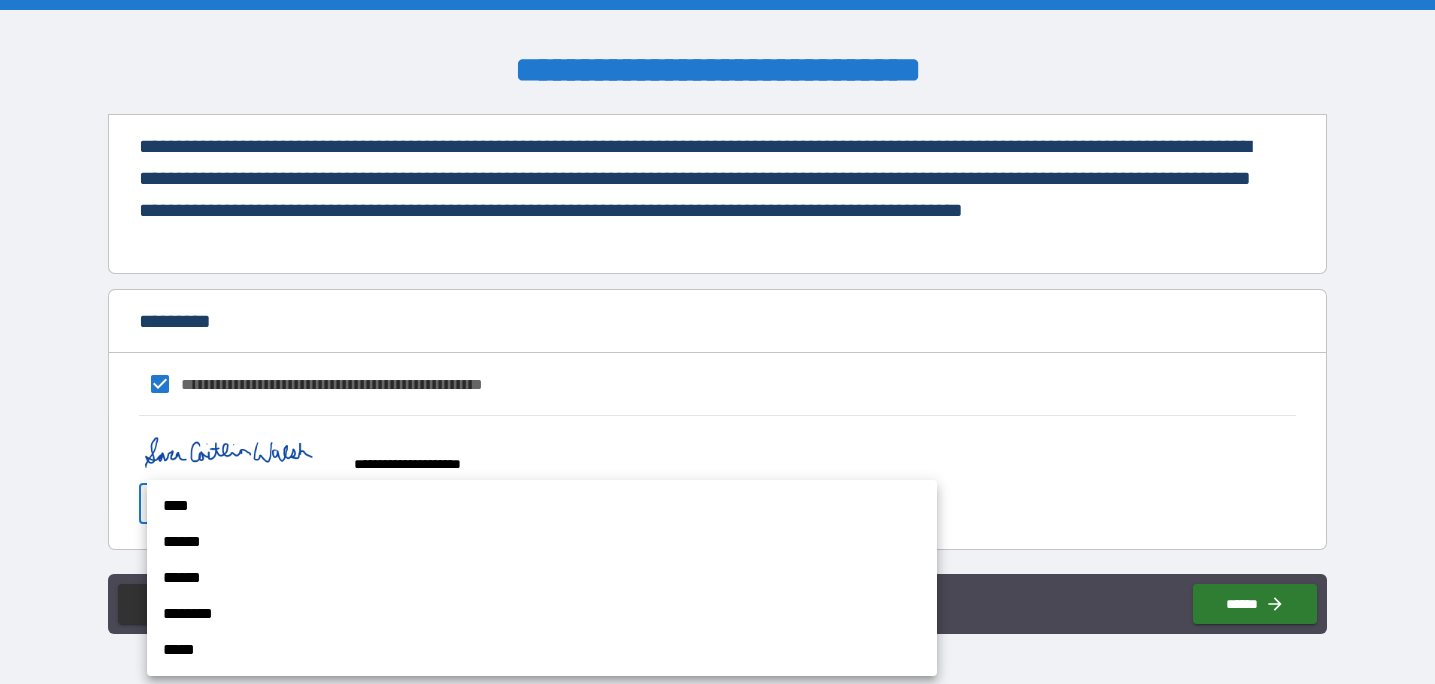 click on "****" at bounding box center [542, 506] 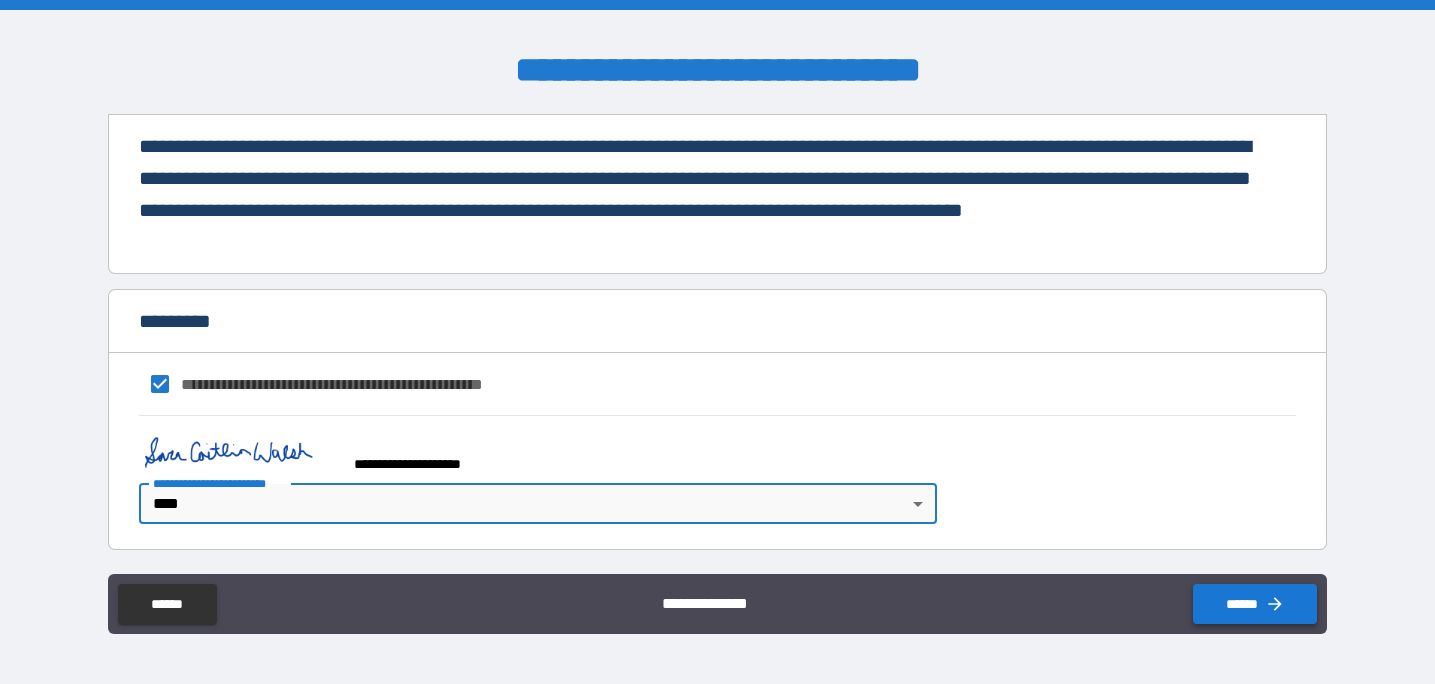 click 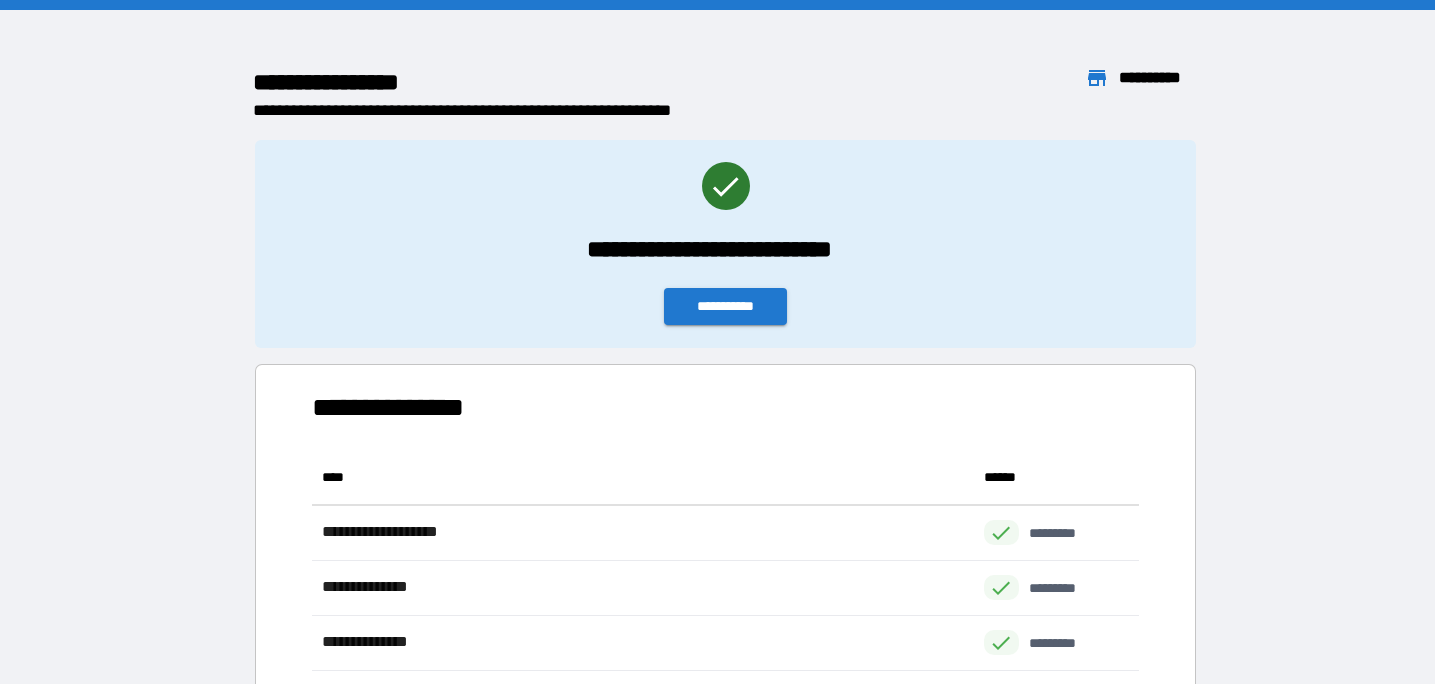 scroll, scrollTop: 1, scrollLeft: 1, axis: both 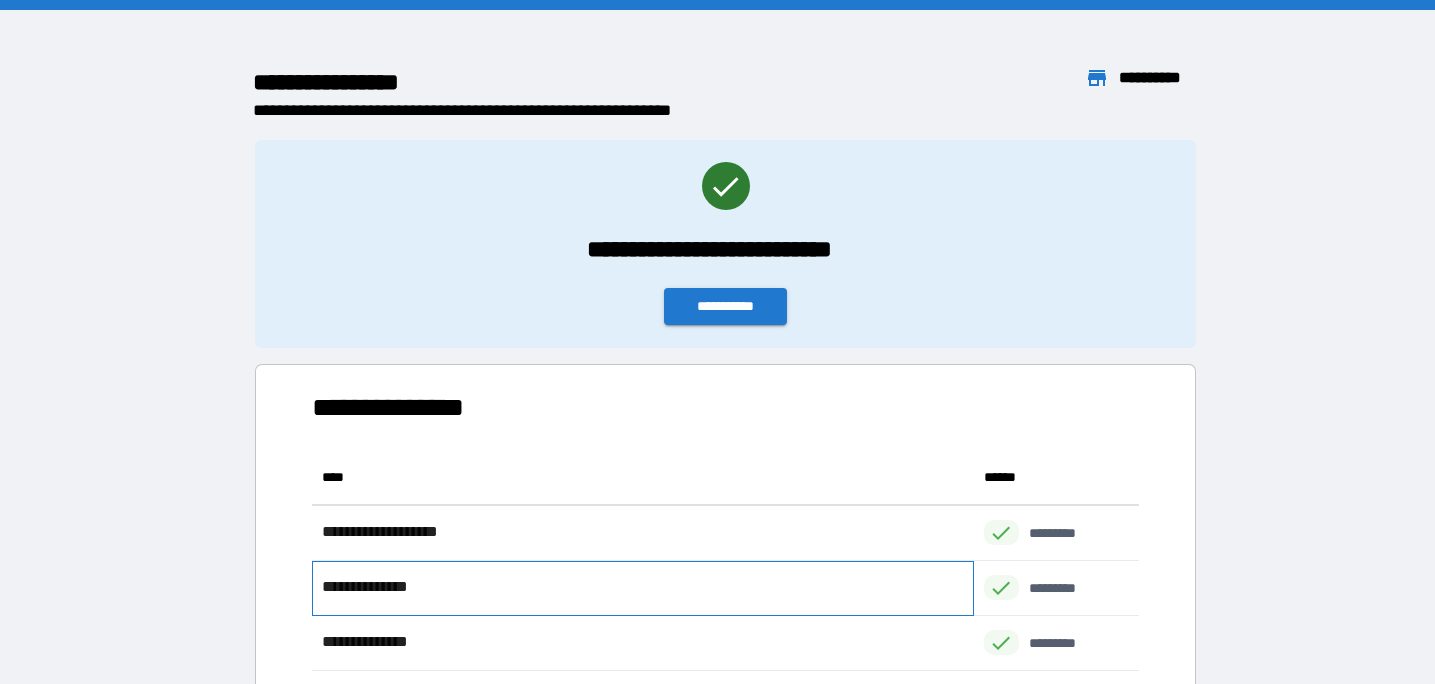 click on "**********" at bounding box center (374, 587) 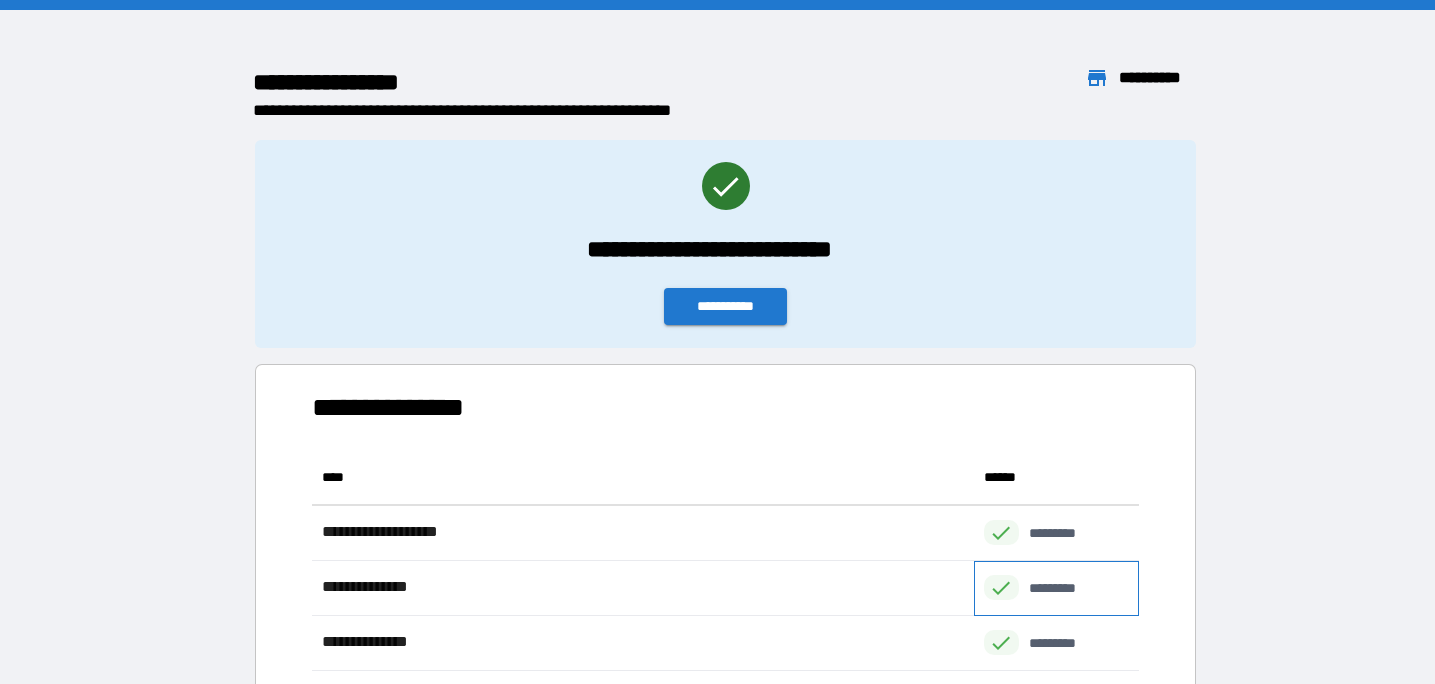 click on "*********" at bounding box center [1063, 588] 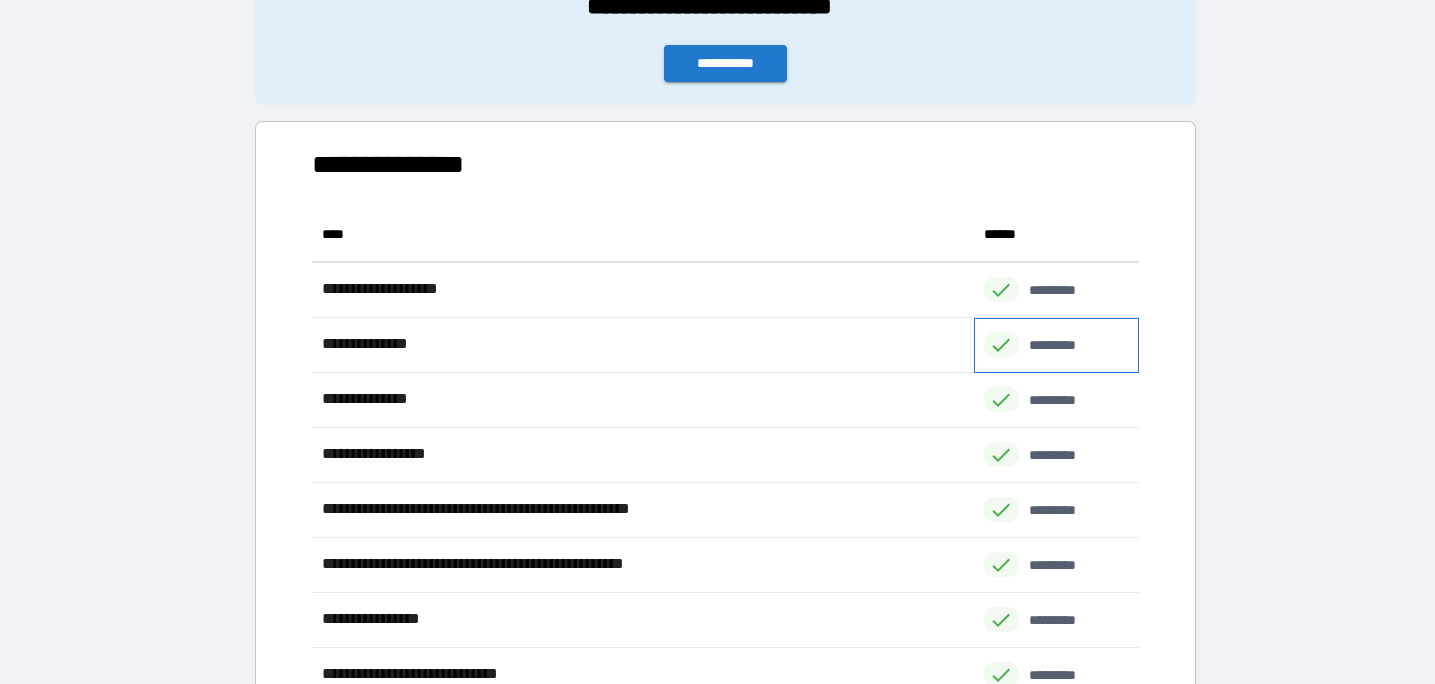 scroll, scrollTop: 0, scrollLeft: 0, axis: both 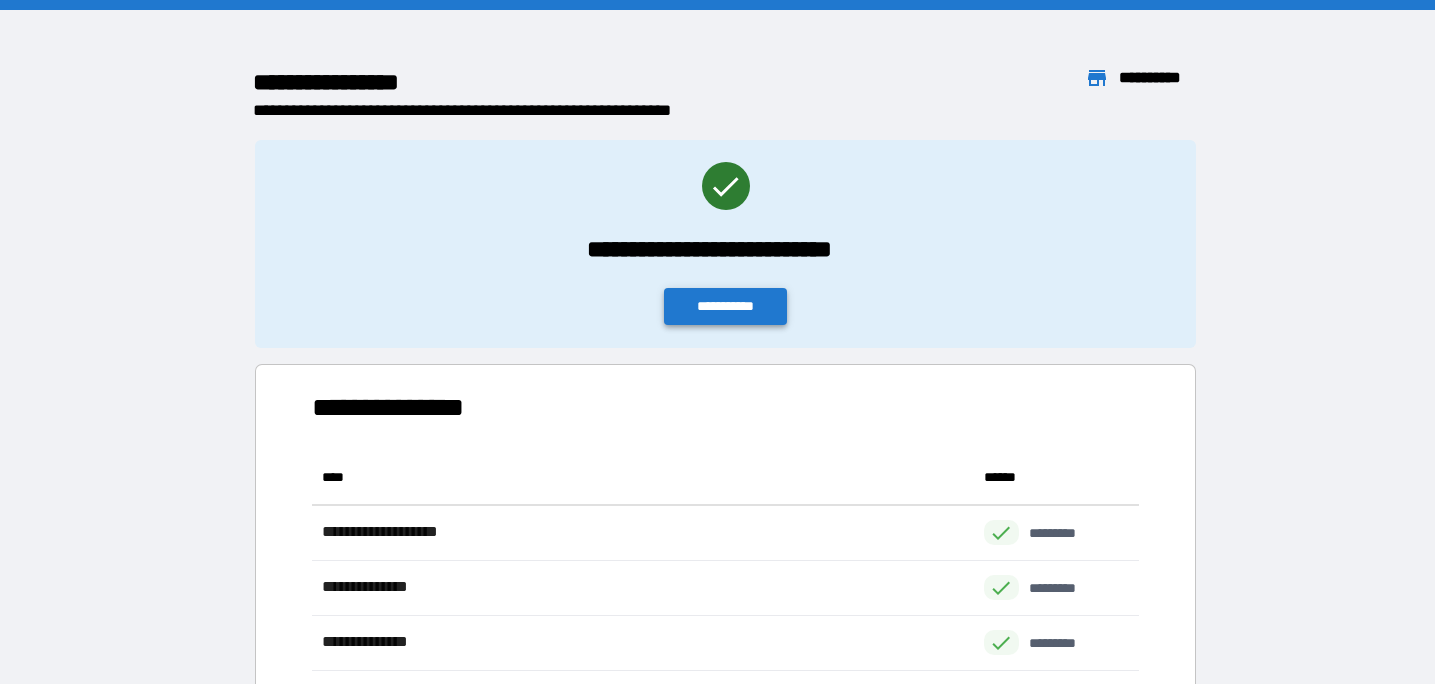 click on "**********" at bounding box center (726, 306) 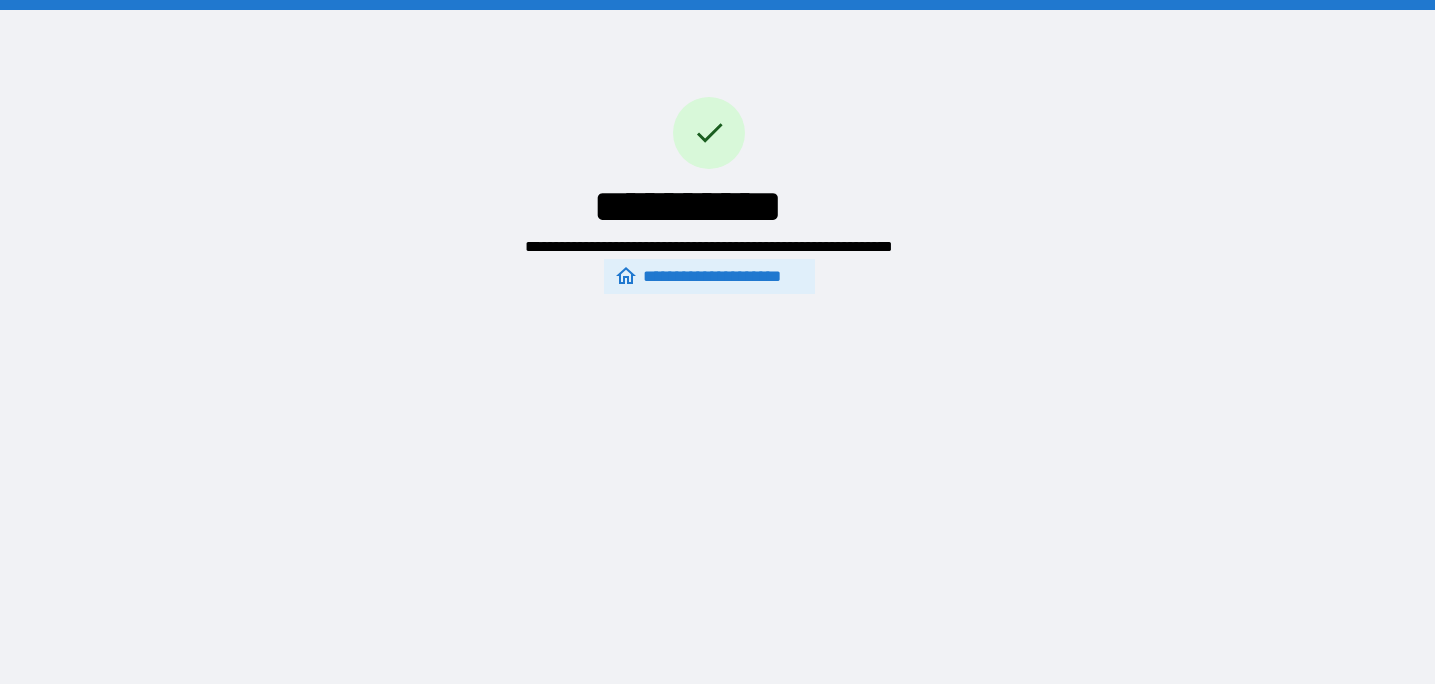 click on "**********" at bounding box center [709, 277] 